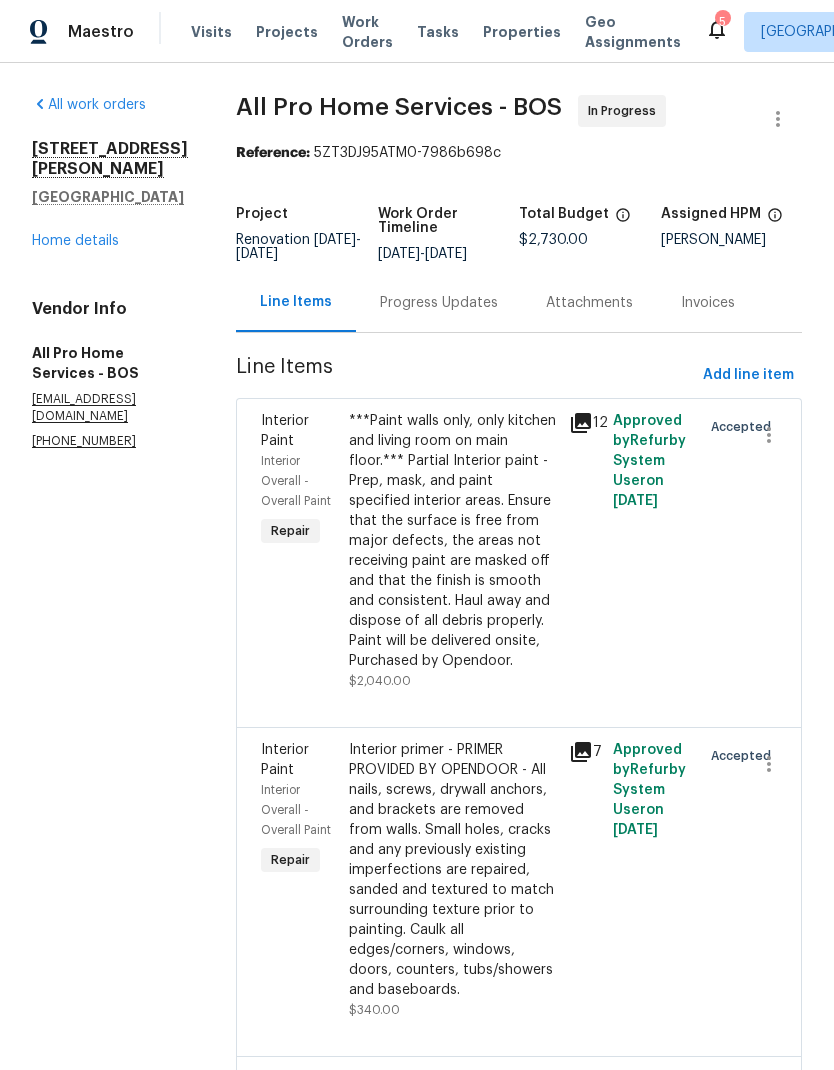 scroll, scrollTop: 0, scrollLeft: 0, axis: both 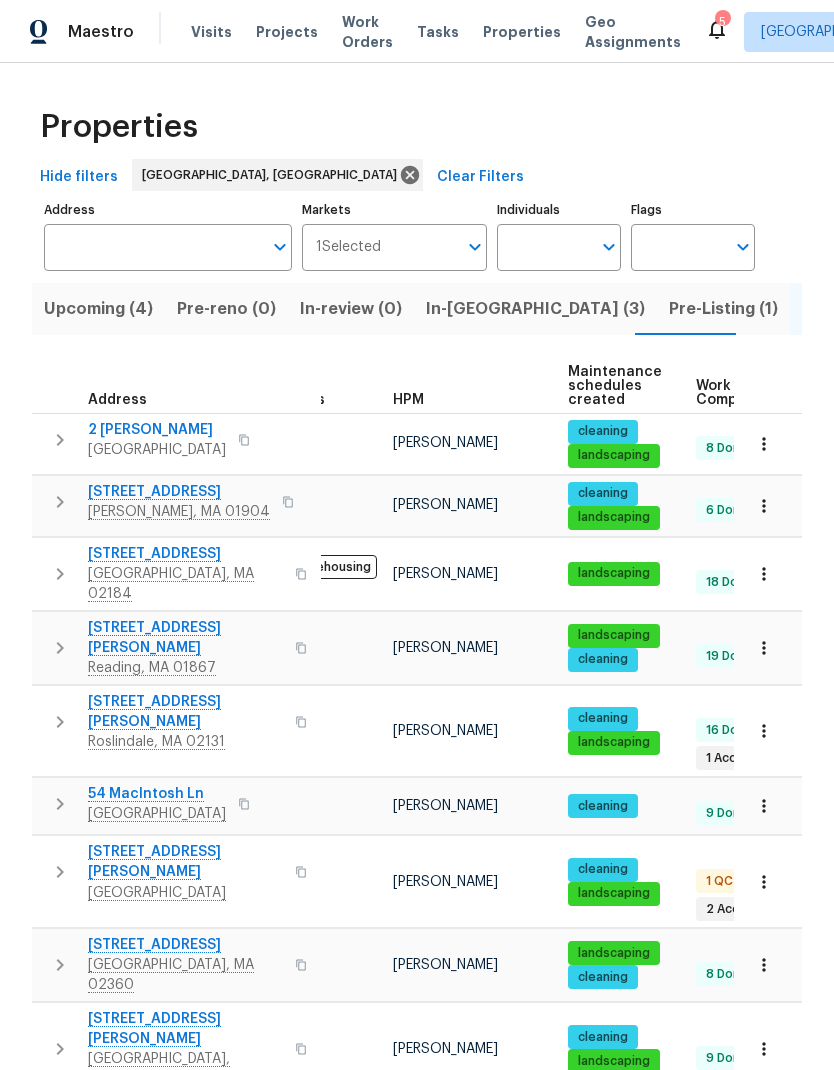 click on "Worcester, MA 01603" at bounding box center (185, 1069) 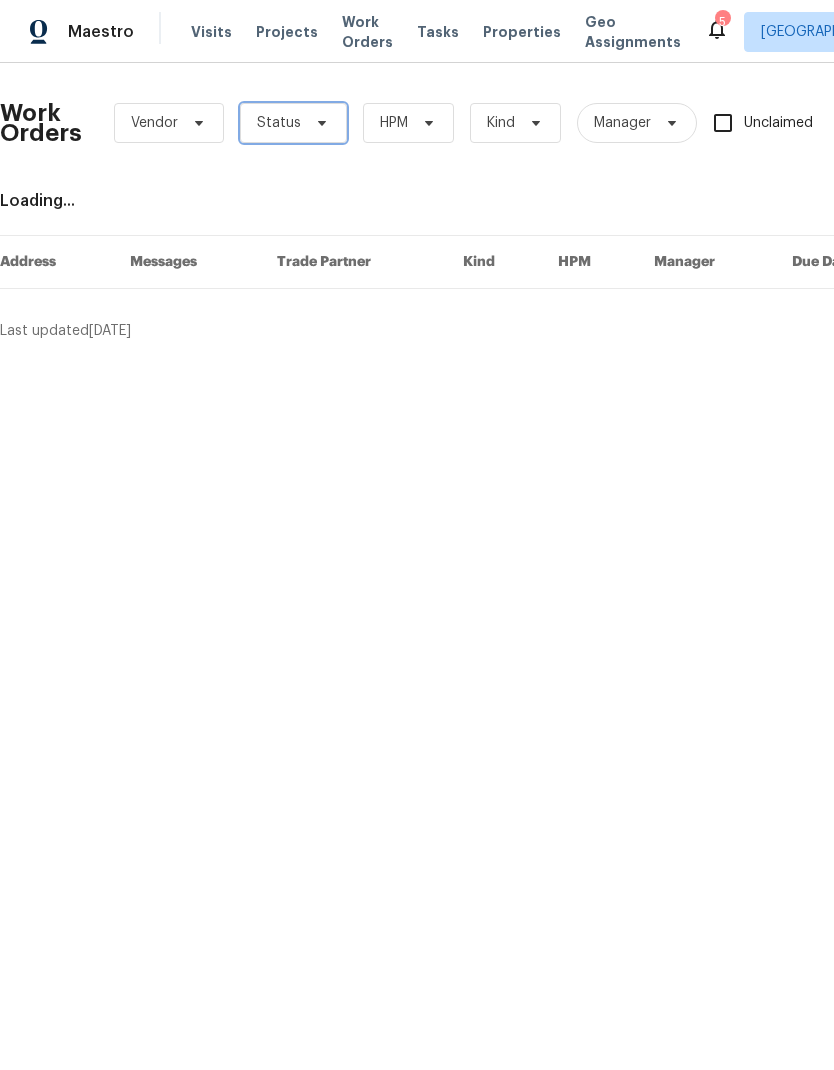 click on "Status" at bounding box center (293, 123) 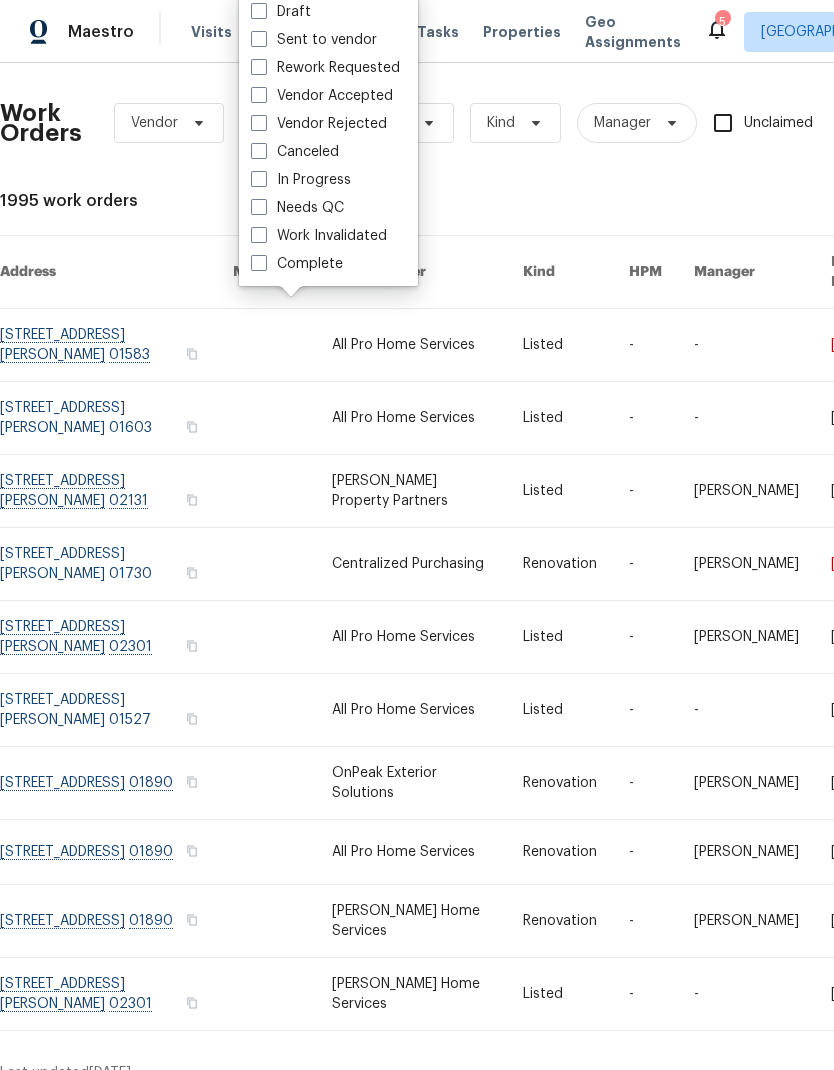 click on "Needs QC" at bounding box center [297, 208] 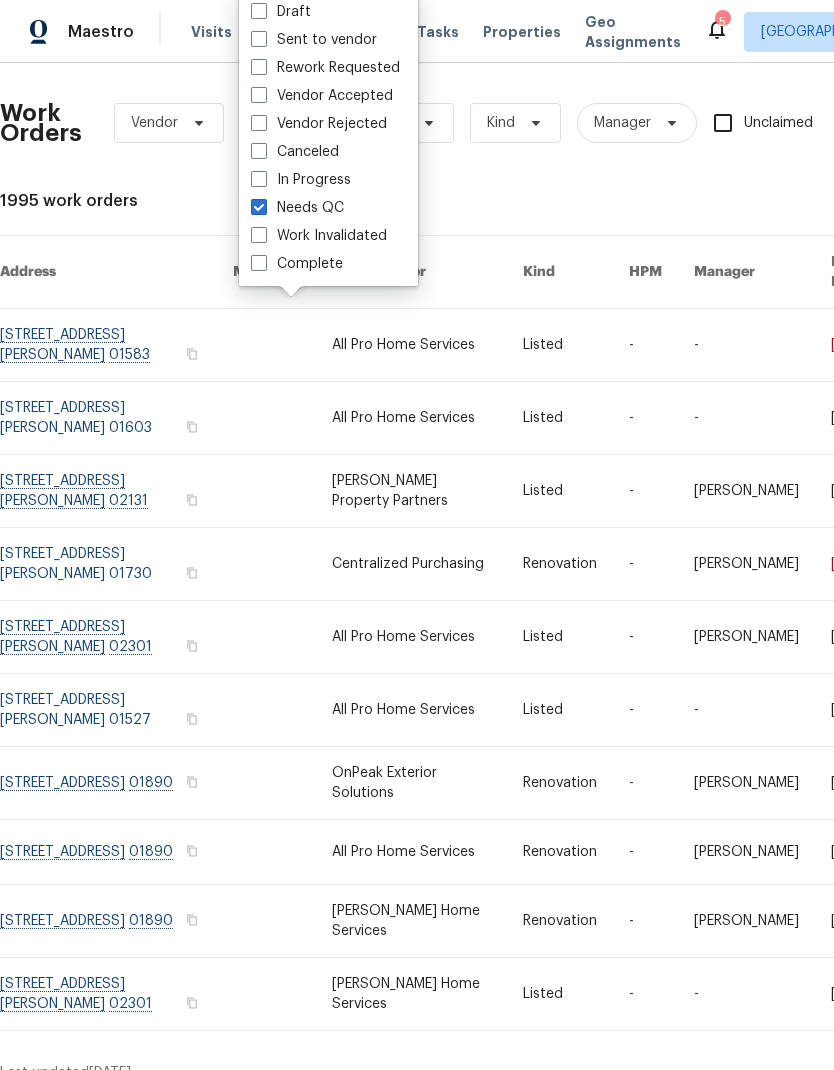 checkbox on "true" 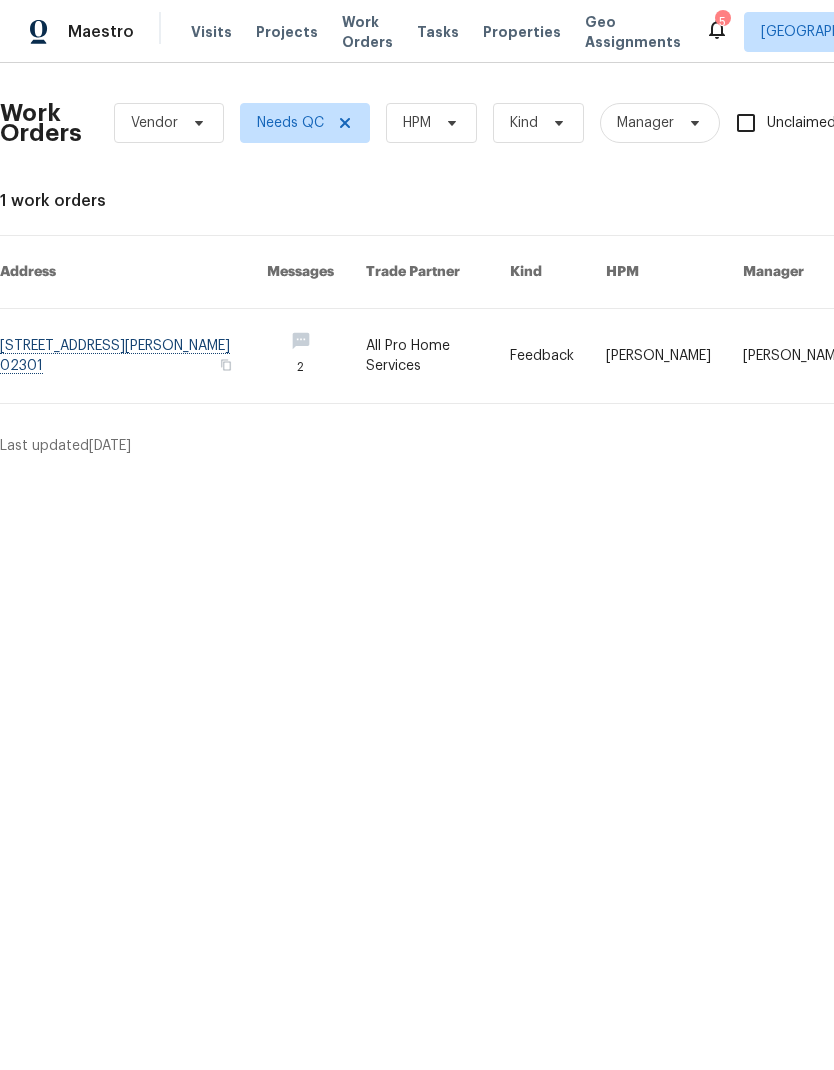 scroll, scrollTop: 0, scrollLeft: 0, axis: both 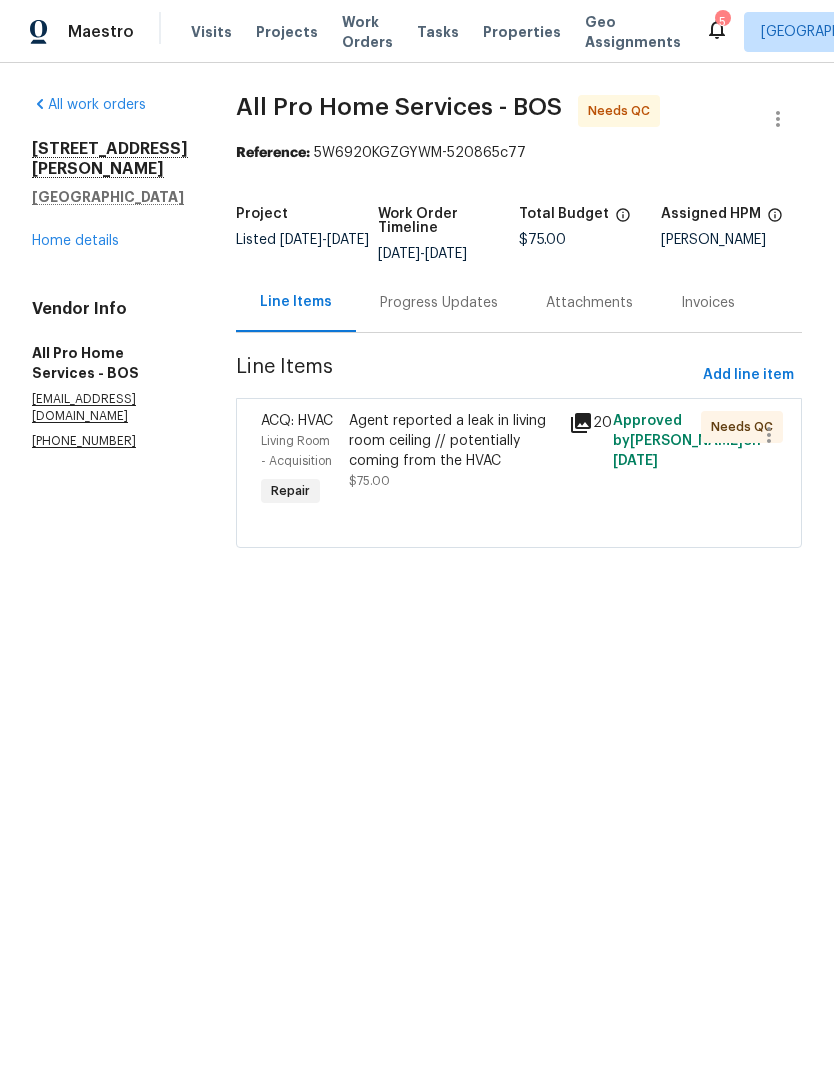 click on "Agent reported a leak in living room ceiling // potentially coming from the HVAC" at bounding box center (453, 441) 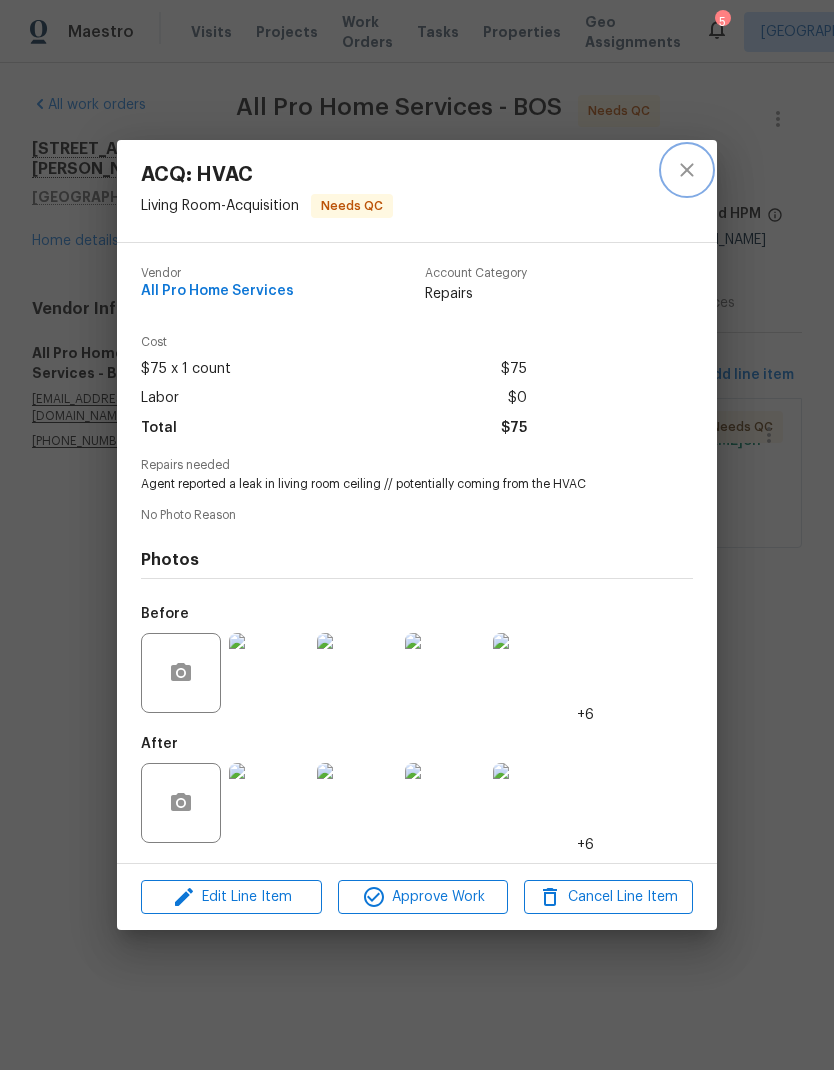 click 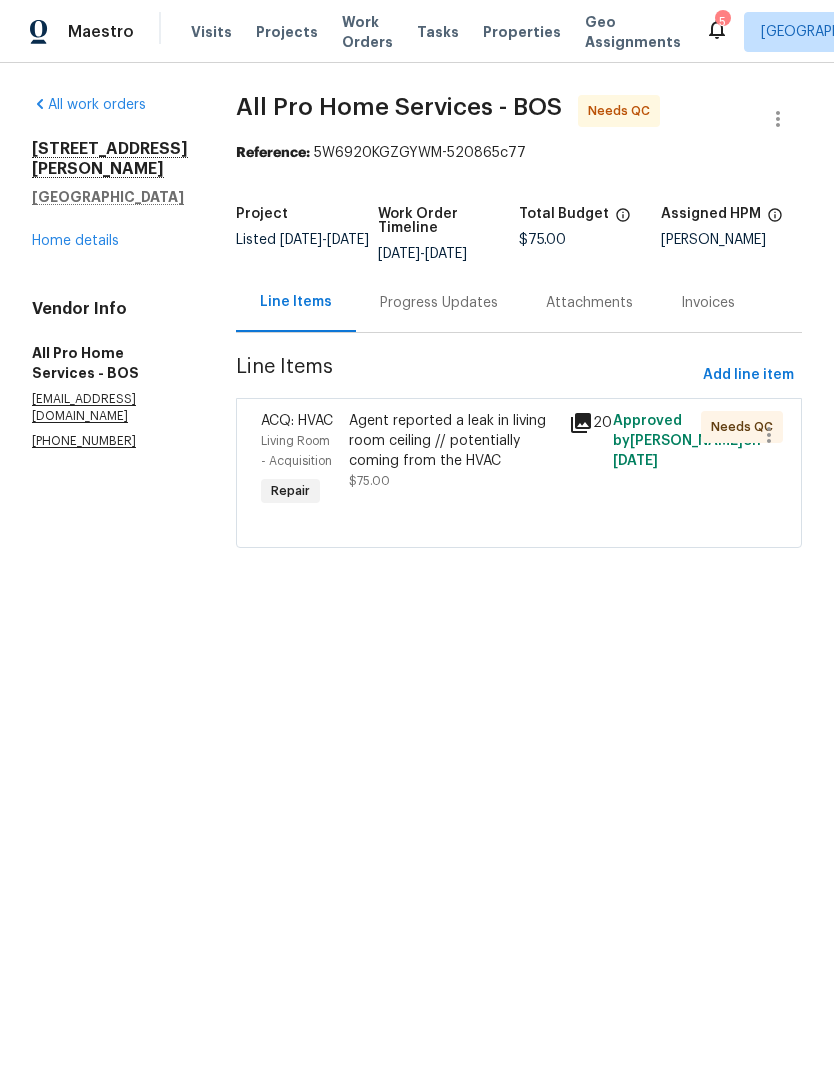click on "Progress Updates" at bounding box center (439, 303) 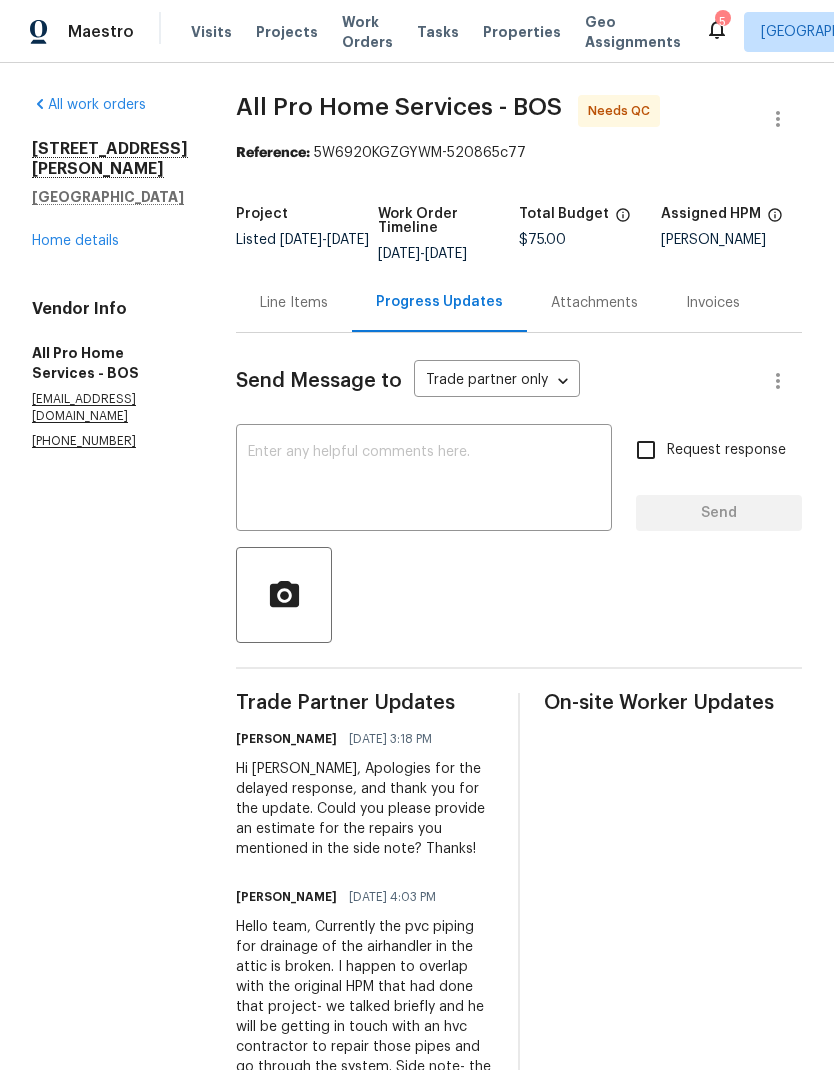 scroll, scrollTop: 0, scrollLeft: 0, axis: both 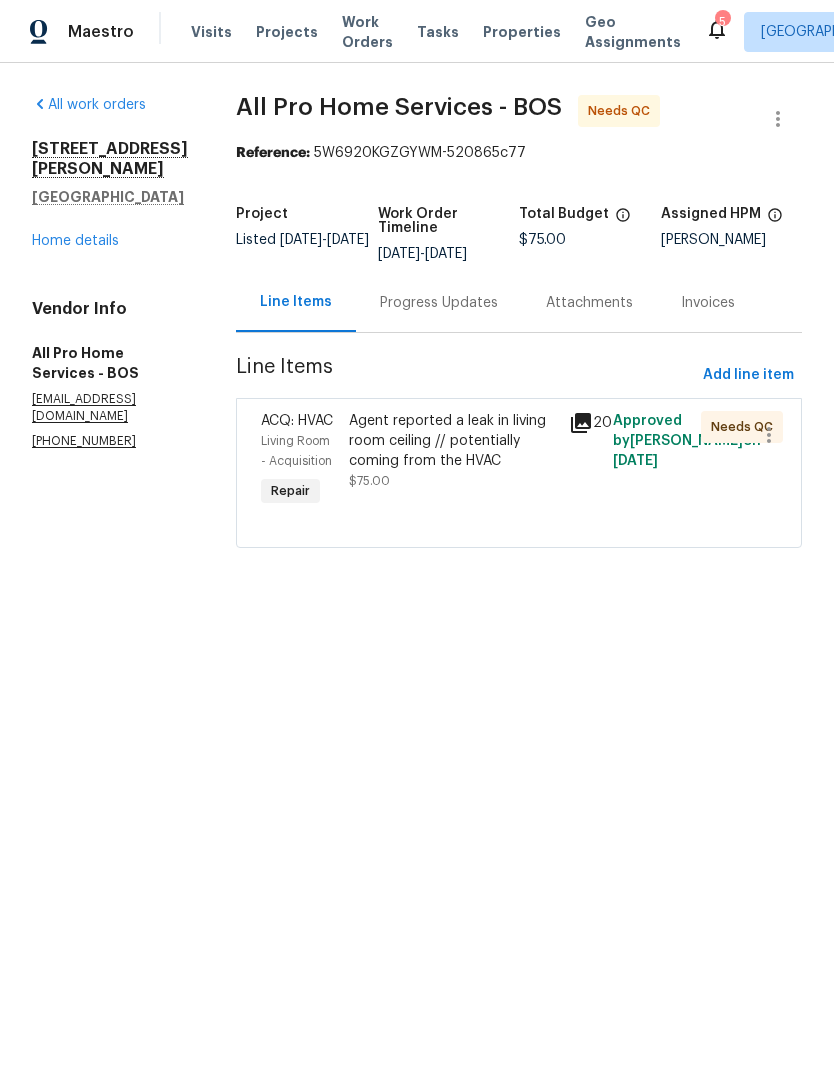 click on "Agent reported a leak in living room ceiling // potentially coming from the HVAC" at bounding box center (453, 441) 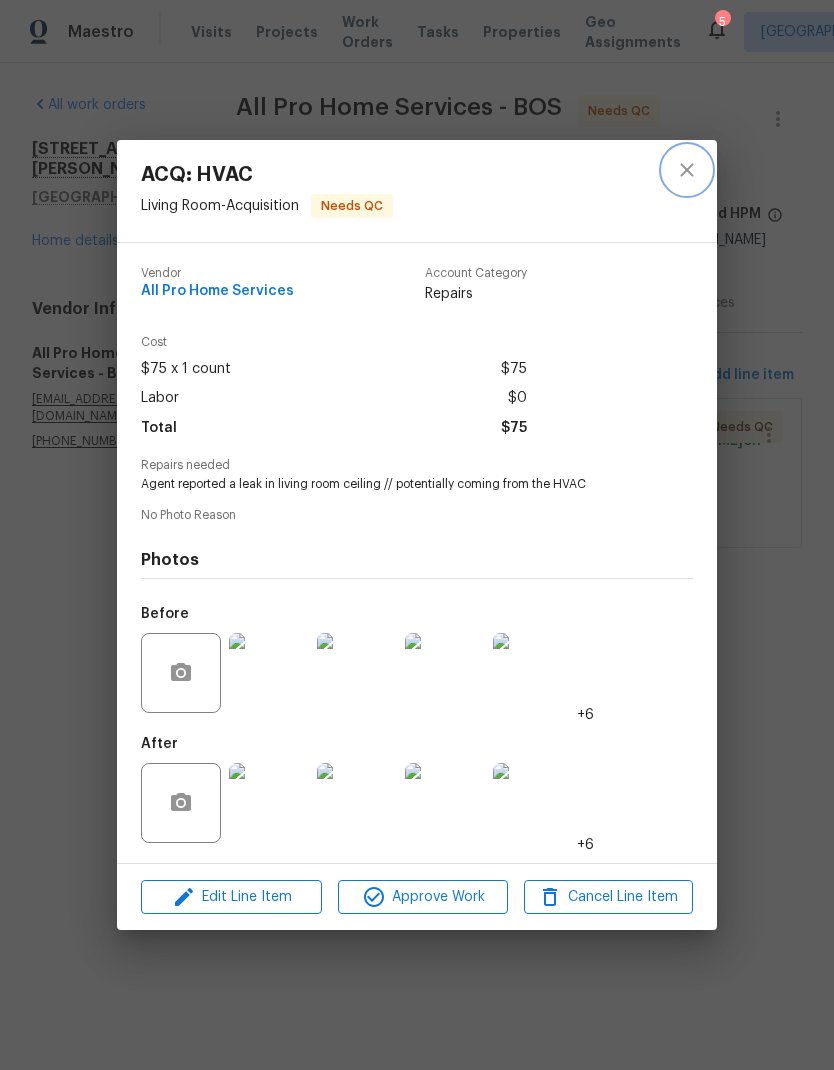 click 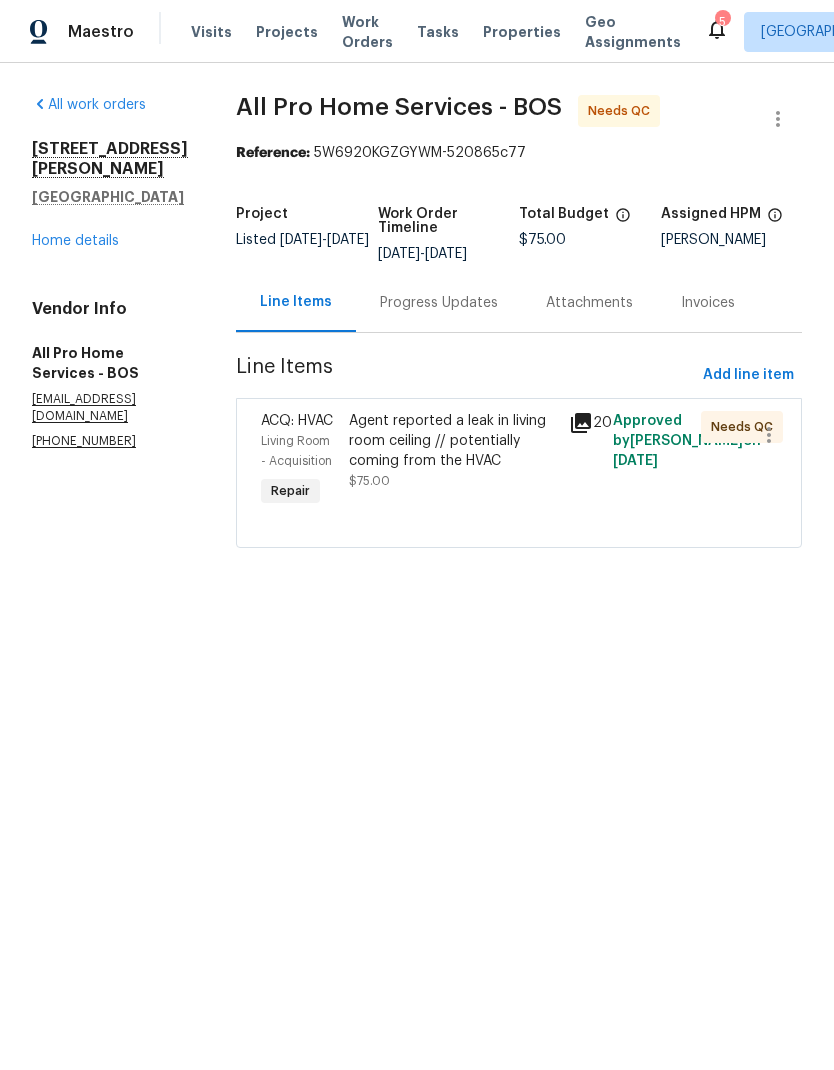 click on "Home details" at bounding box center [75, 241] 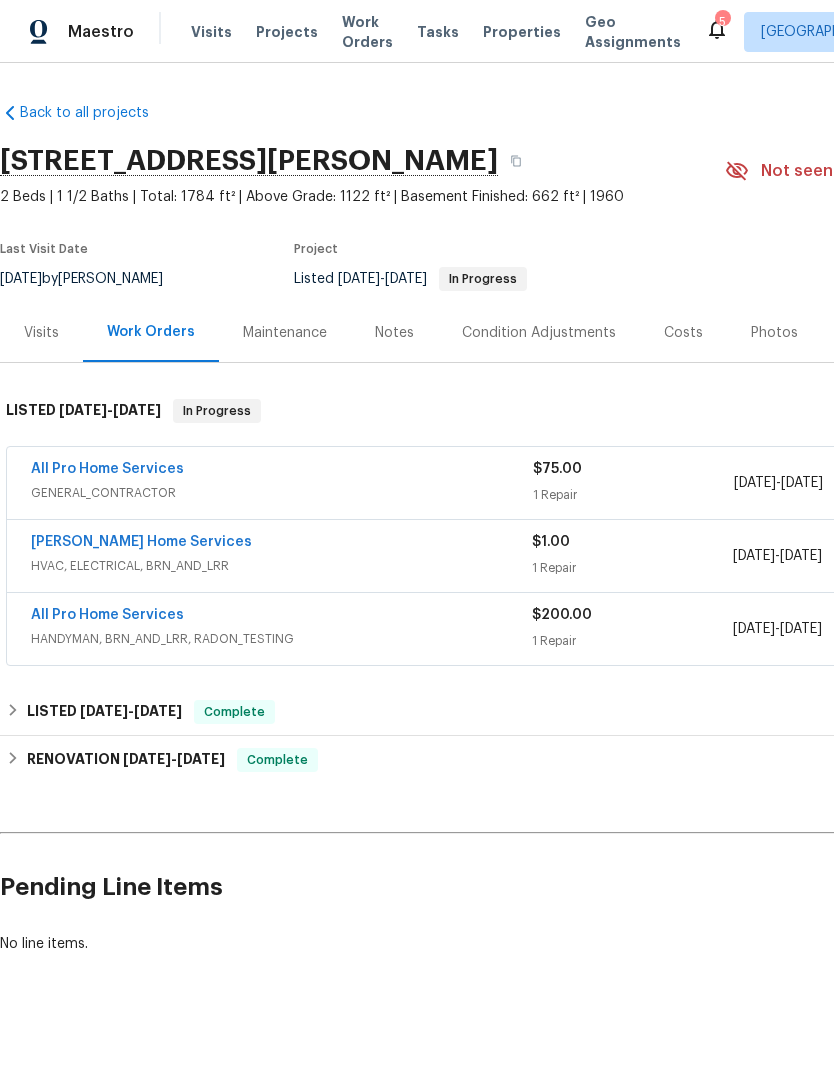 scroll, scrollTop: 0, scrollLeft: 0, axis: both 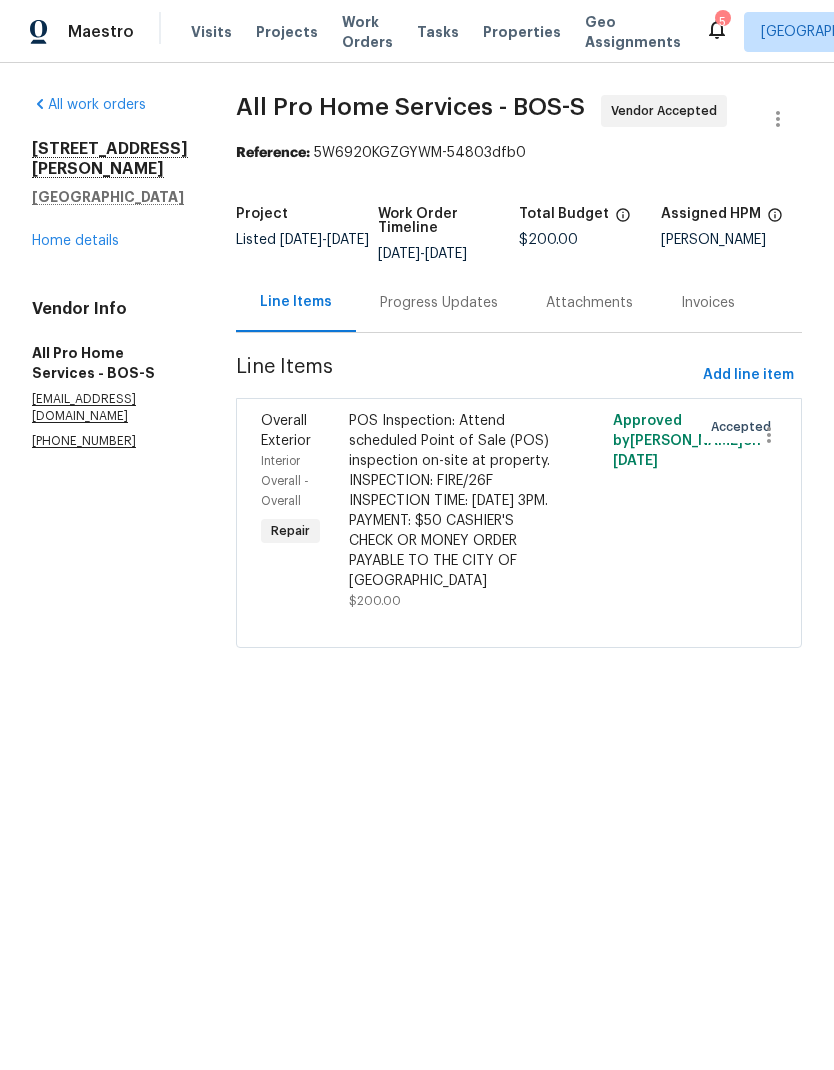 click on "Home details" at bounding box center (75, 241) 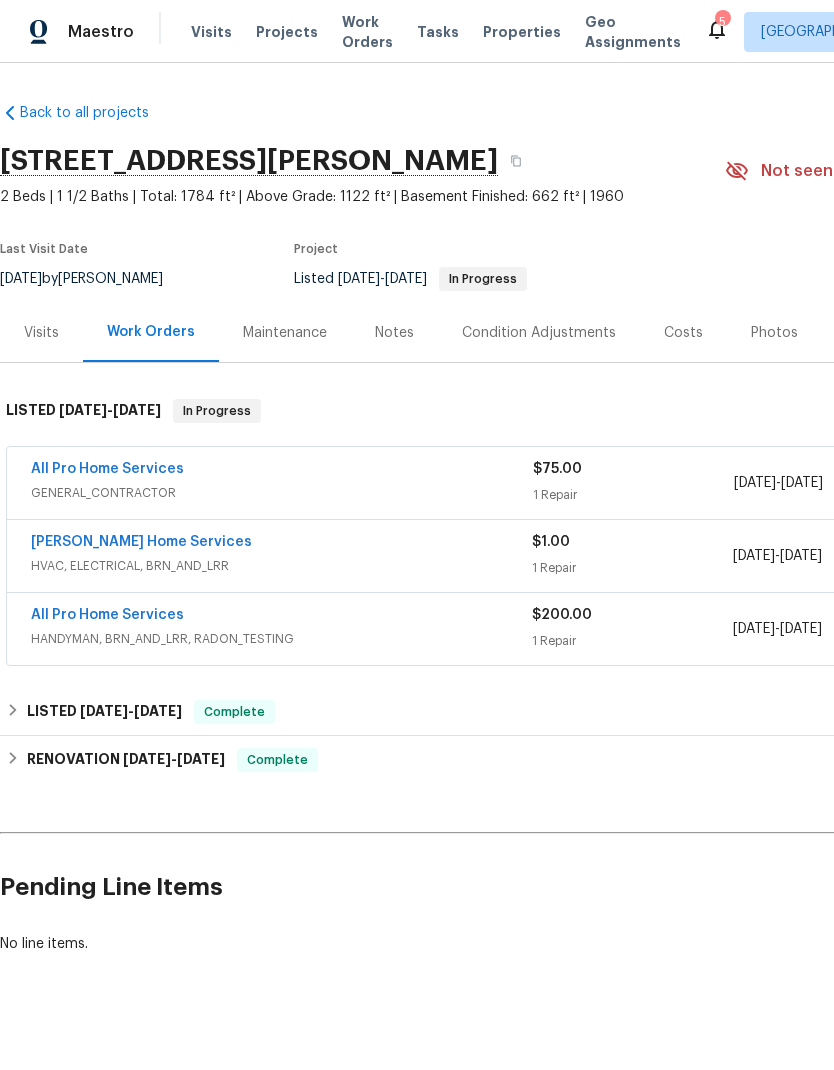 click on "[PERSON_NAME] Home Services" at bounding box center (141, 542) 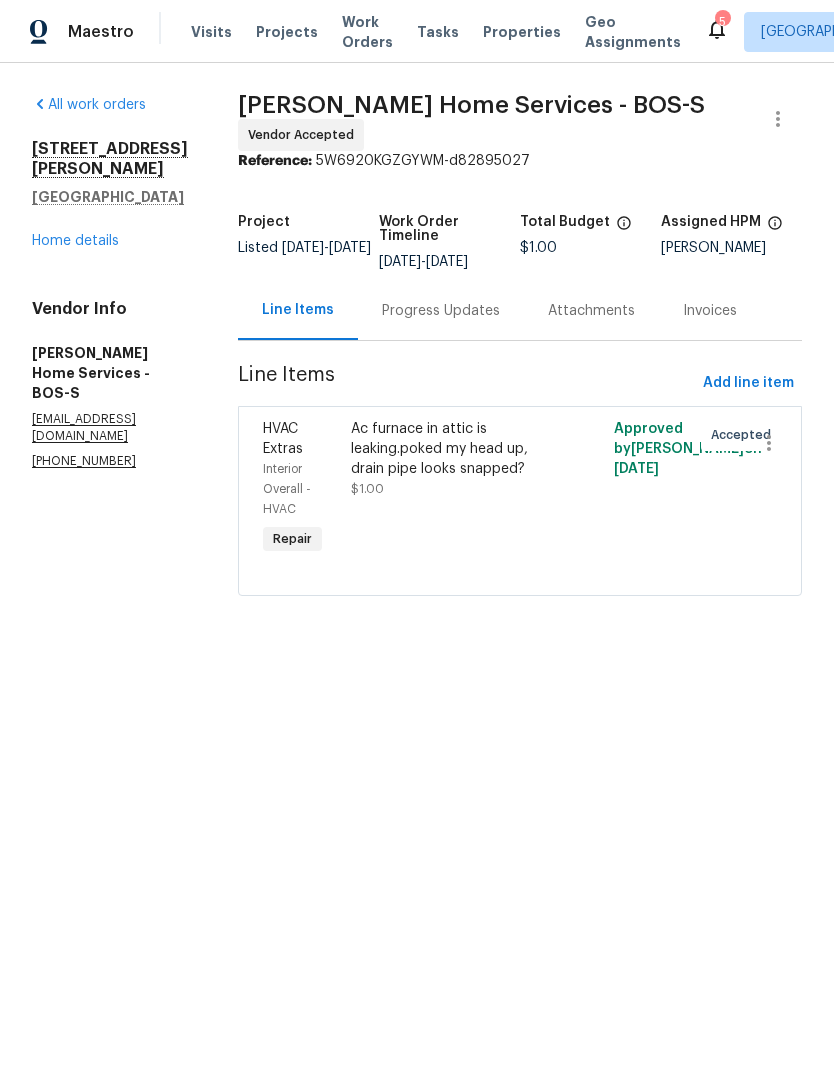 click on "Progress Updates" at bounding box center (441, 311) 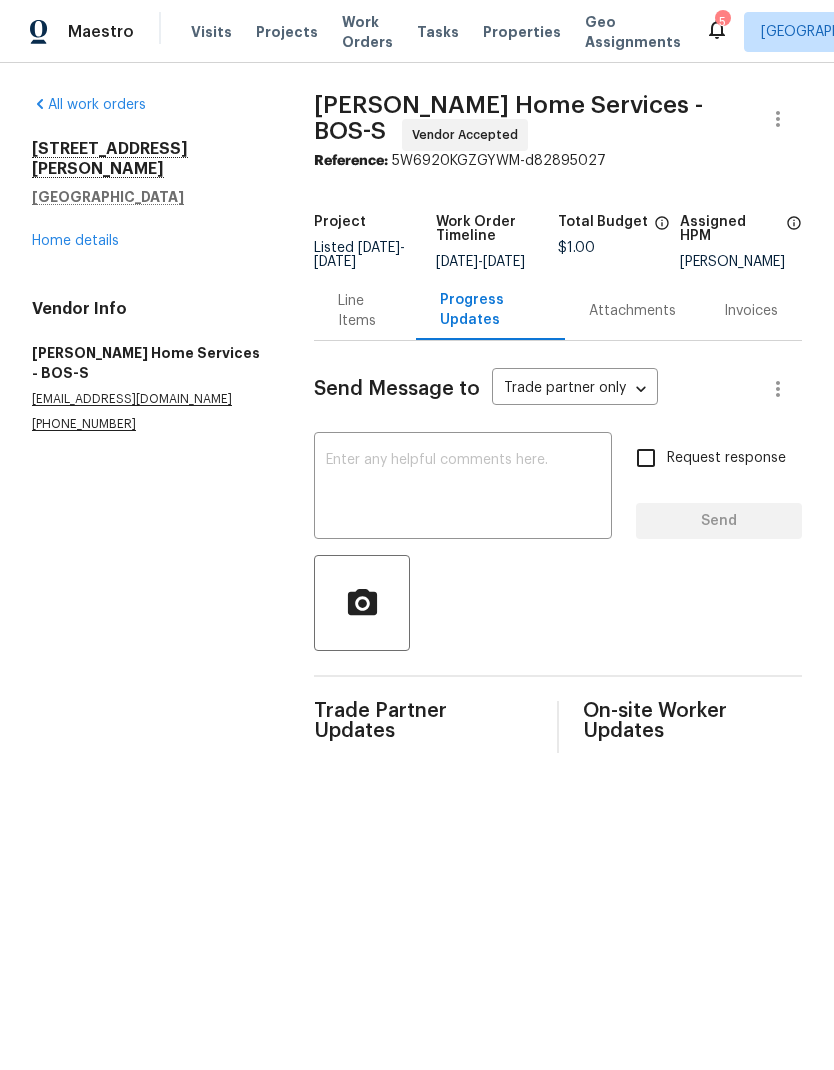 click on "Properties" at bounding box center (522, 32) 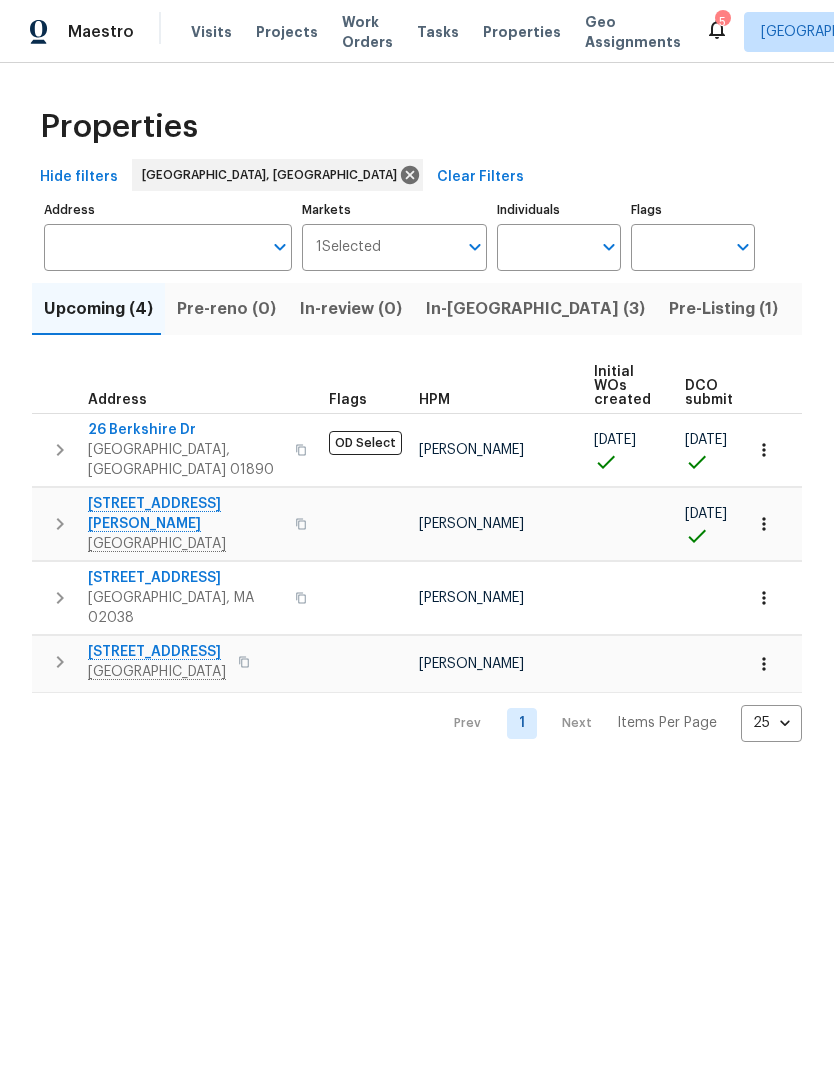 click on "Resale (4)" at bounding box center (948, 309) 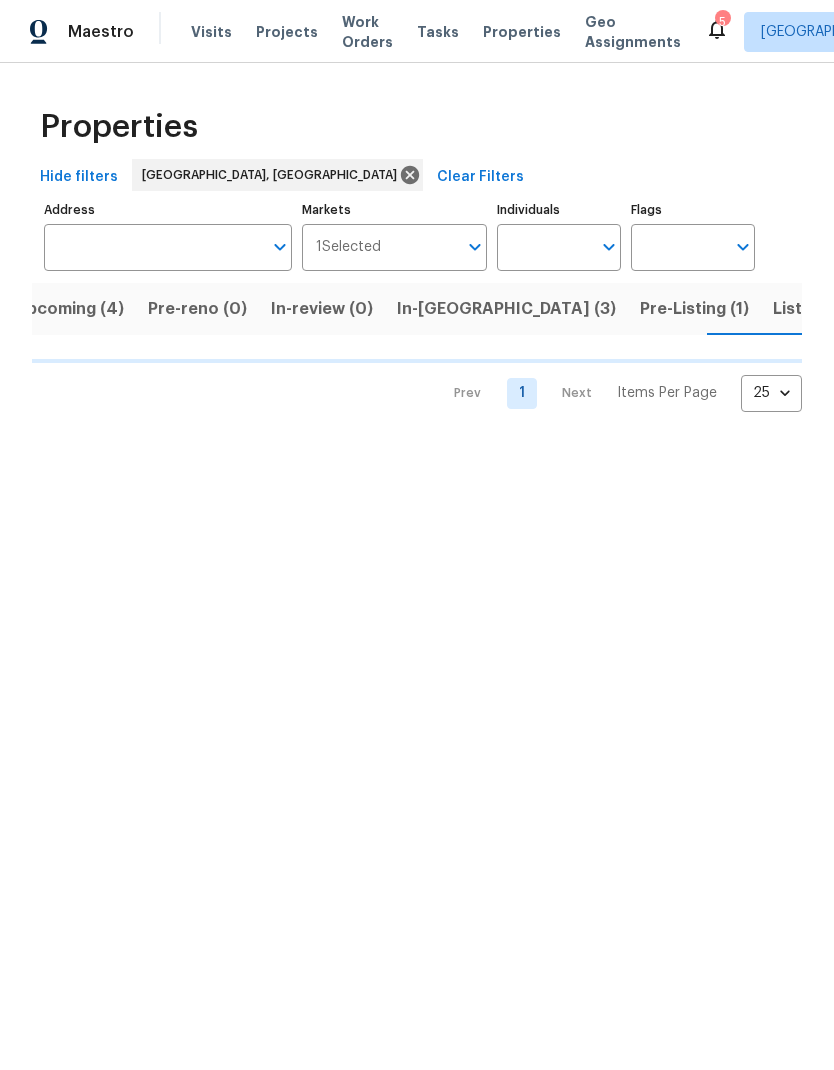 scroll, scrollTop: 0, scrollLeft: 33, axis: horizontal 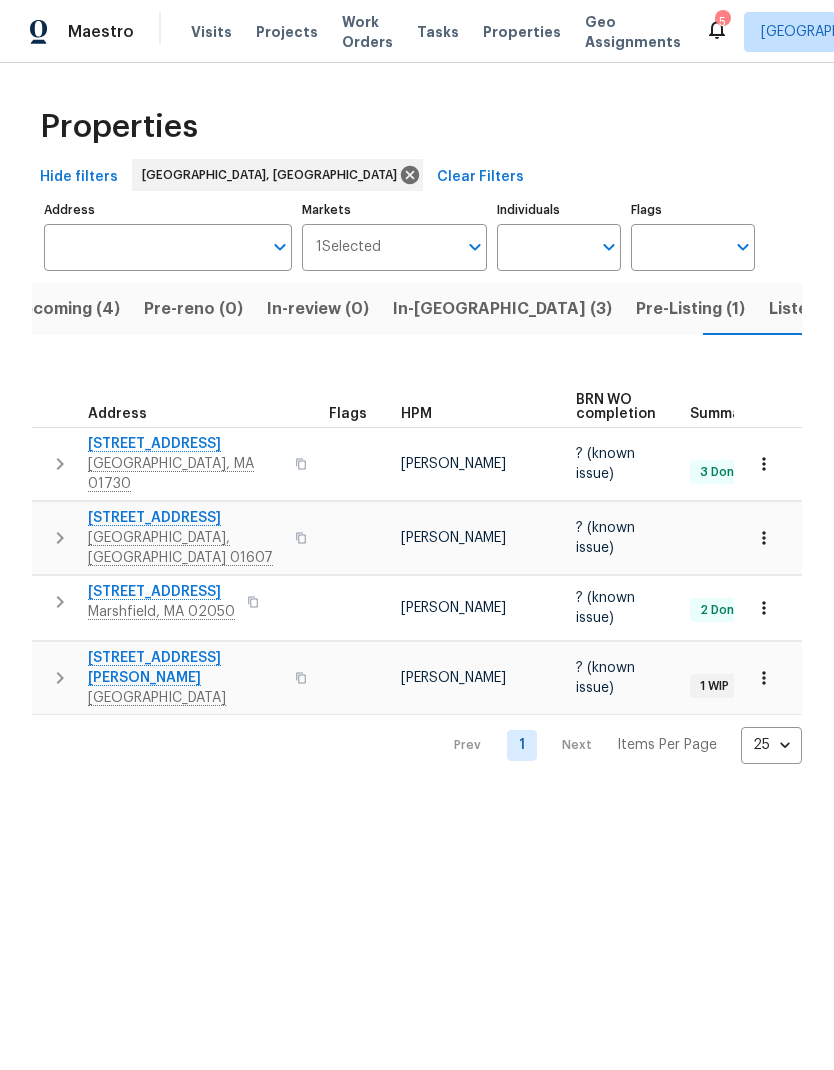 click on "Listed (17)" at bounding box center [810, 309] 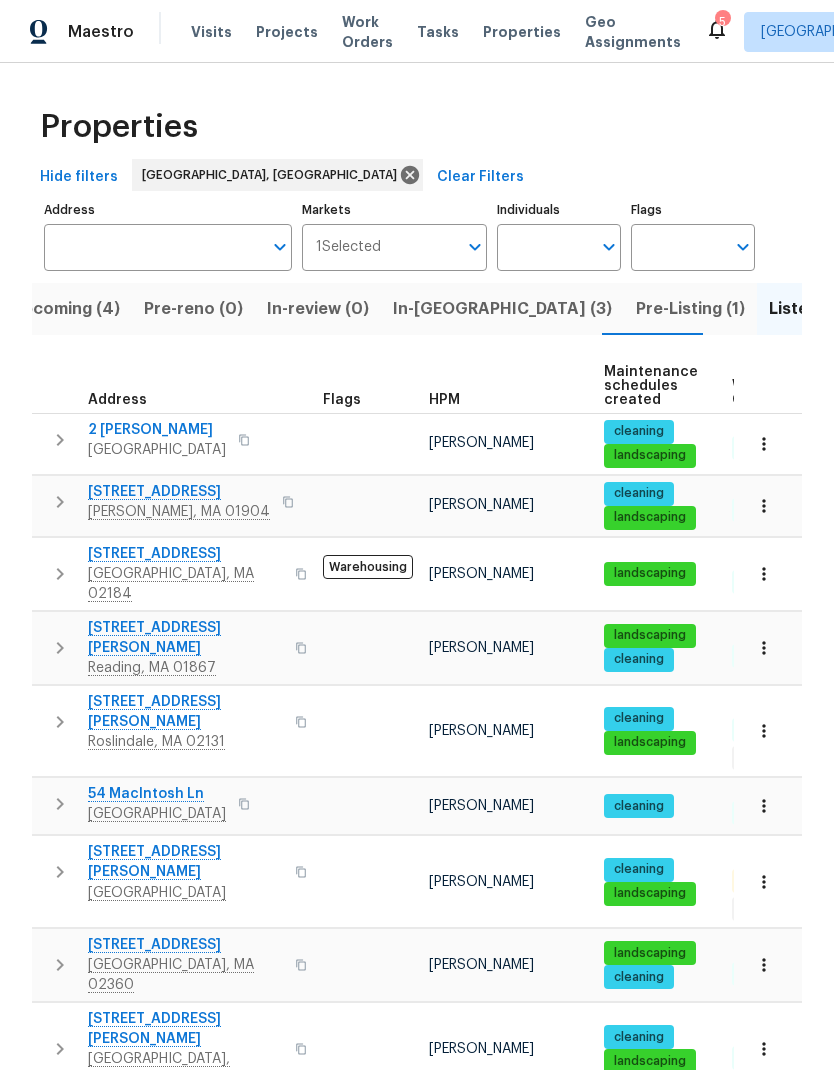scroll, scrollTop: 16, scrollLeft: 6, axis: both 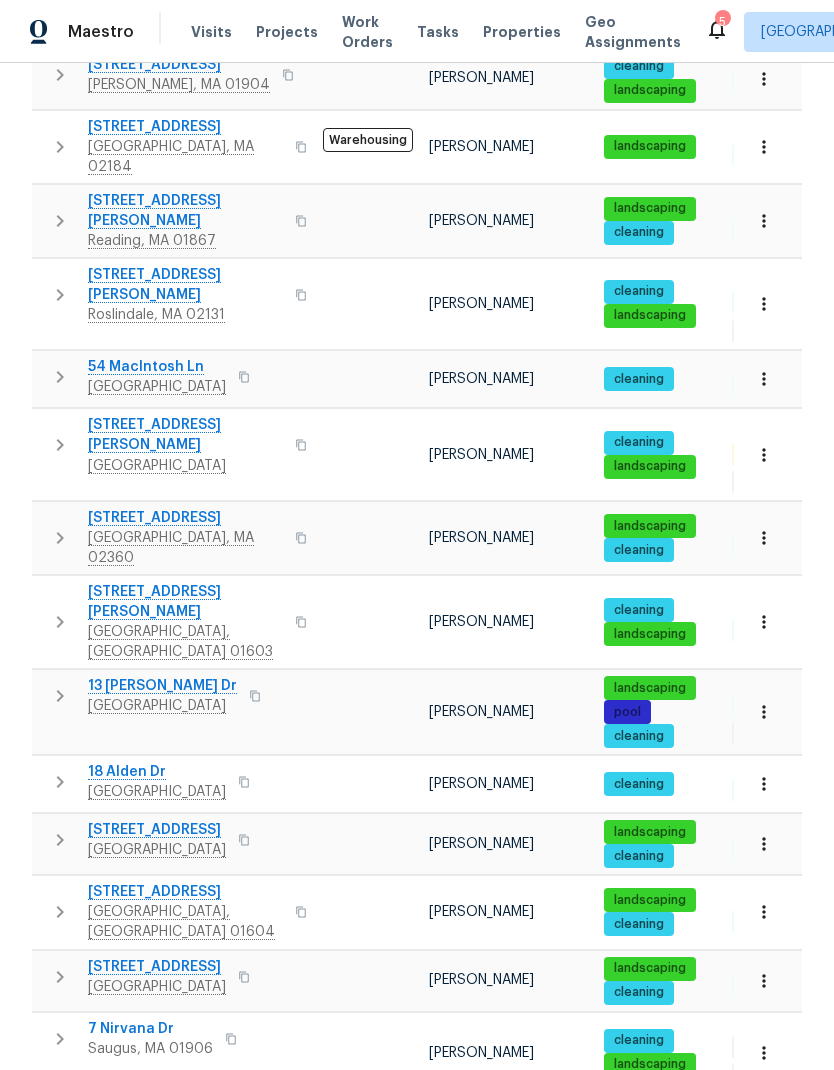 click on "Brockton, MA 02301" at bounding box center [157, 987] 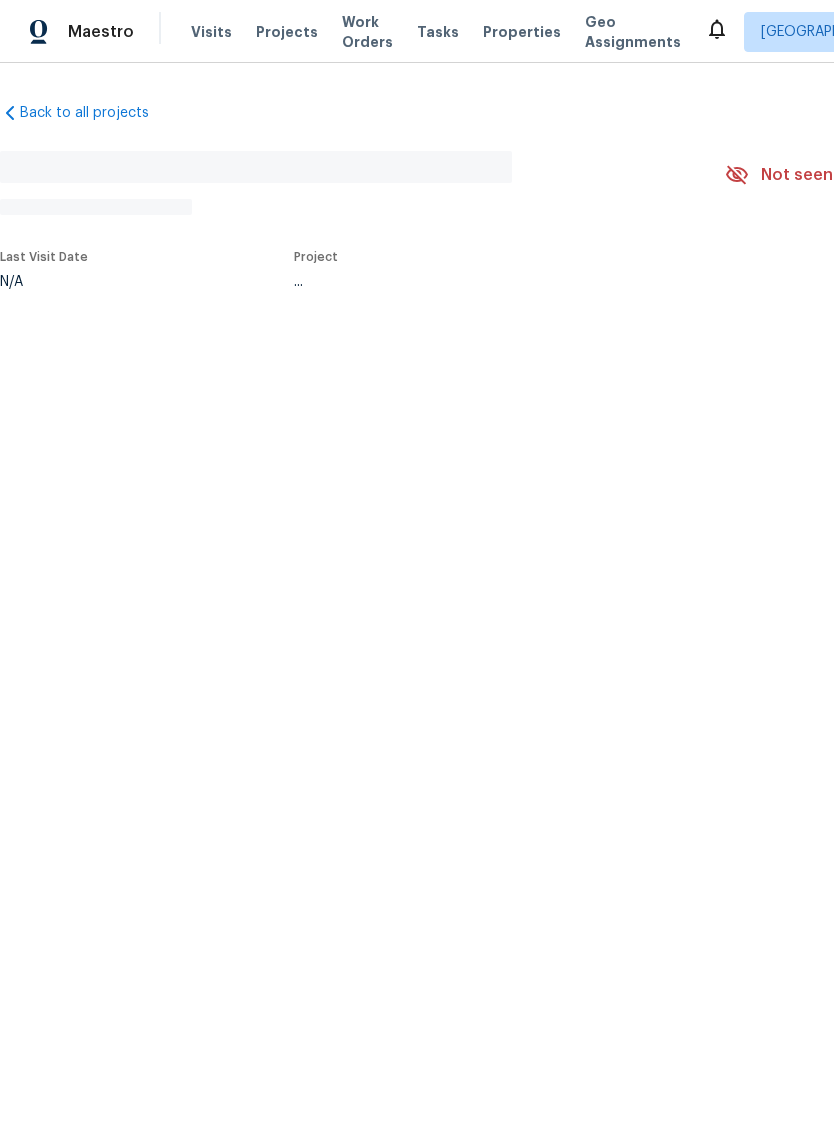 scroll, scrollTop: 0, scrollLeft: 0, axis: both 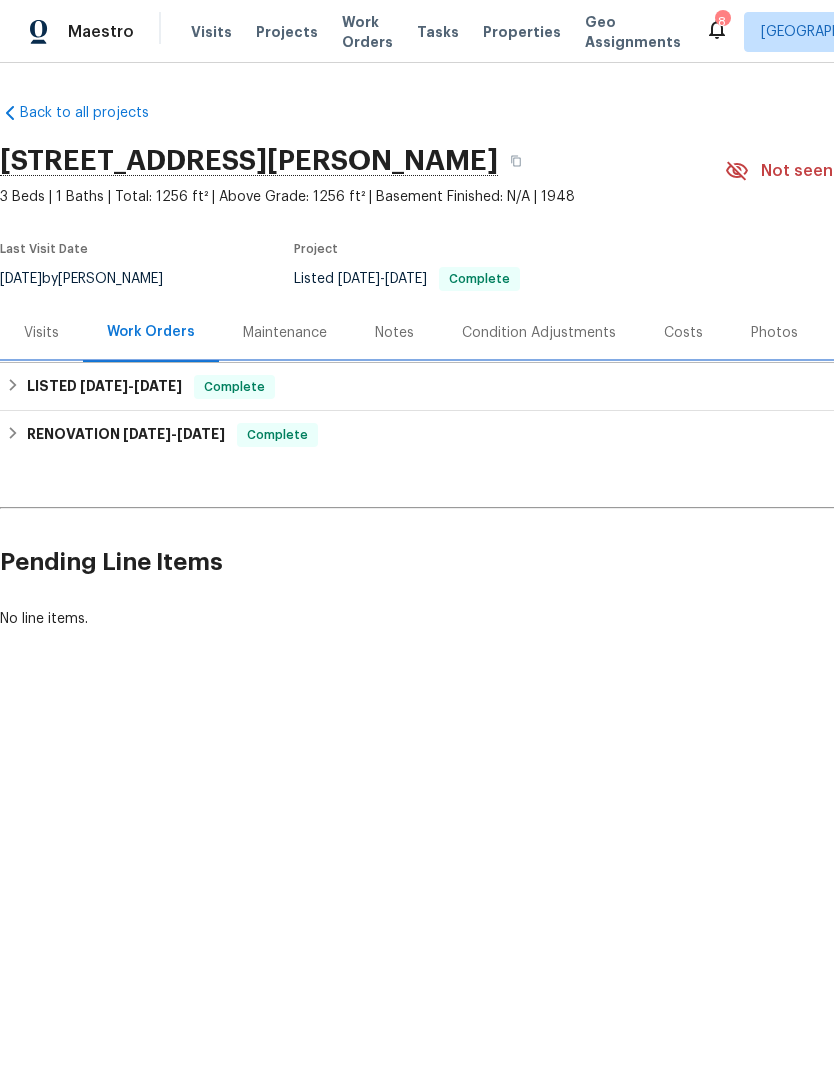click on "[DATE]" at bounding box center [158, 386] 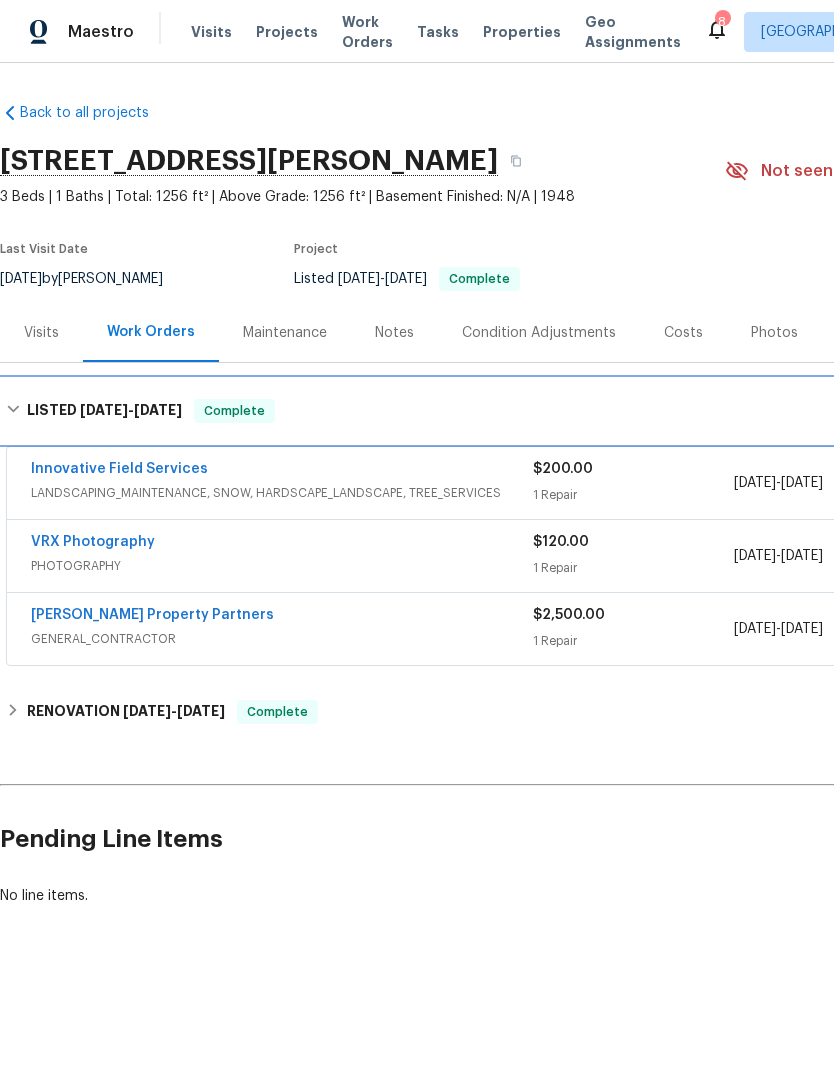 click on "LISTED   4/21/25  -  4/25/25 Complete" at bounding box center [565, 411] 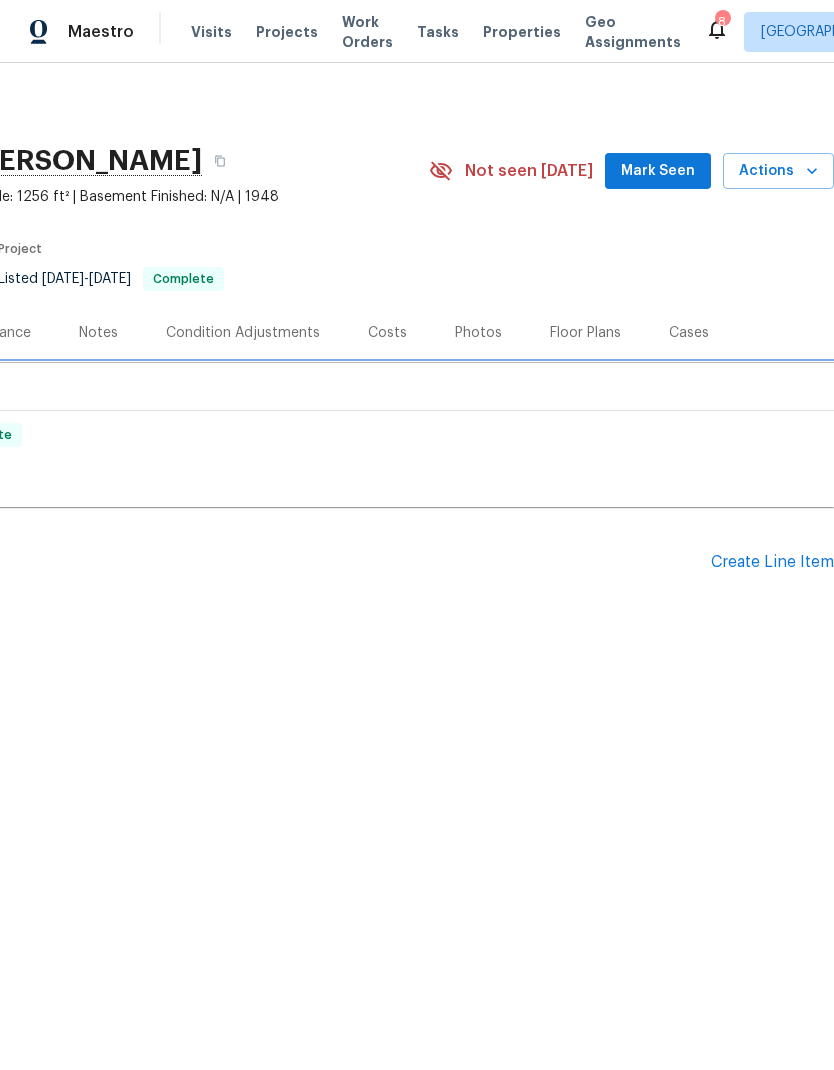 scroll, scrollTop: 0, scrollLeft: 296, axis: horizontal 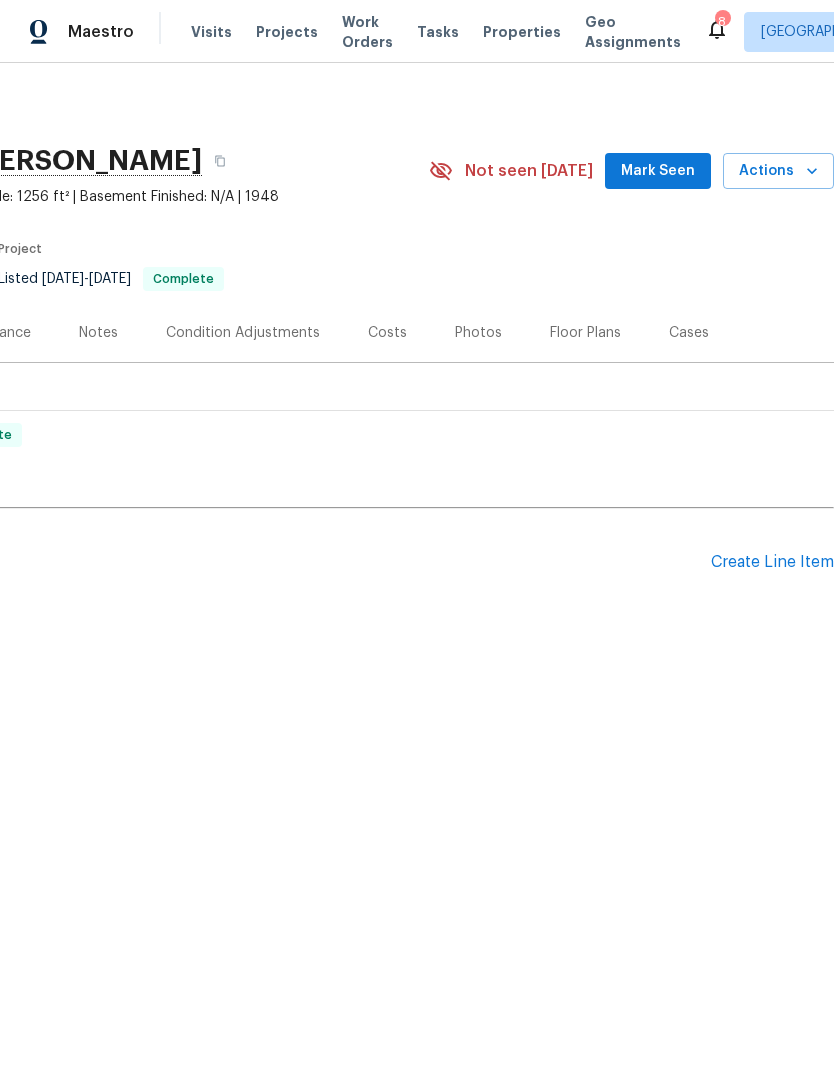click on "Create Line Item" at bounding box center (772, 562) 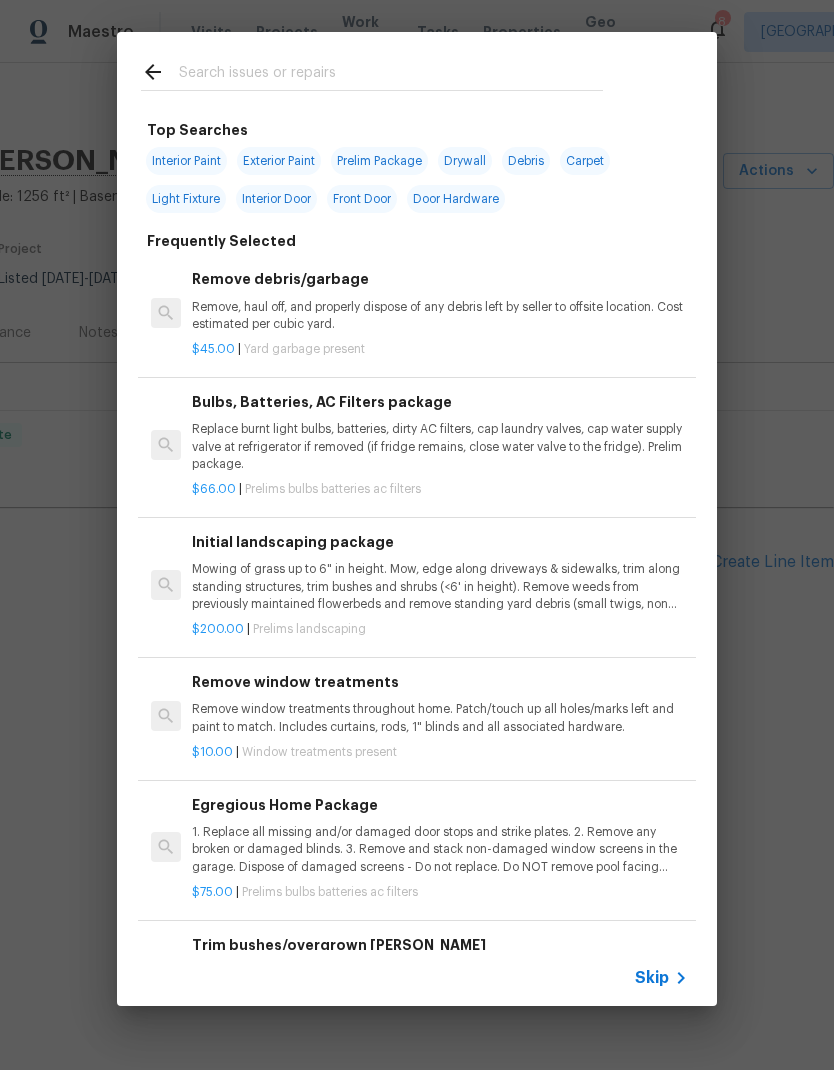 click at bounding box center (391, 75) 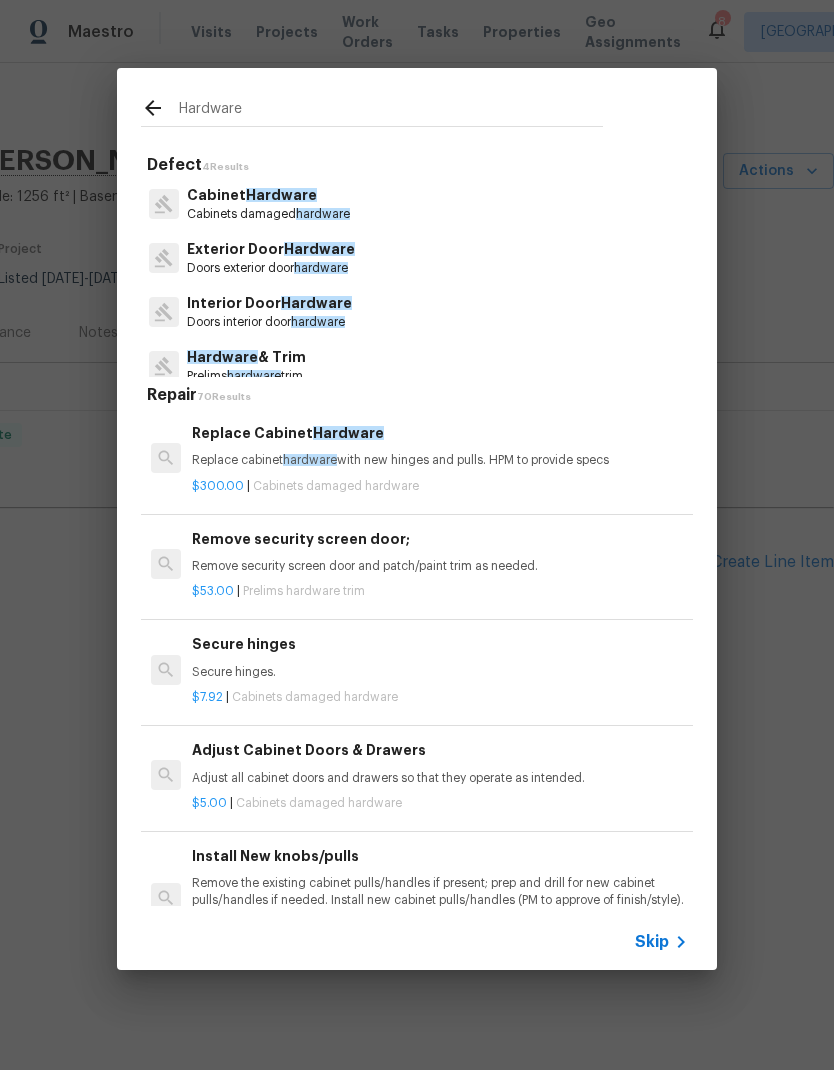 type on "Hardware" 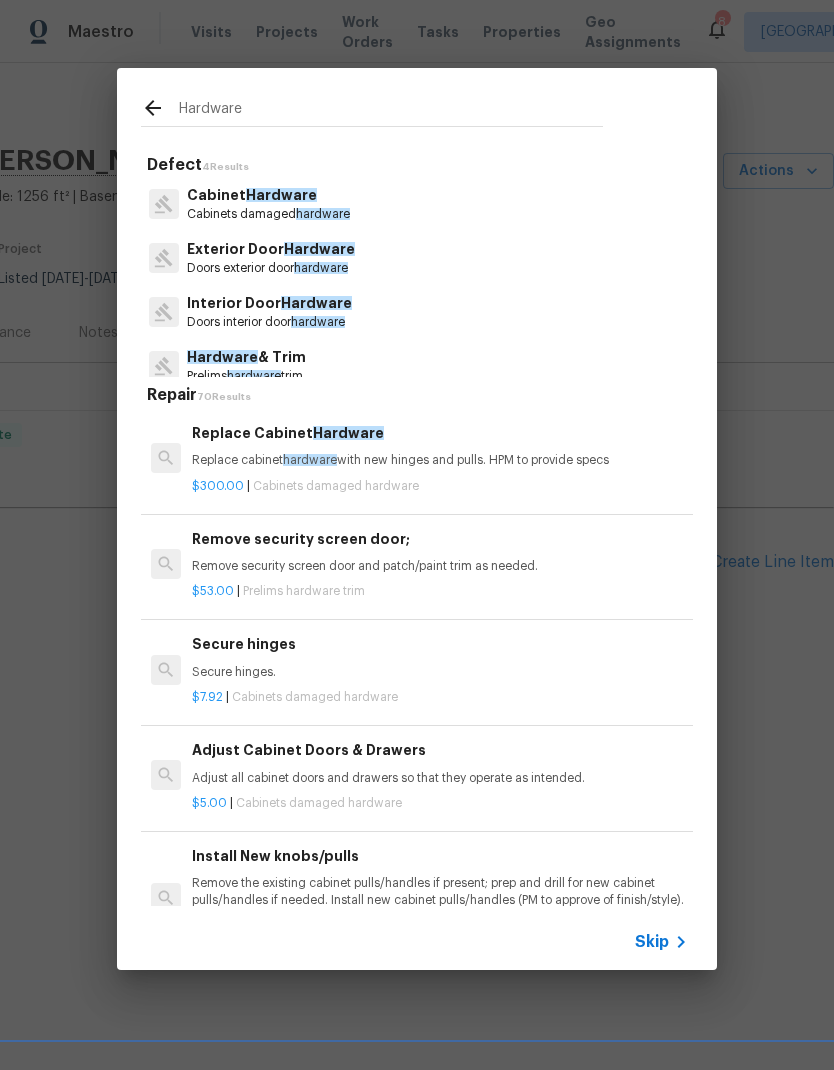 click on "Exterior Door  Hardware Doors exterior door  hardware" at bounding box center (417, 258) 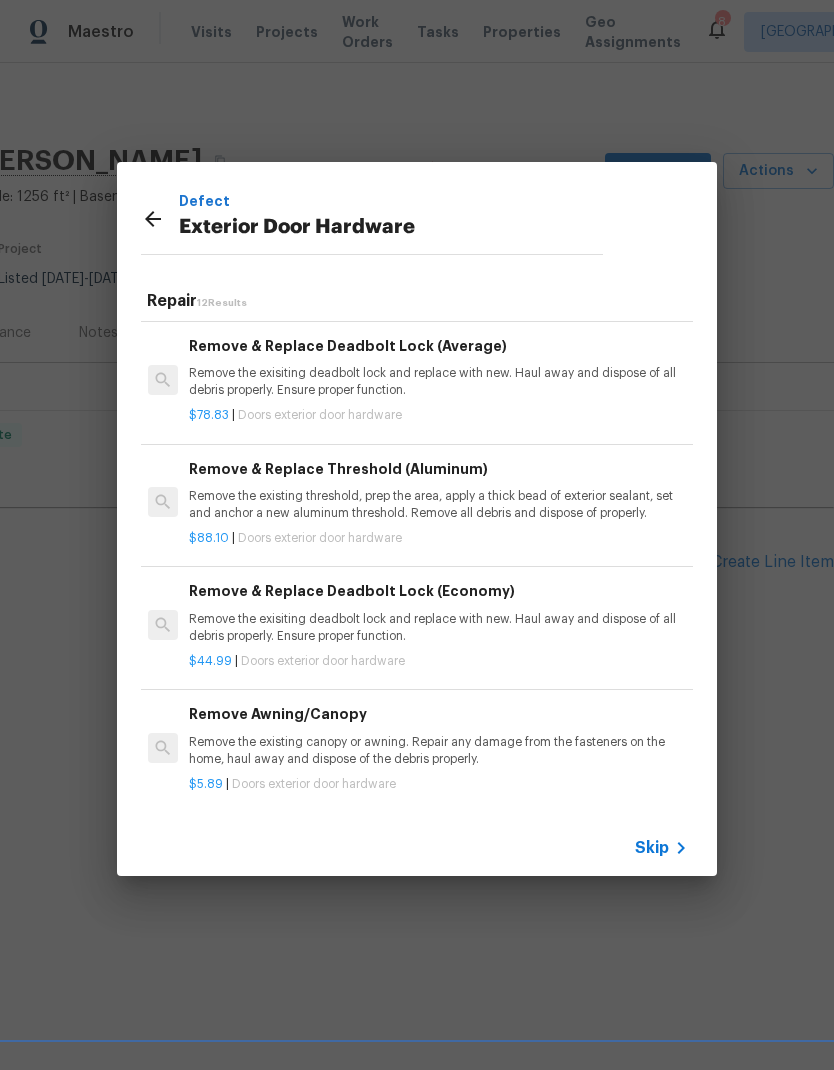 scroll, scrollTop: 748, scrollLeft: 3, axis: both 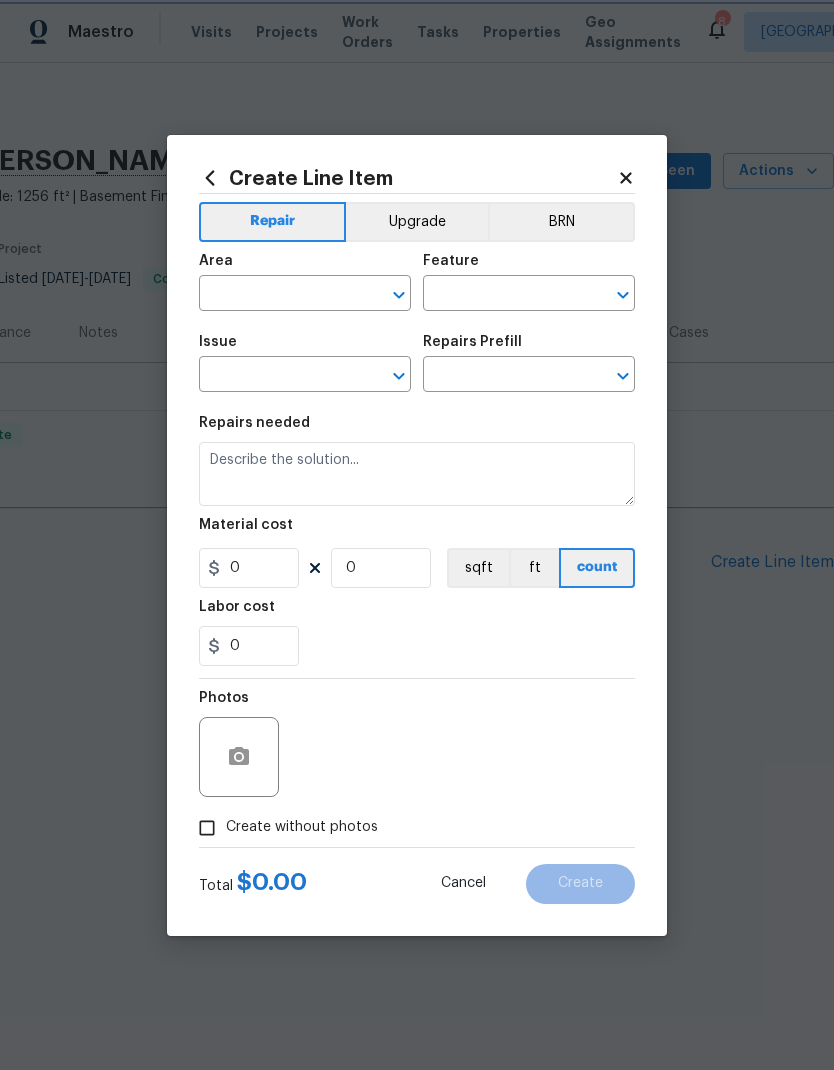 type on "Interior Door" 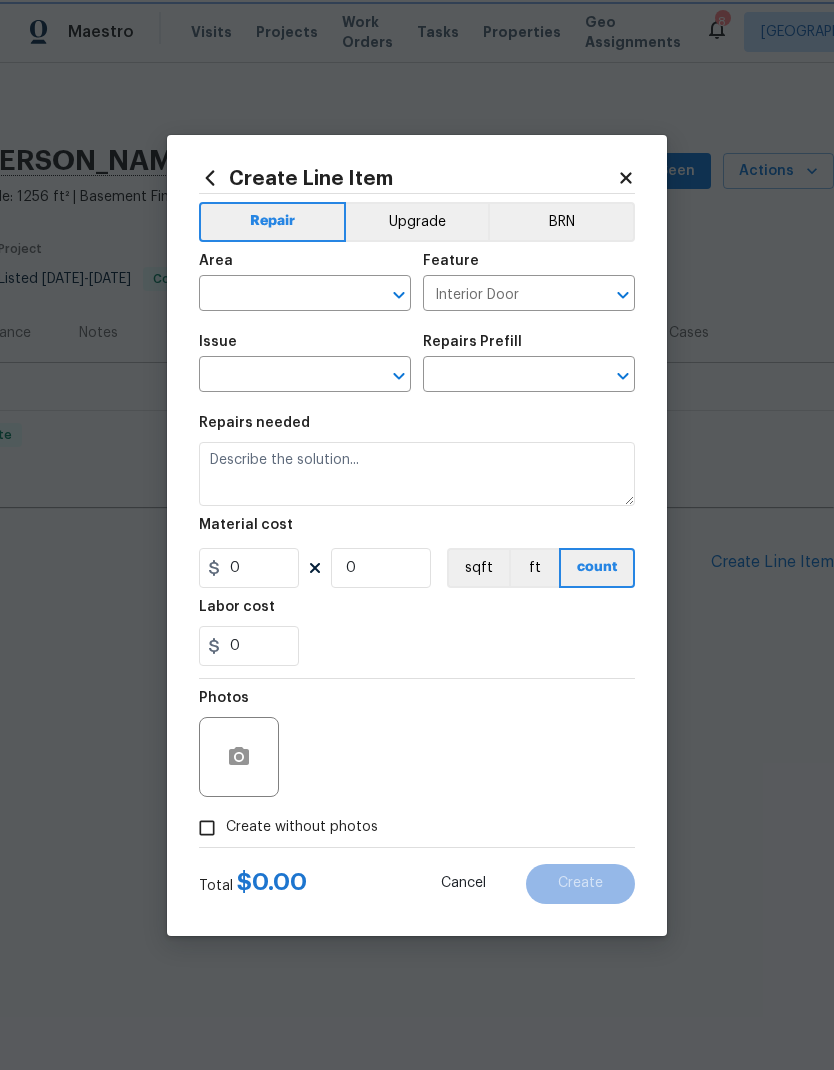 type on "Exterior Door Hardware" 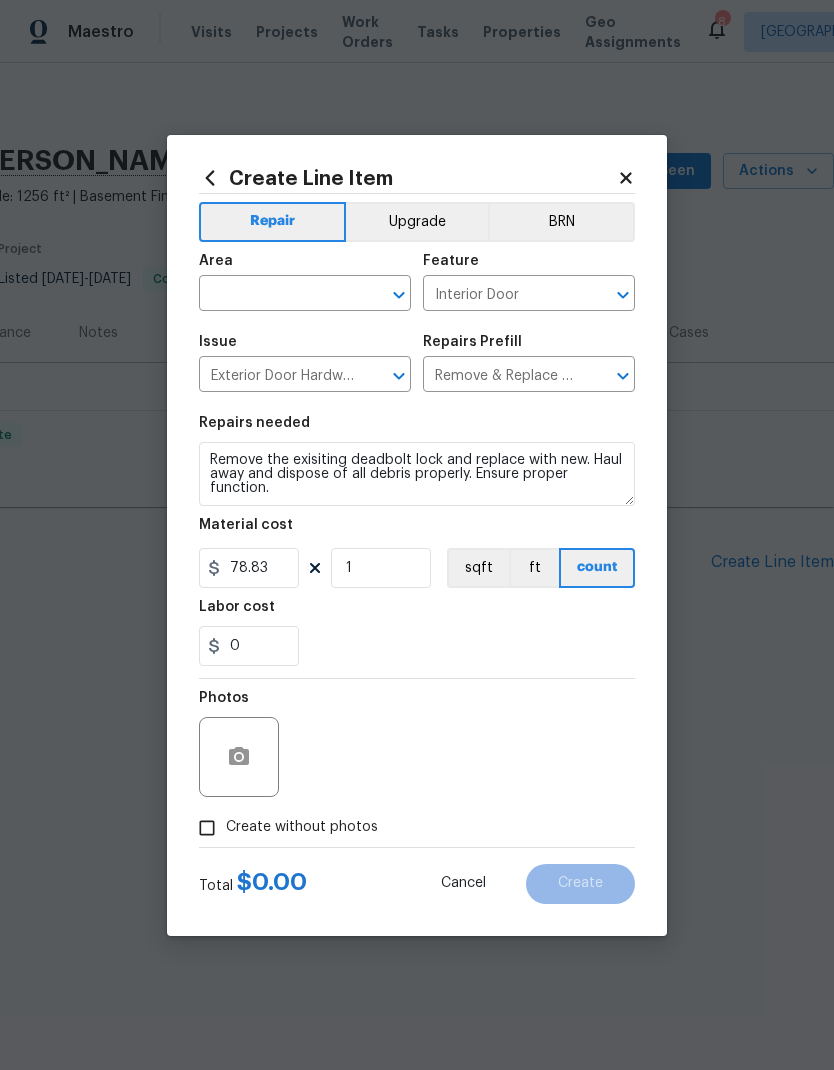 click on "Remove & Replace Deadbolt Lock (Average) $78.83" at bounding box center [501, 376] 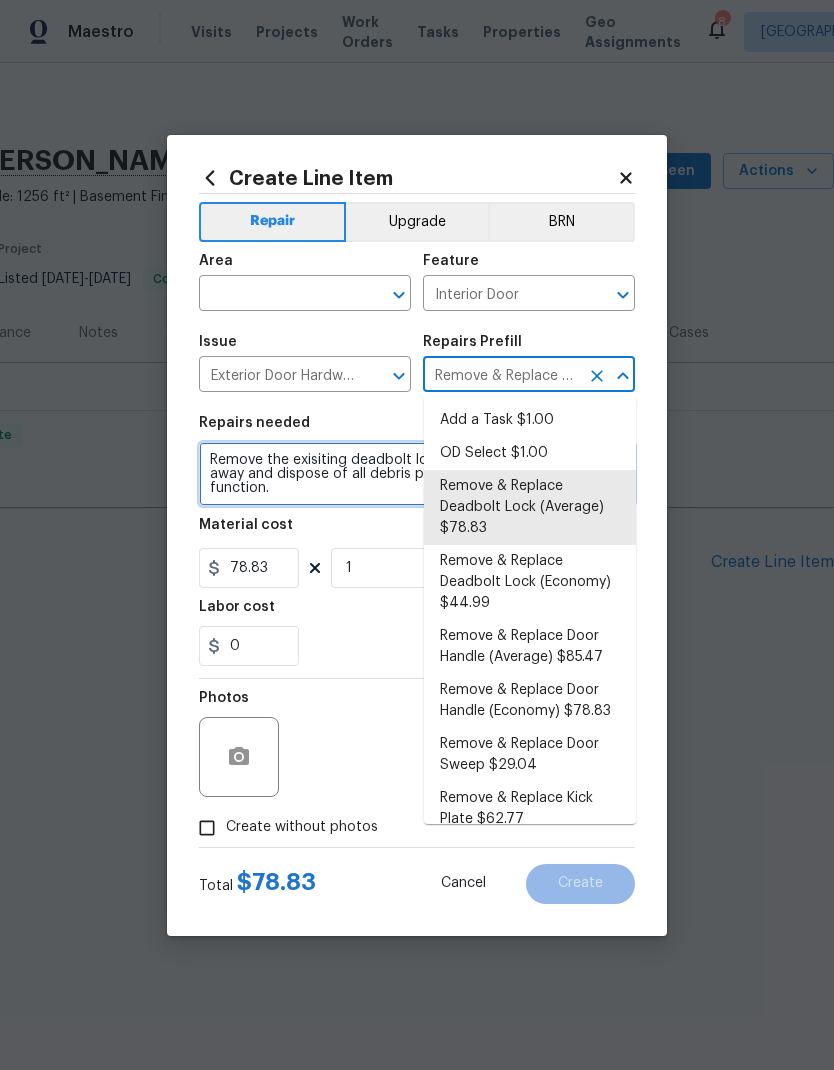 click on "Remove the exisiting deadbolt lock and replace with new. Haul away and dispose of all debris properly. Ensure proper function." at bounding box center [417, 474] 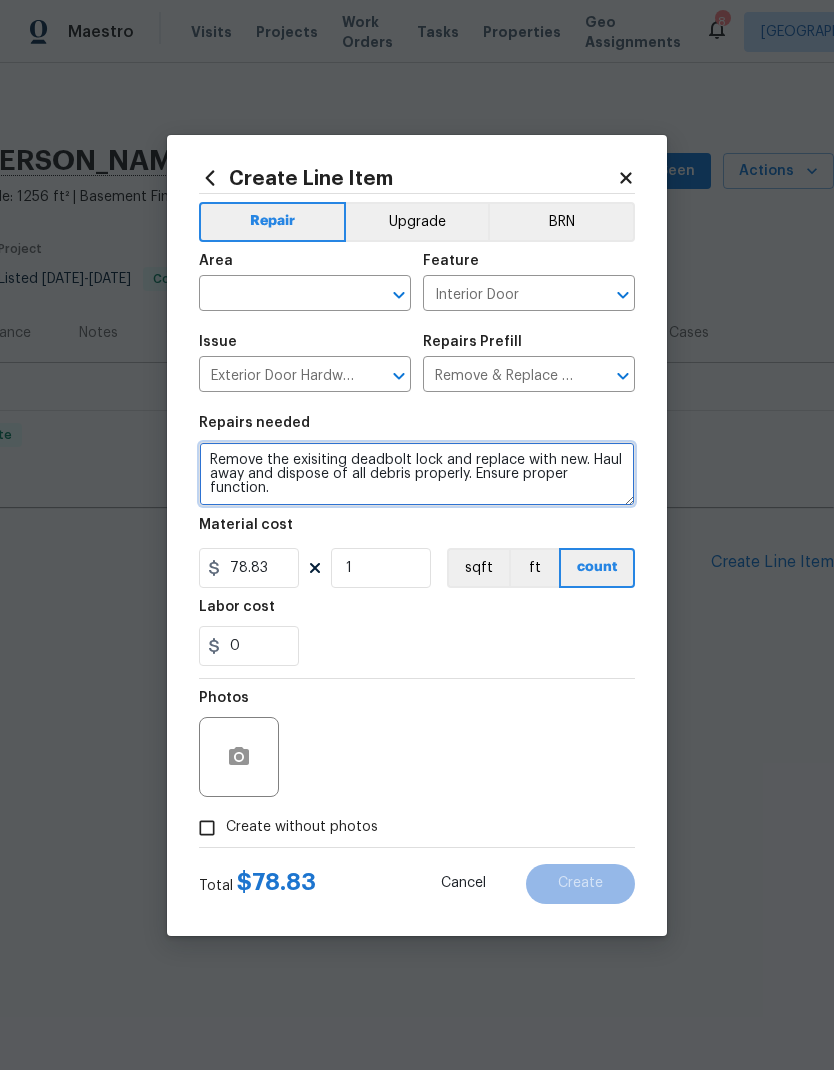 click on "Remove the exisiting deadbolt lock and replace with new. Haul away and dispose of all debris properly. Ensure proper function." at bounding box center [417, 474] 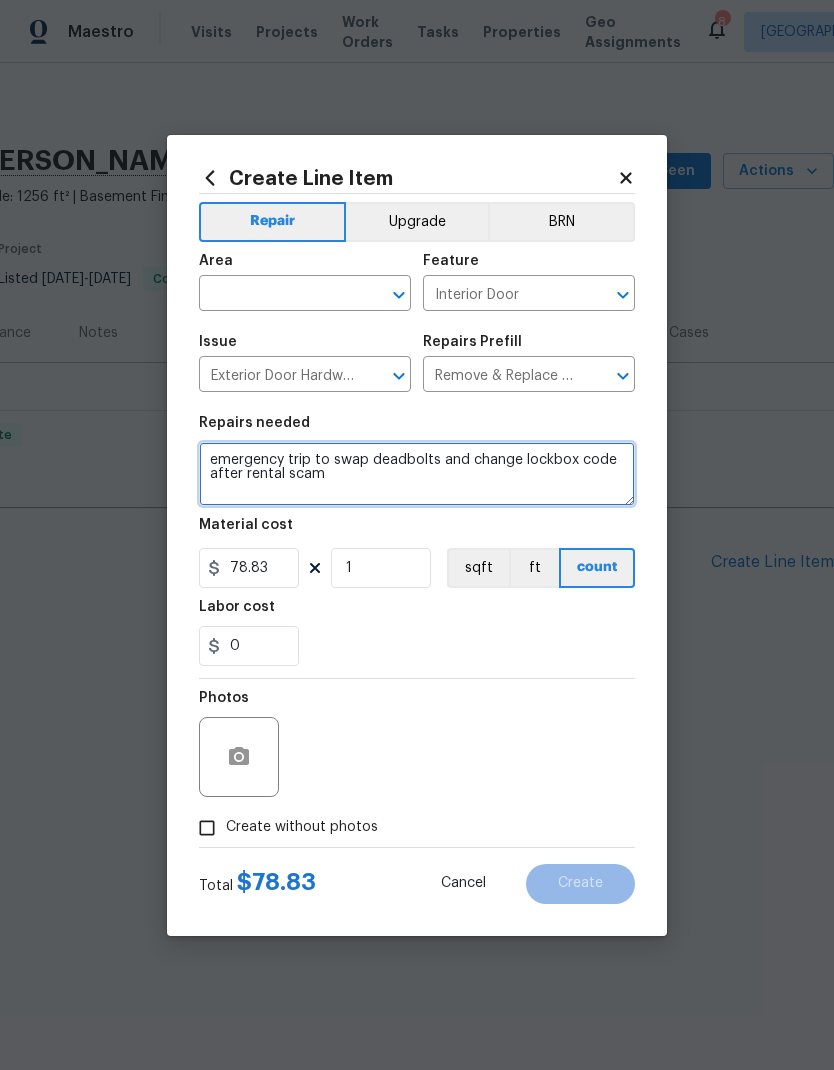 type on "emergency trip to swap deadbolts and change lockbox code after rental scam" 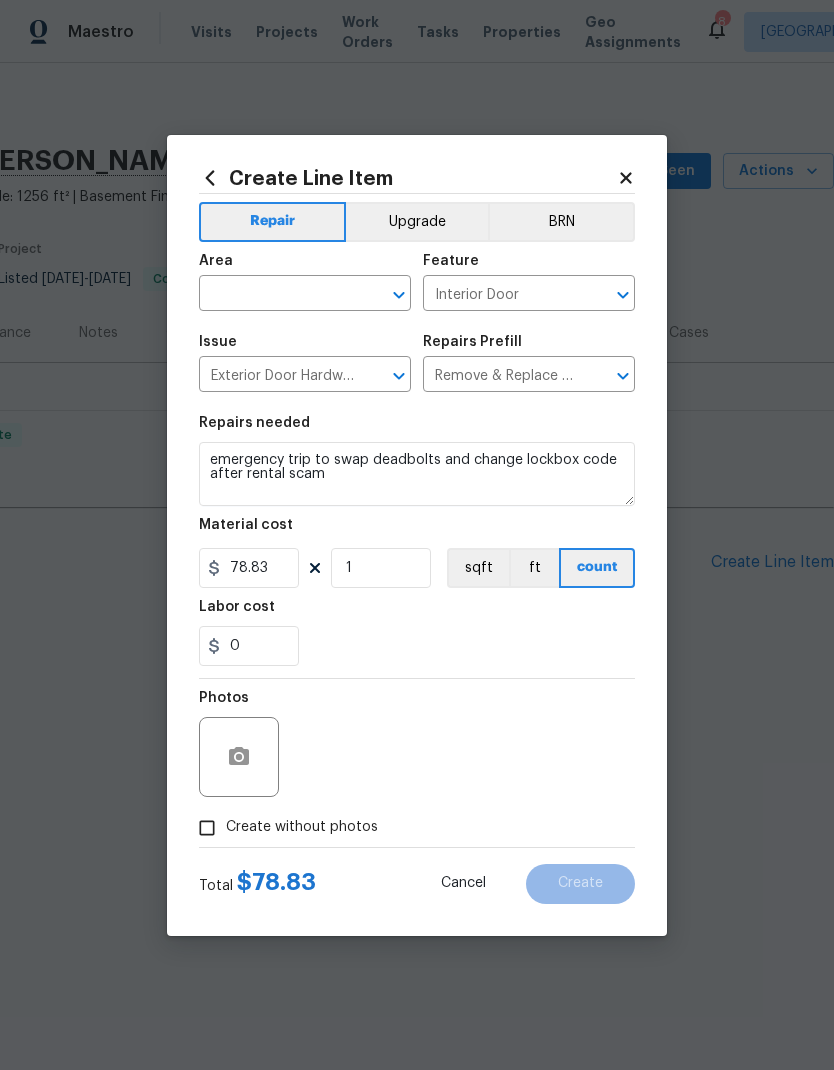 click on "Material cost" at bounding box center (417, 531) 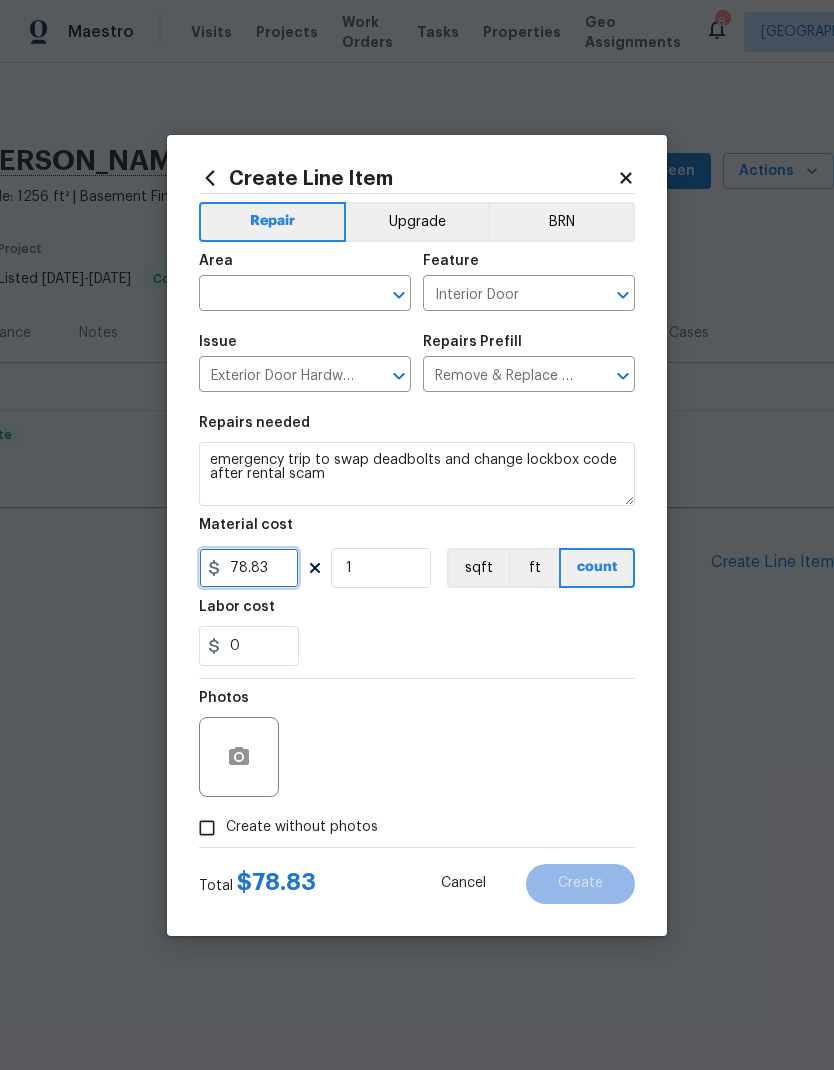 click on "78.83" at bounding box center (249, 568) 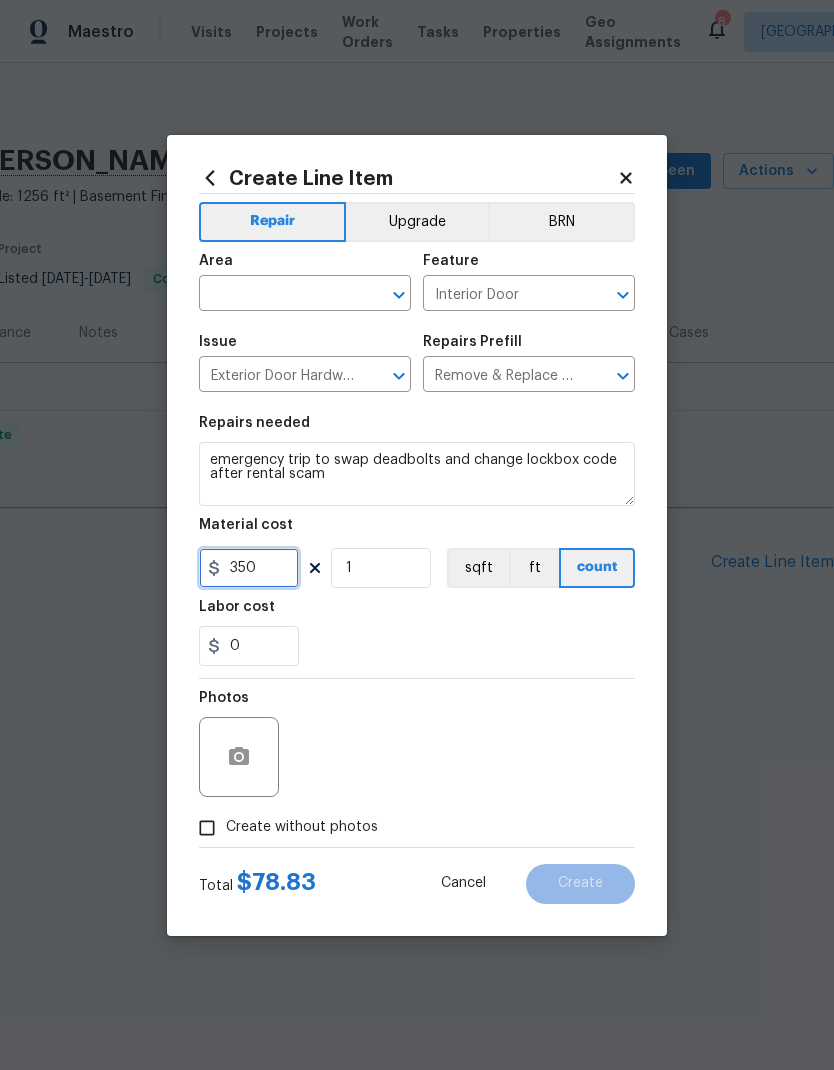 type on "350" 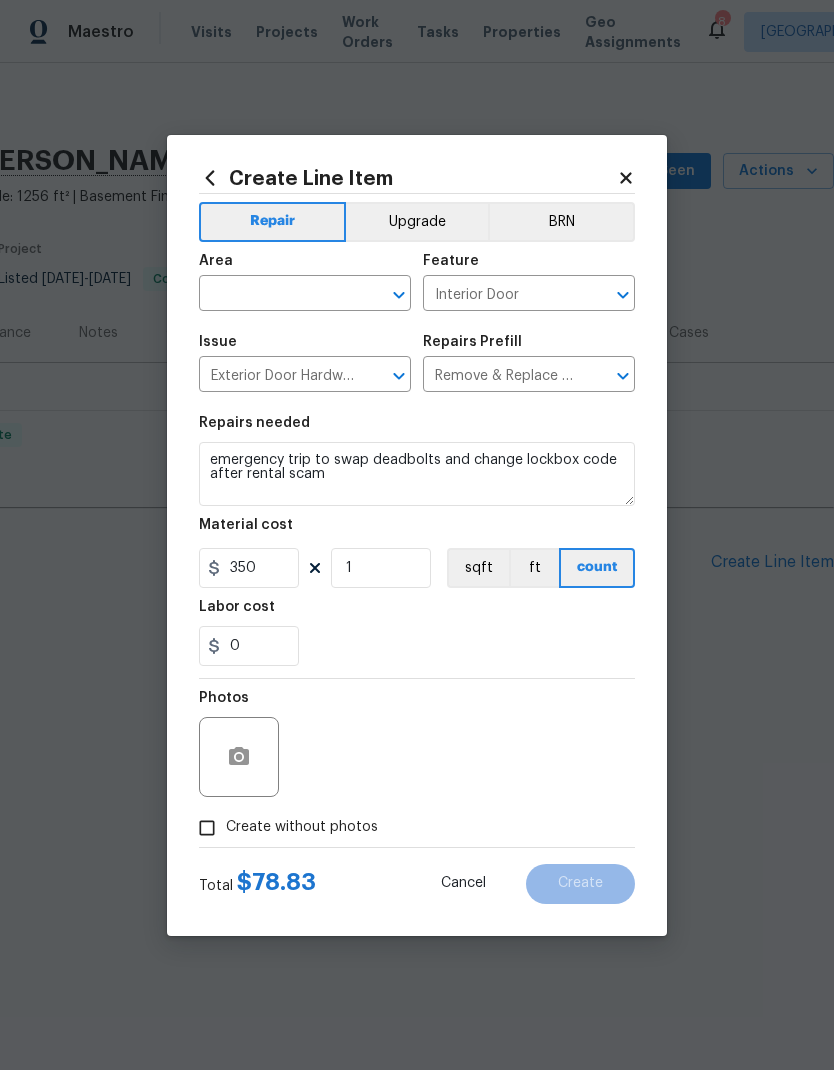 click at bounding box center [277, 295] 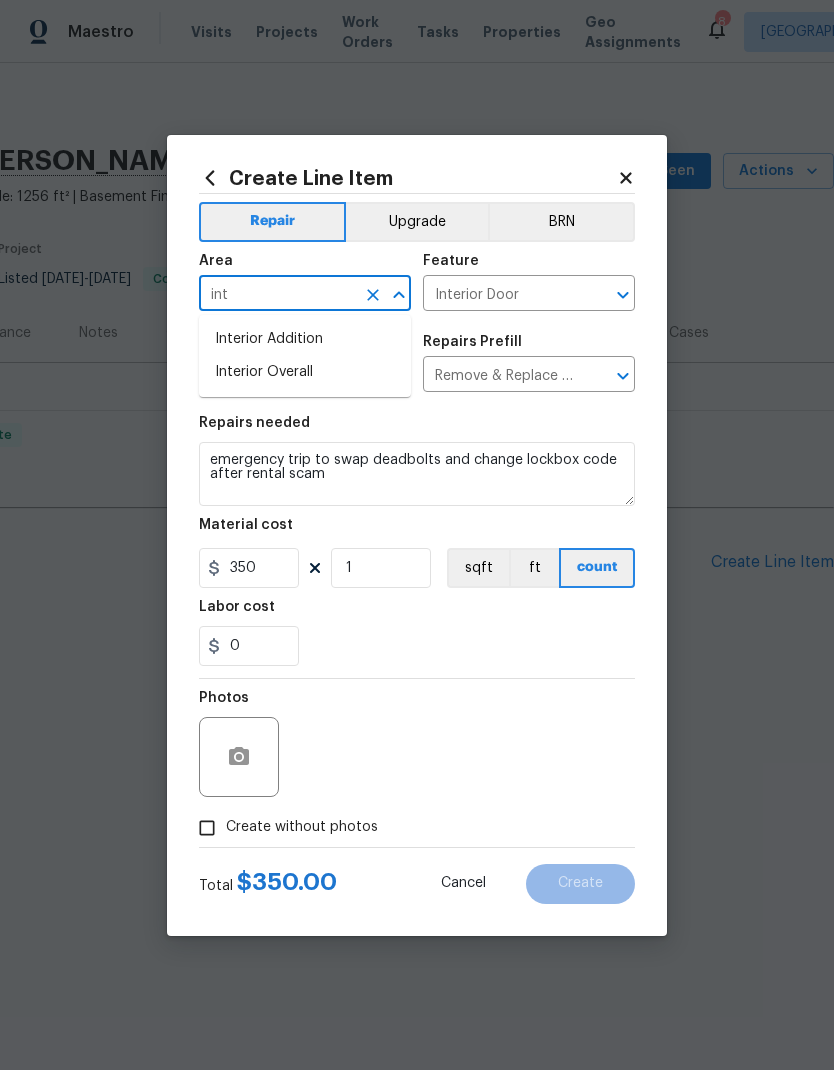 click on "Interior Overall" at bounding box center (305, 372) 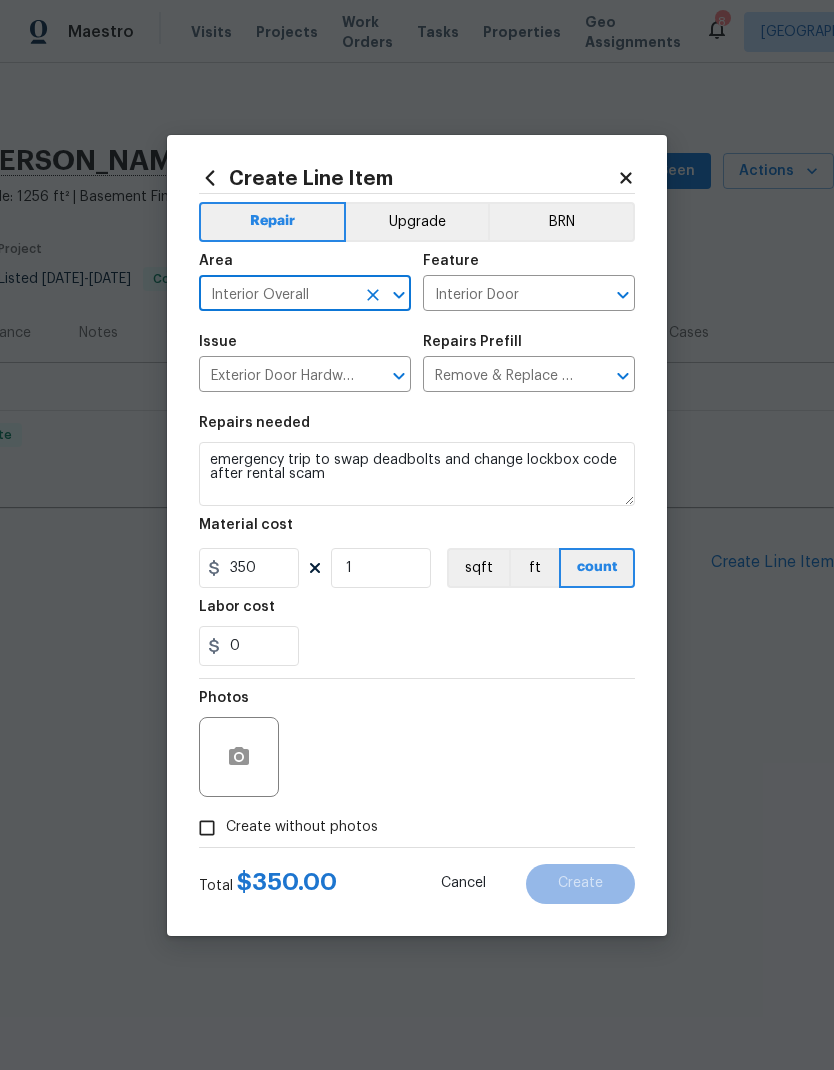click on "0" at bounding box center [417, 646] 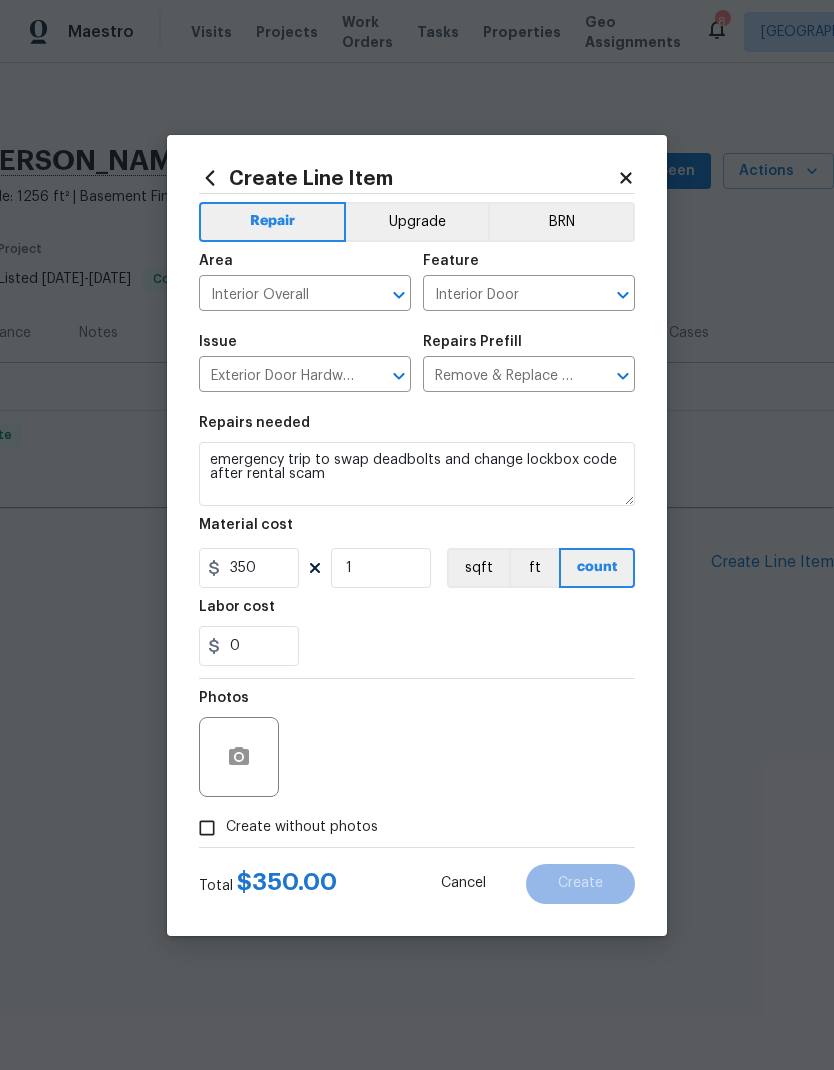 click on "Create without photos" at bounding box center (207, 828) 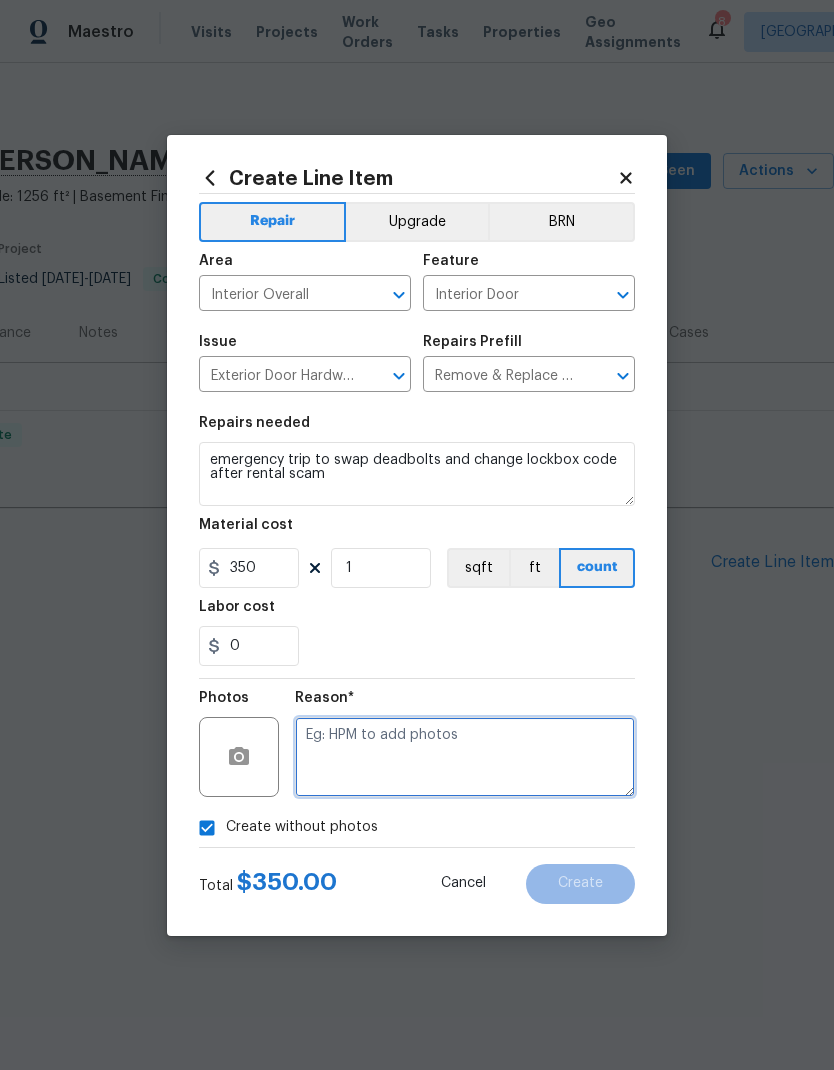 click at bounding box center (465, 757) 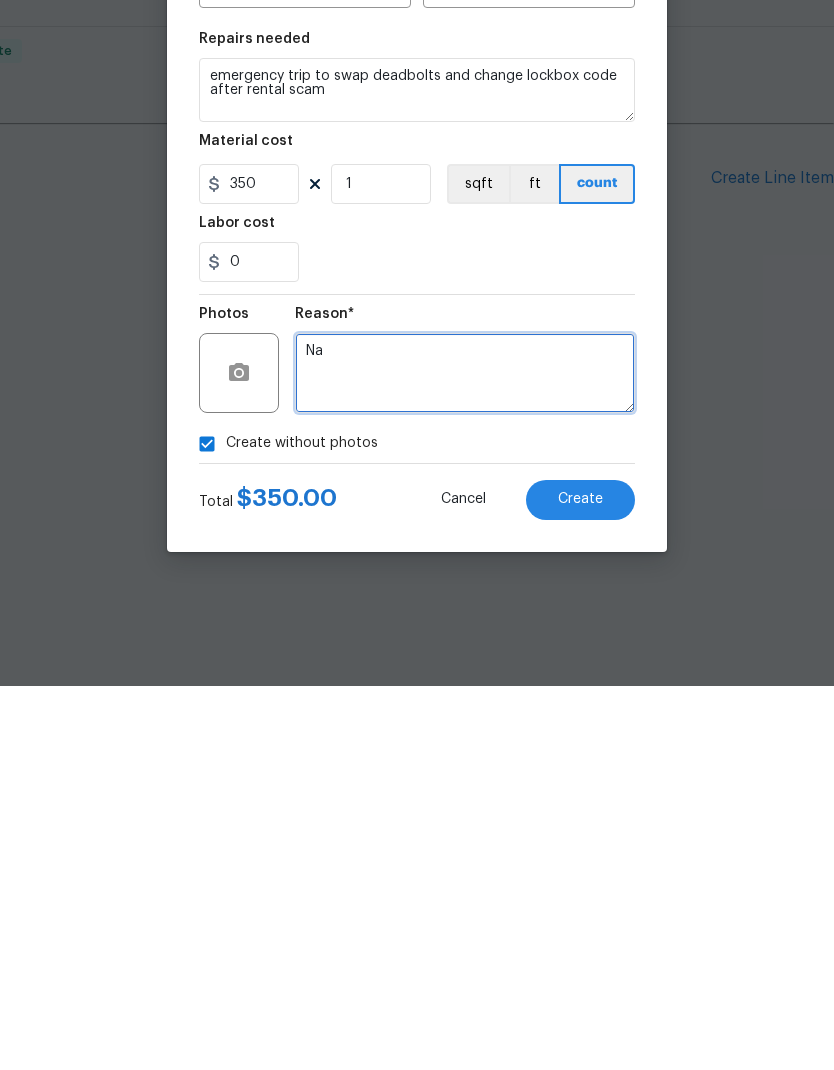 type on "Na" 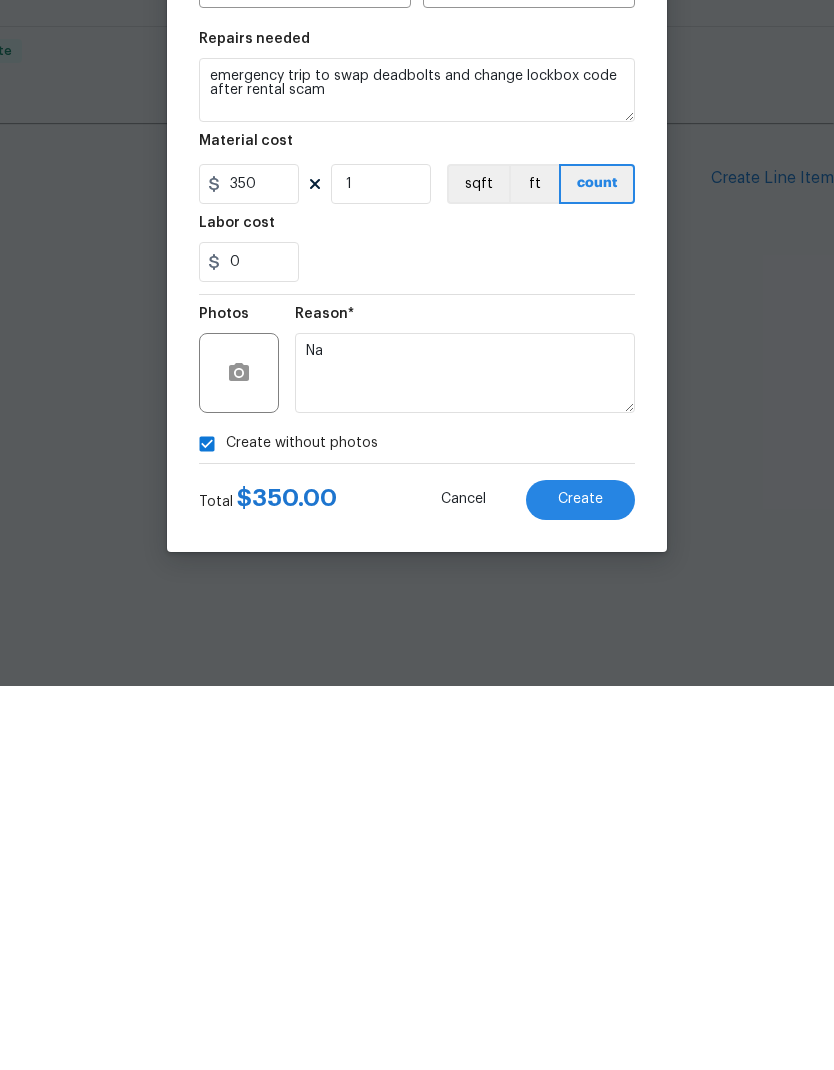 click on "Create without photos" at bounding box center (417, 828) 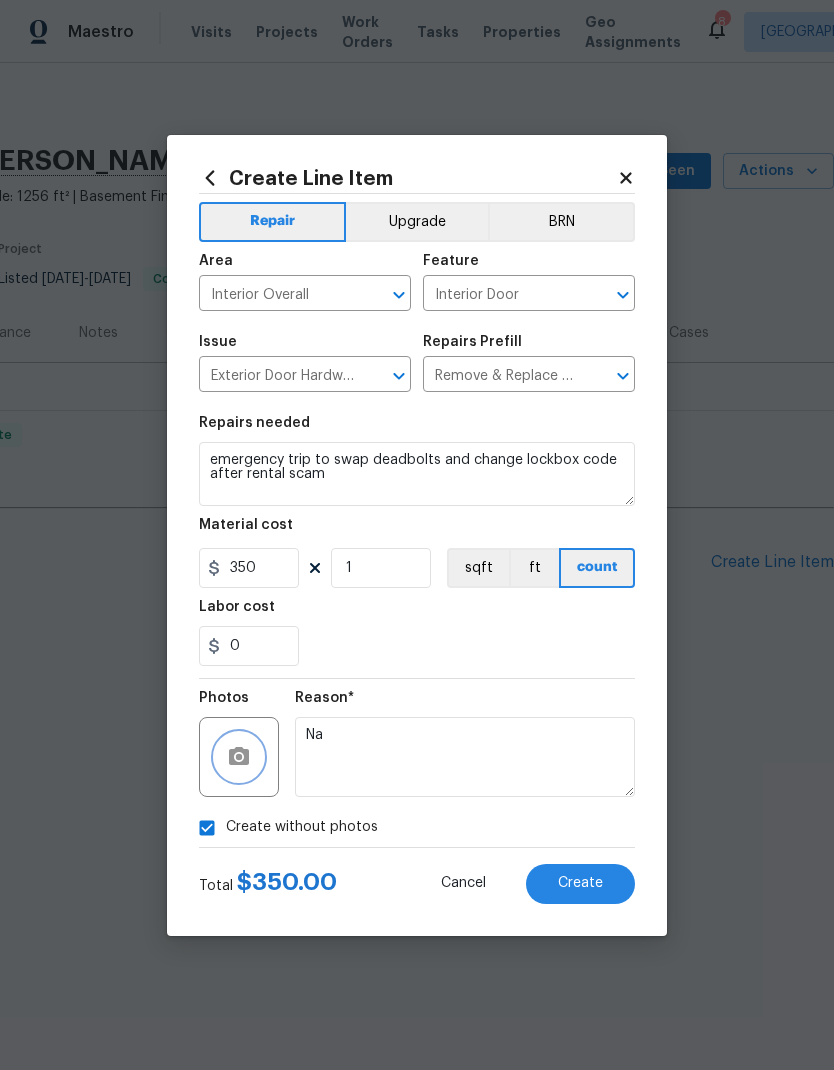 click 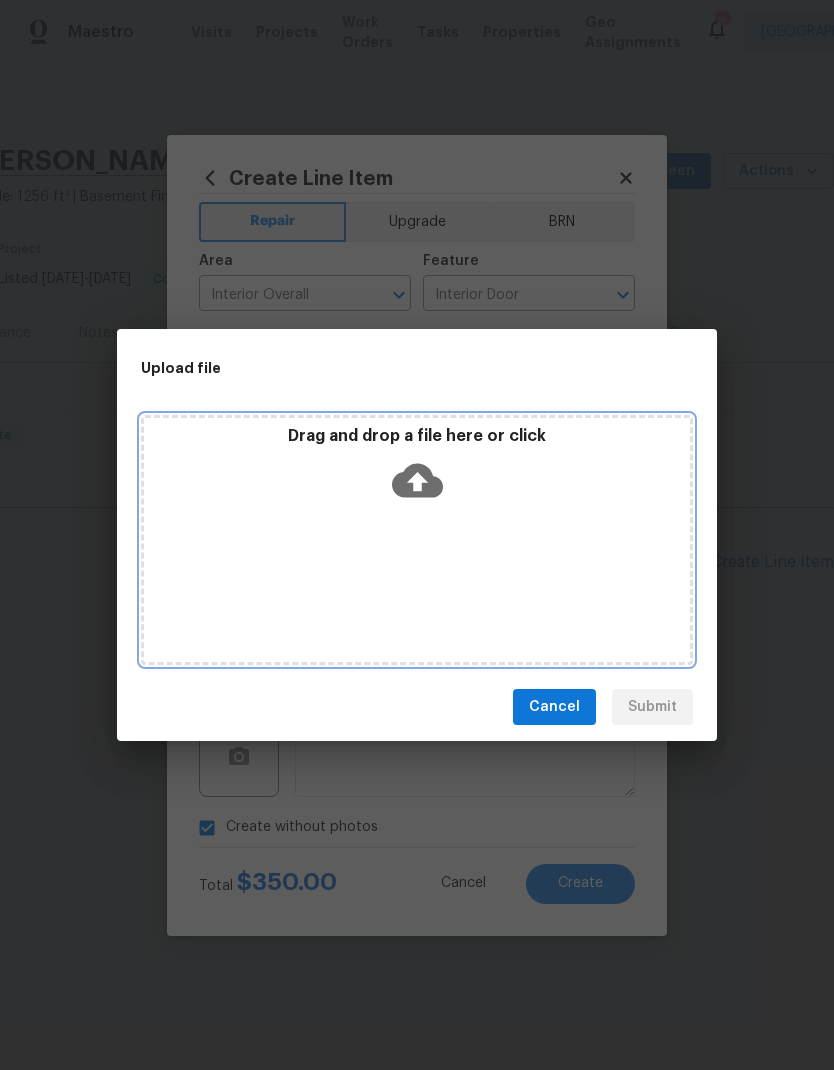 click on "Drag and drop a file here or click" at bounding box center (417, 469) 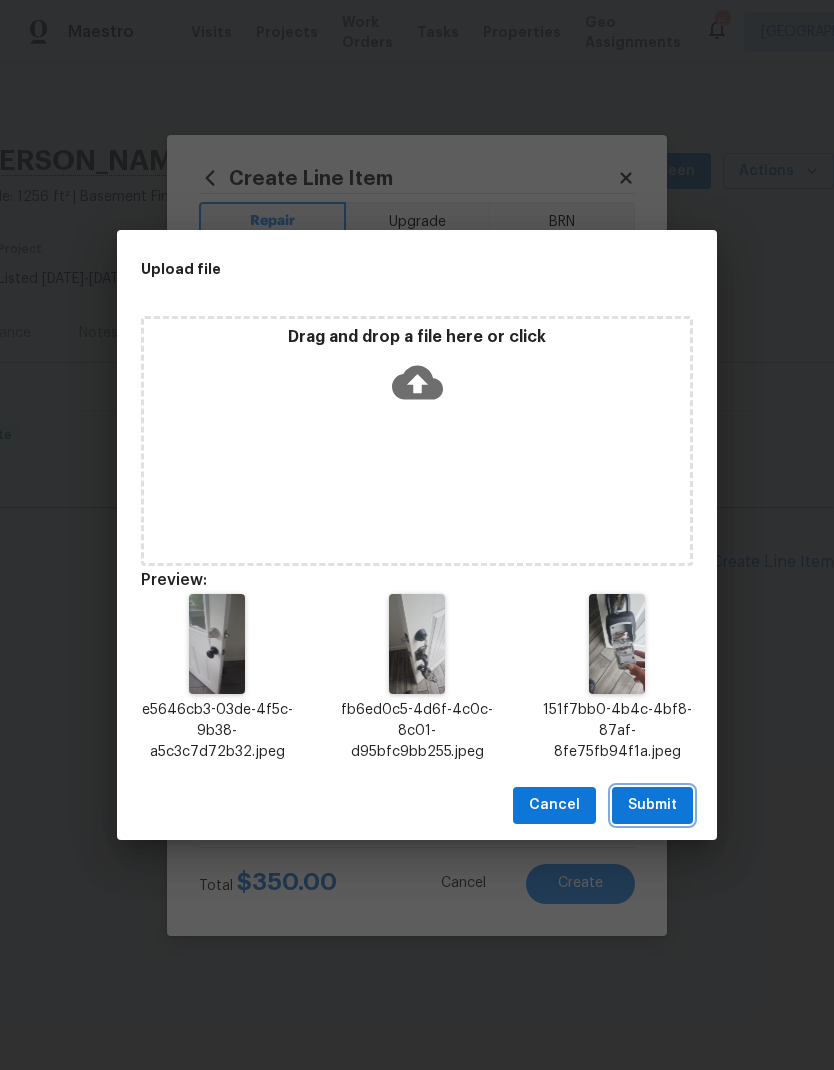 click on "Submit" at bounding box center (652, 805) 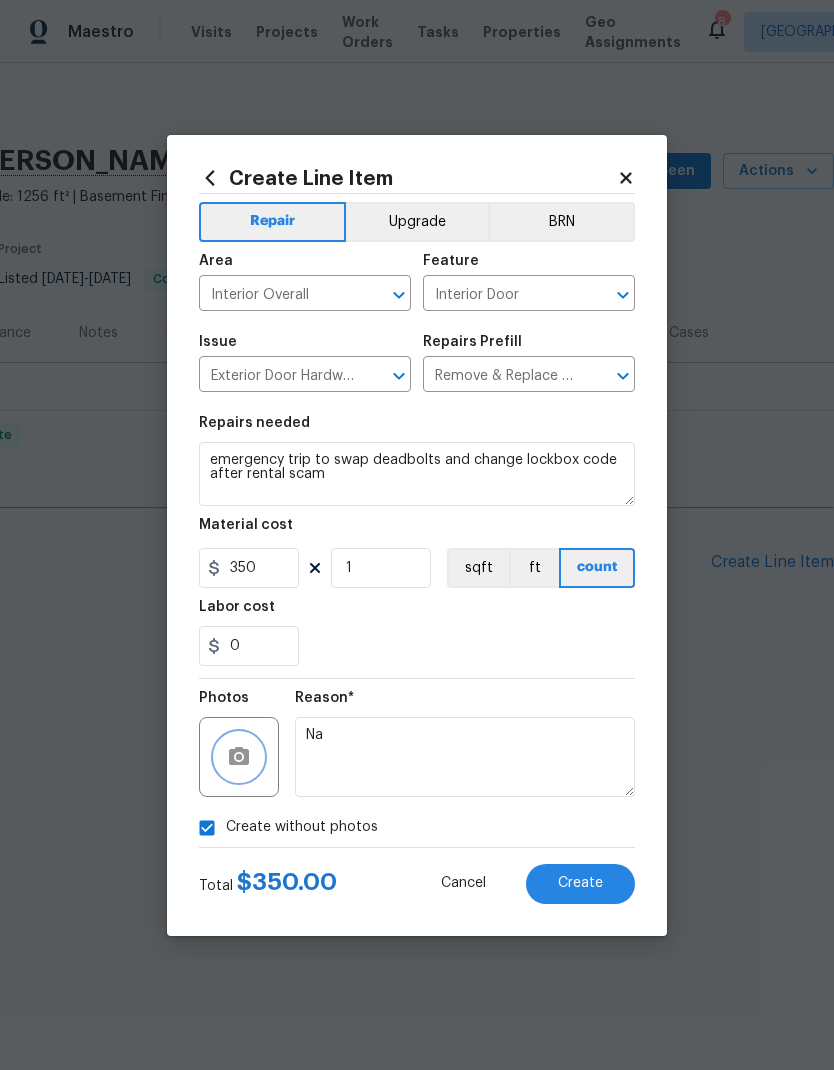 checkbox on "false" 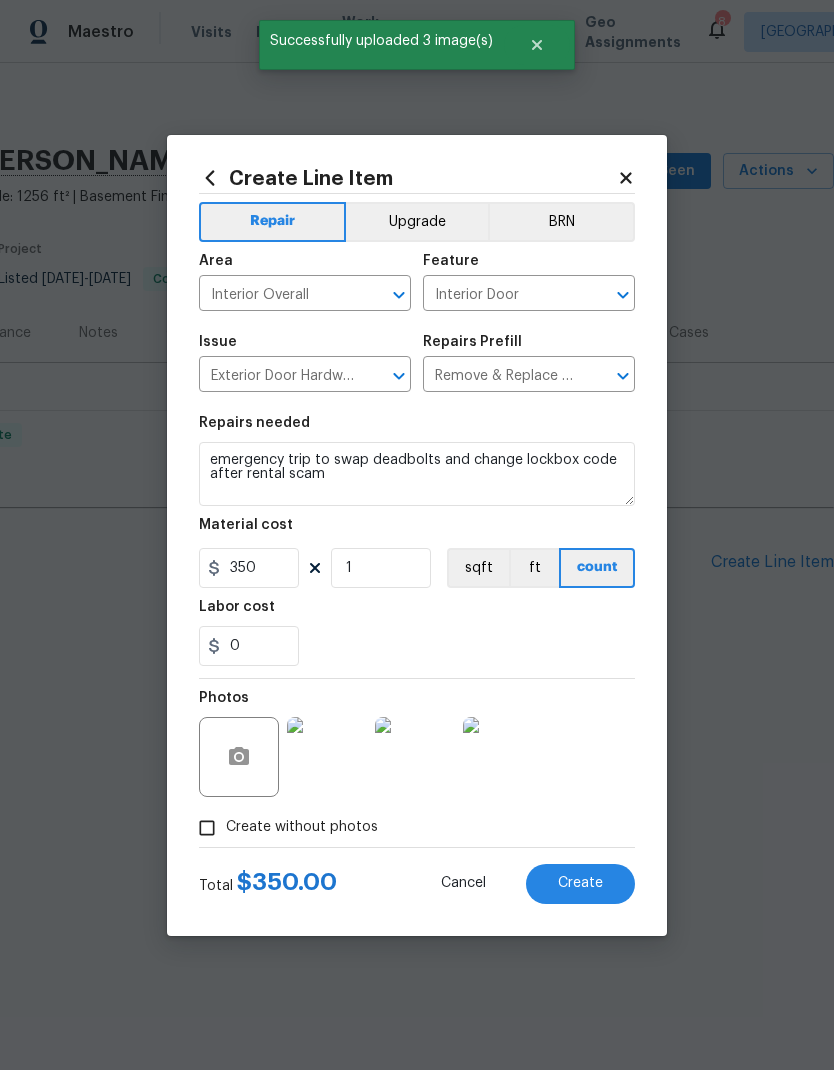 click on "Create" at bounding box center (580, 883) 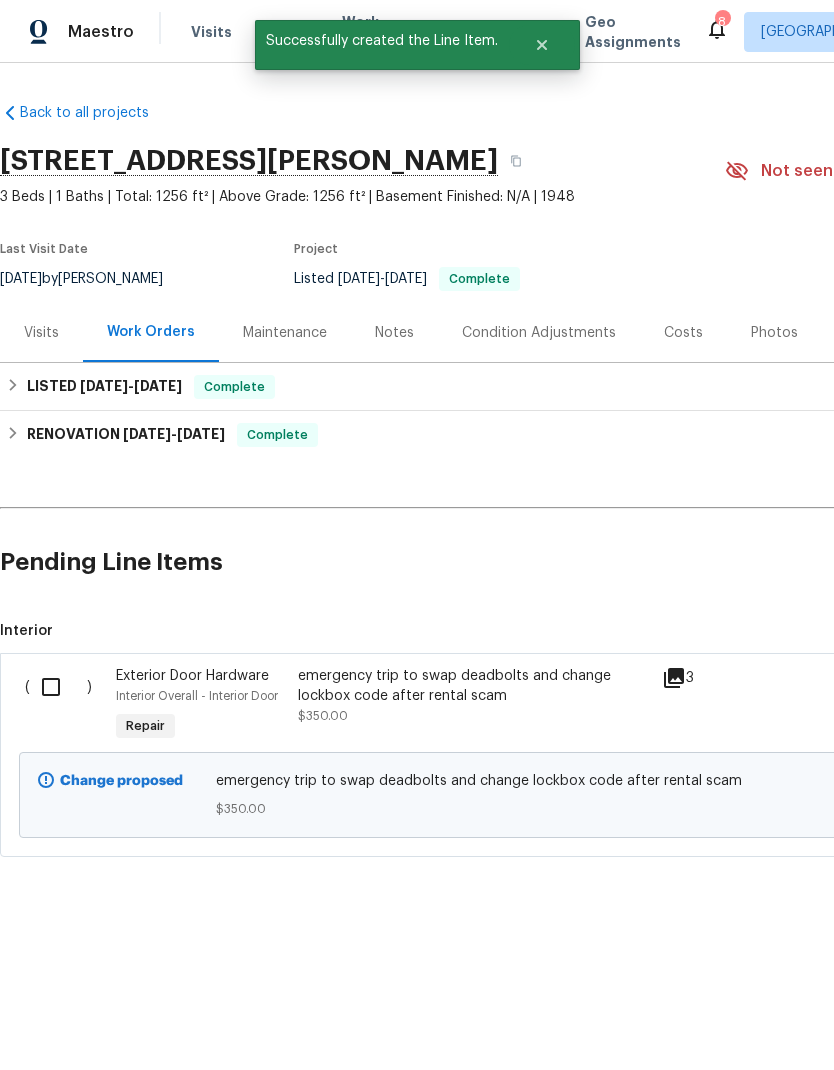 scroll, scrollTop: 0, scrollLeft: 0, axis: both 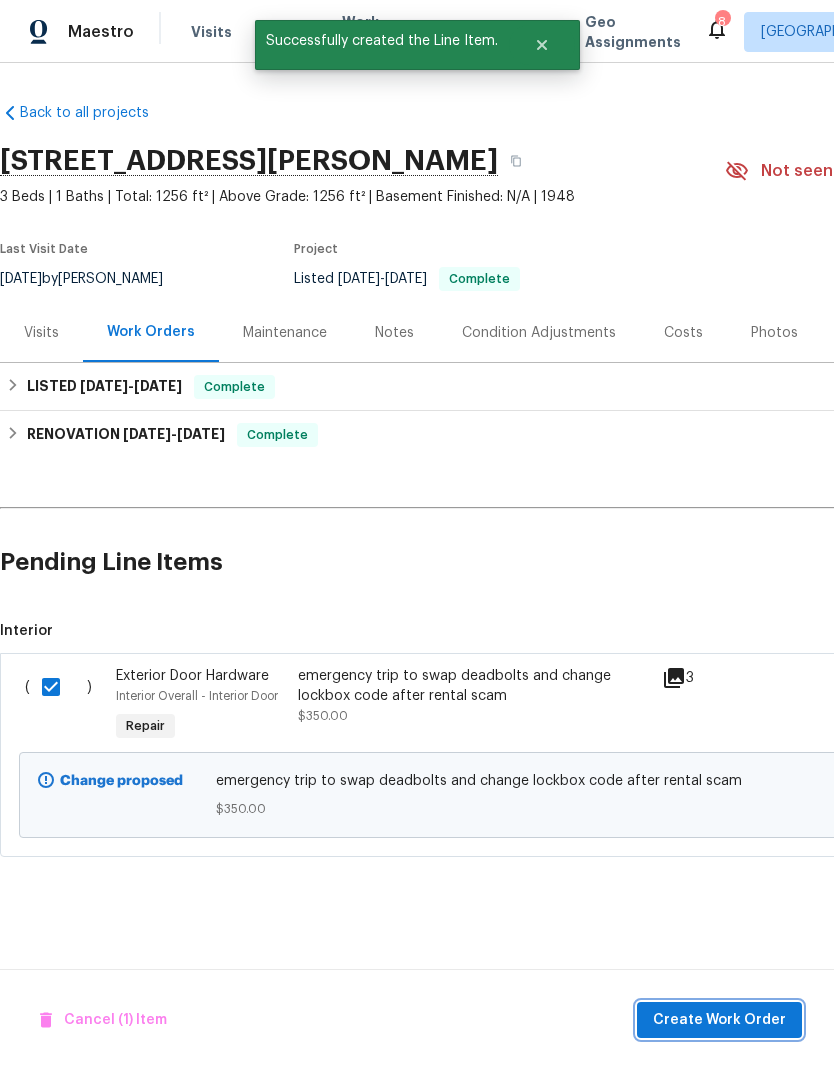 click on "Create Work Order" at bounding box center [719, 1020] 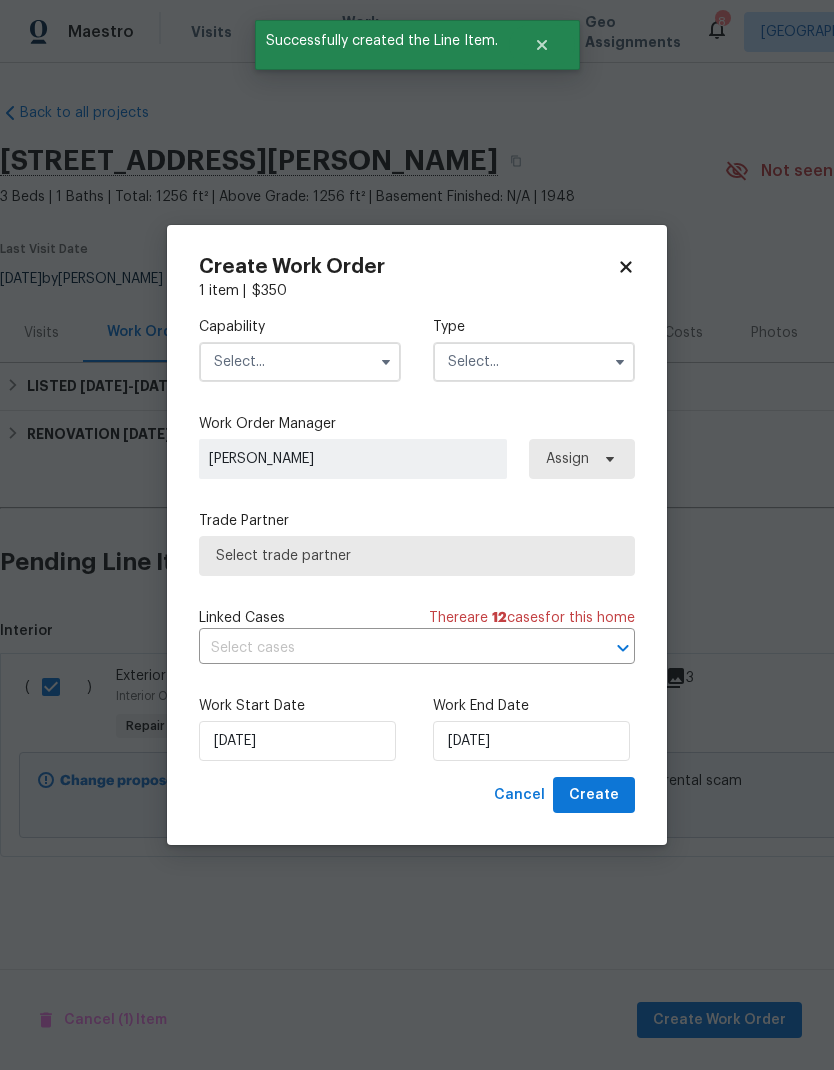 click at bounding box center [300, 362] 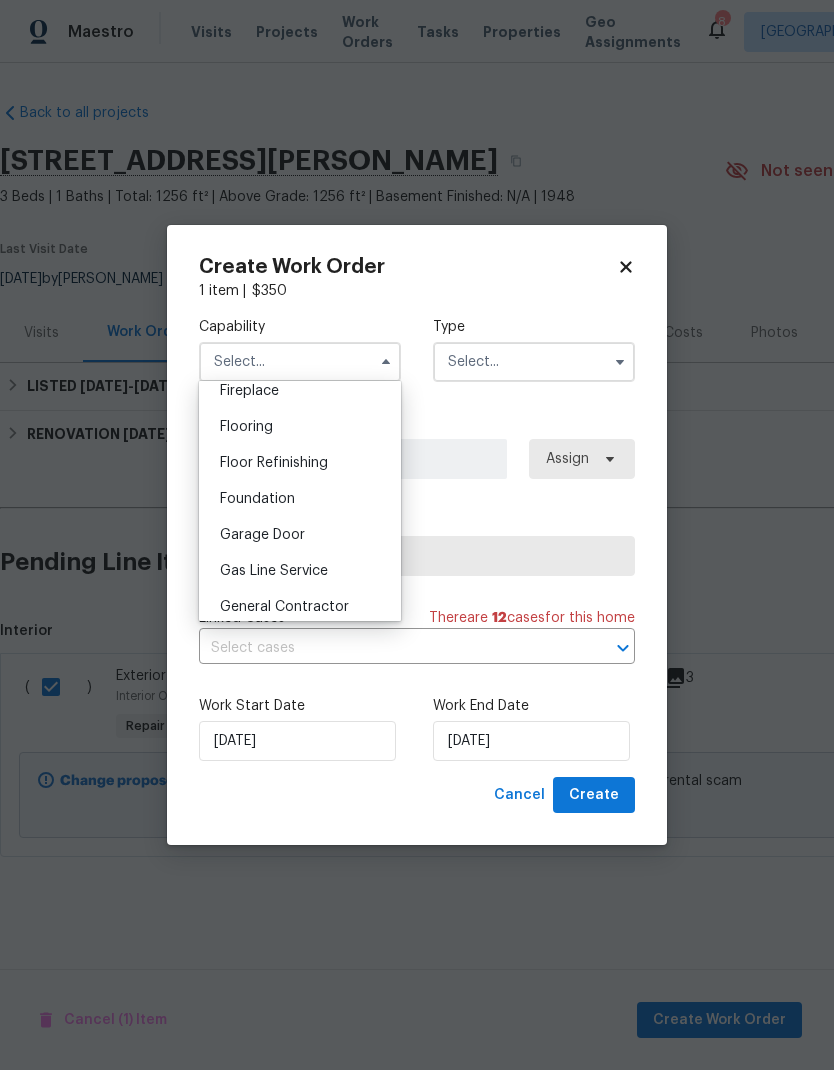 scroll, scrollTop: 860, scrollLeft: 0, axis: vertical 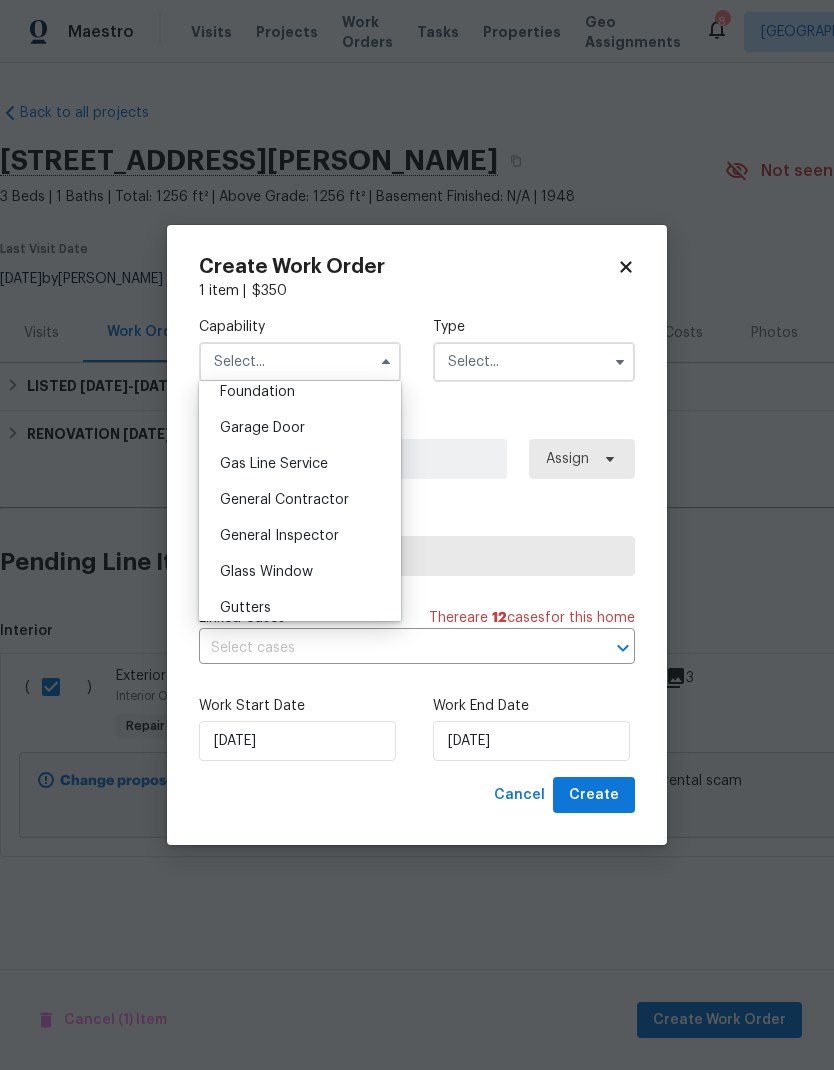 click on "Gas Line Service" at bounding box center [300, 464] 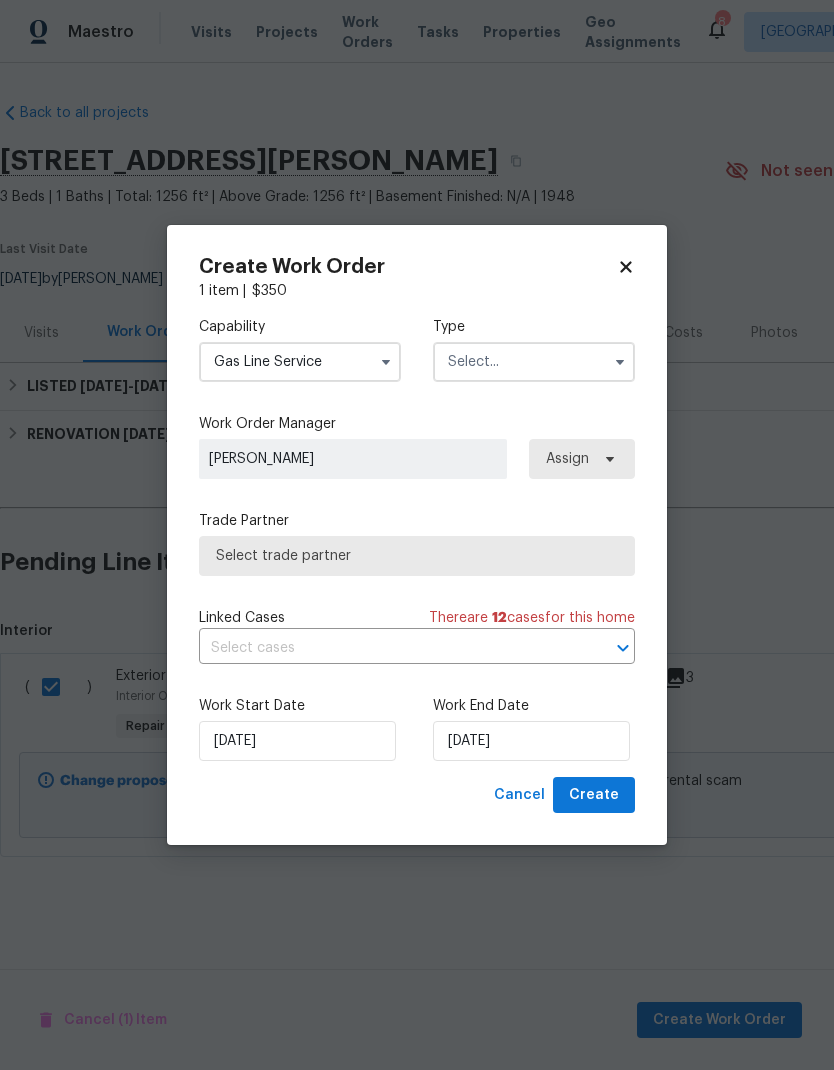 click on "Gas Line Service" at bounding box center [300, 362] 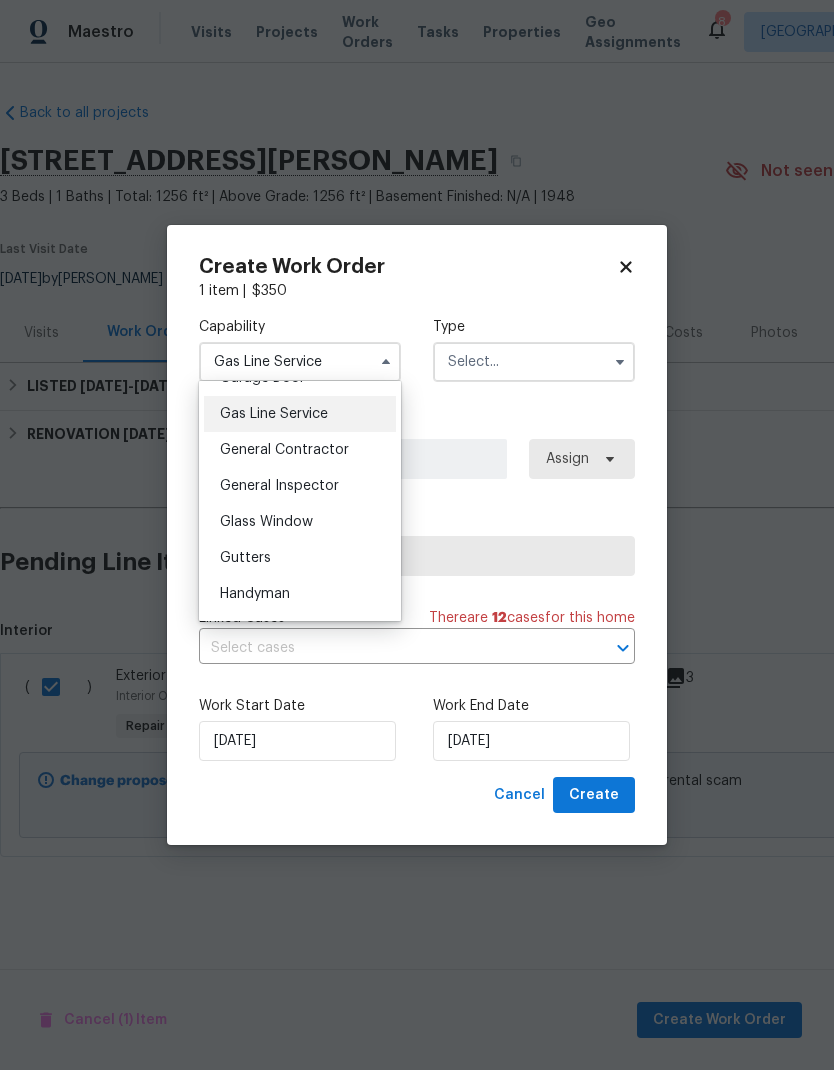 scroll, scrollTop: 901, scrollLeft: 0, axis: vertical 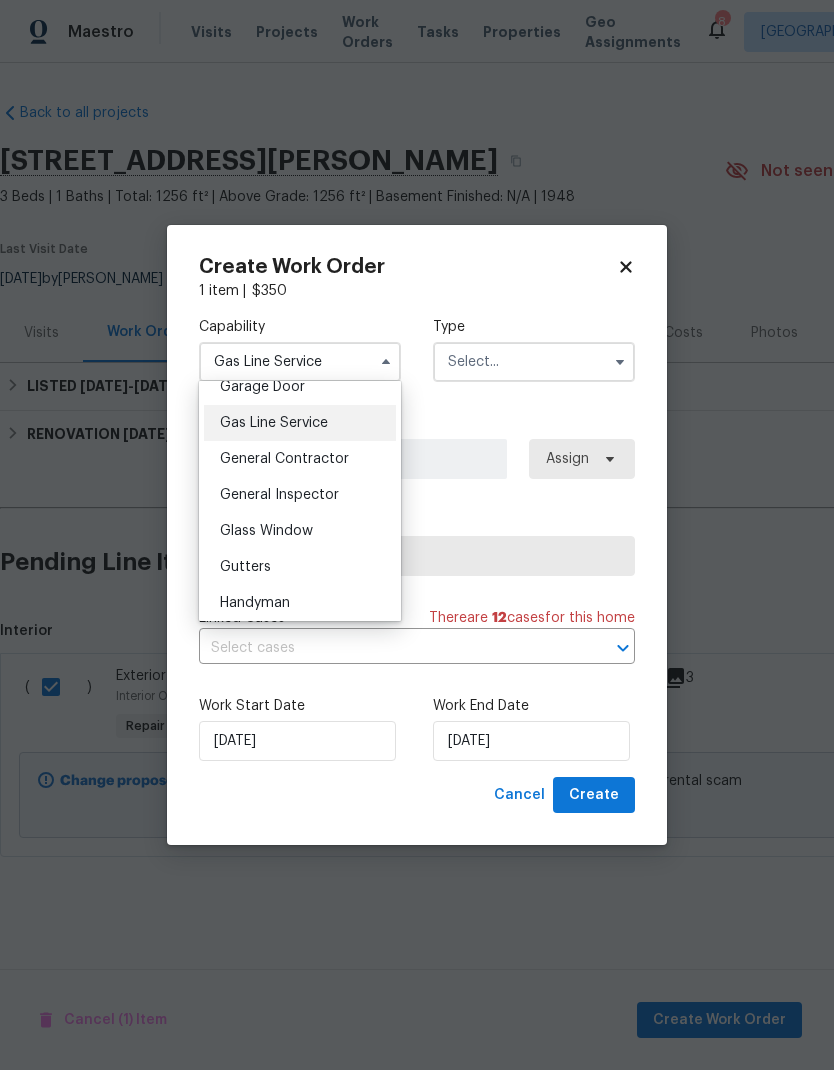 click on "General Contractor" at bounding box center [300, 459] 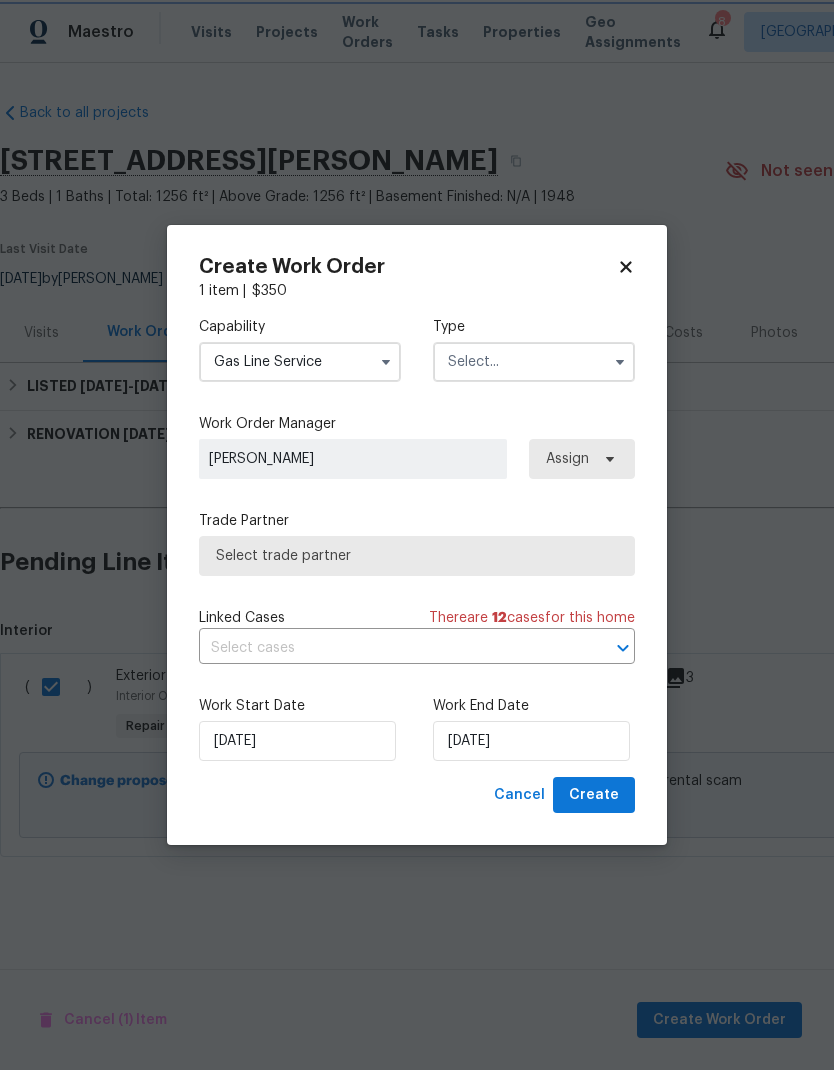 type on "General Contractor" 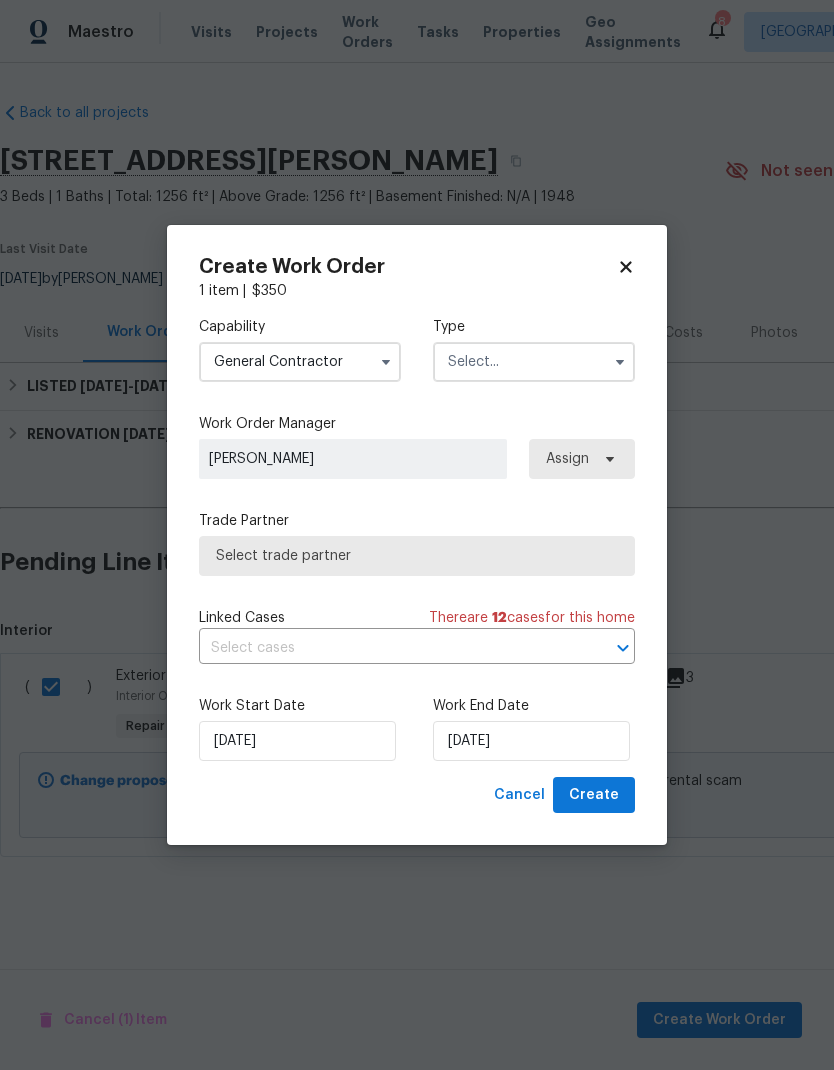 click at bounding box center (534, 362) 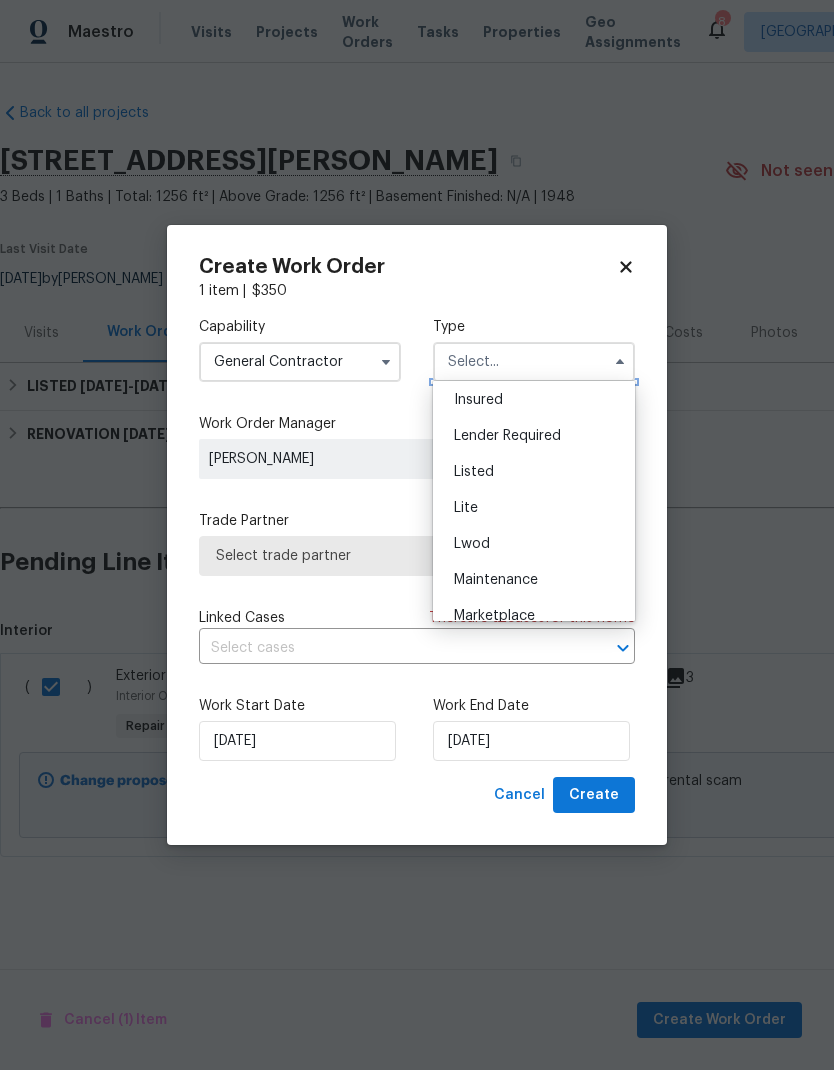 scroll, scrollTop: 147, scrollLeft: 0, axis: vertical 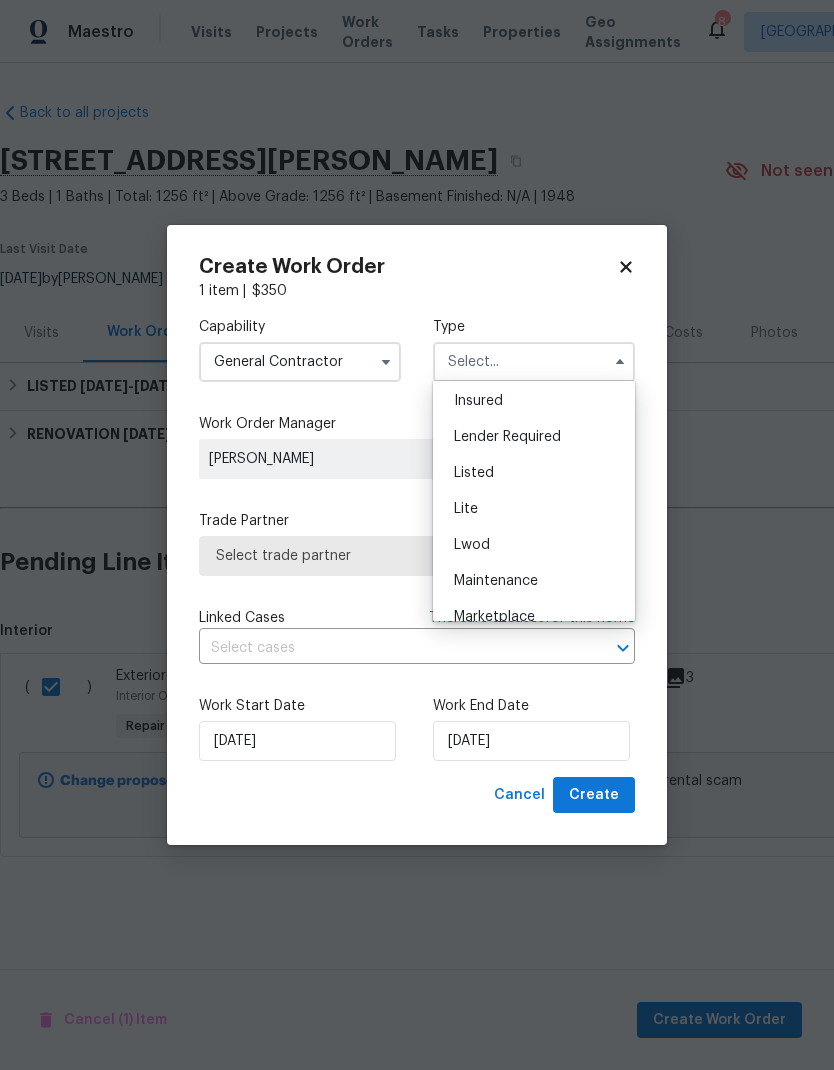 click on "Listed" at bounding box center [534, 473] 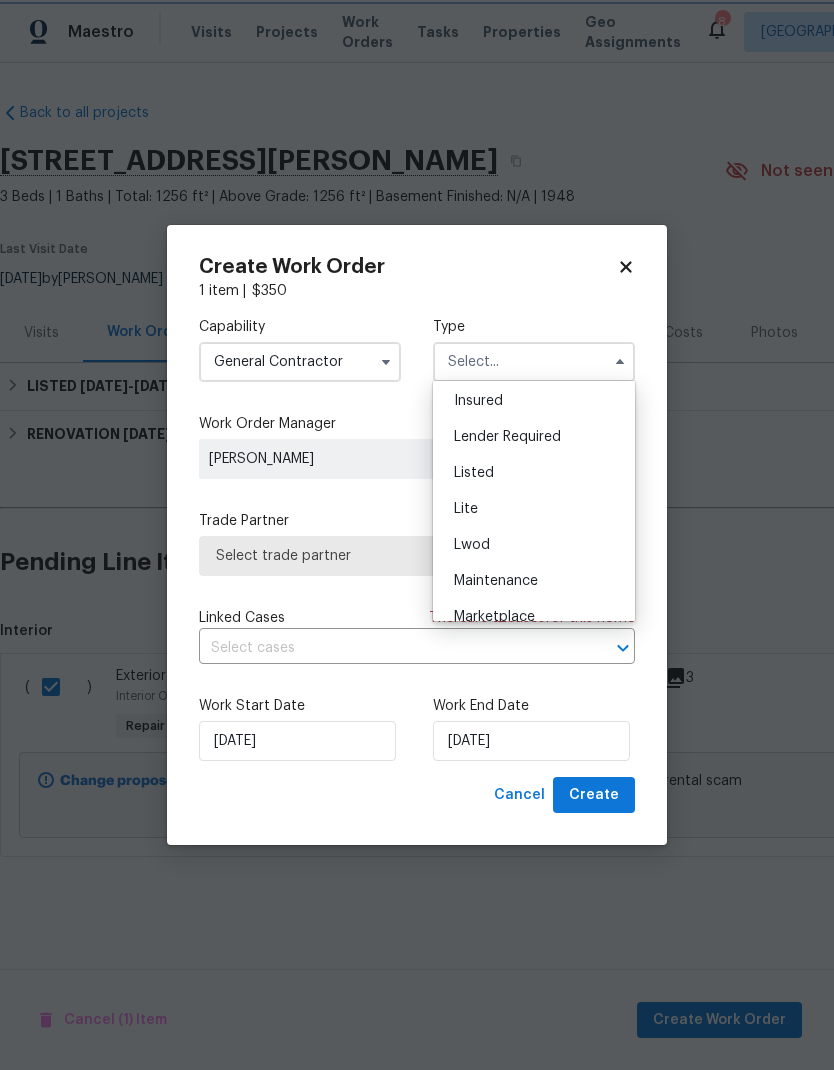 type on "Listed" 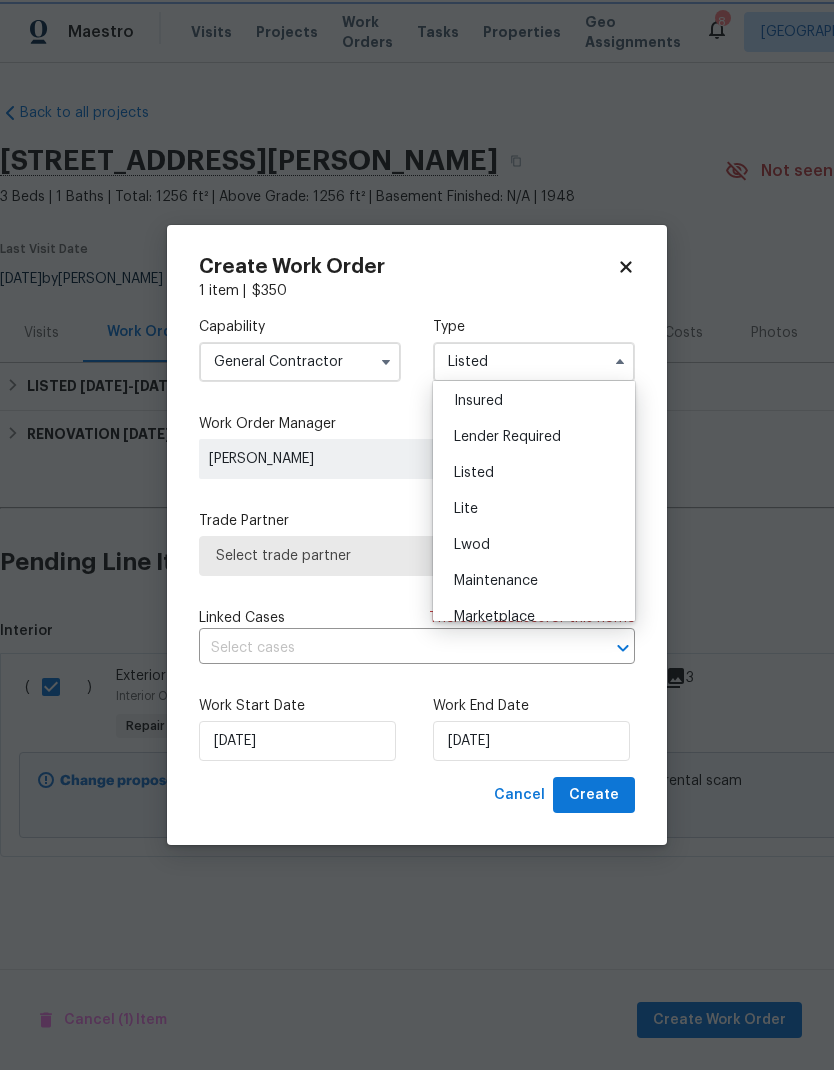 scroll, scrollTop: 0, scrollLeft: 0, axis: both 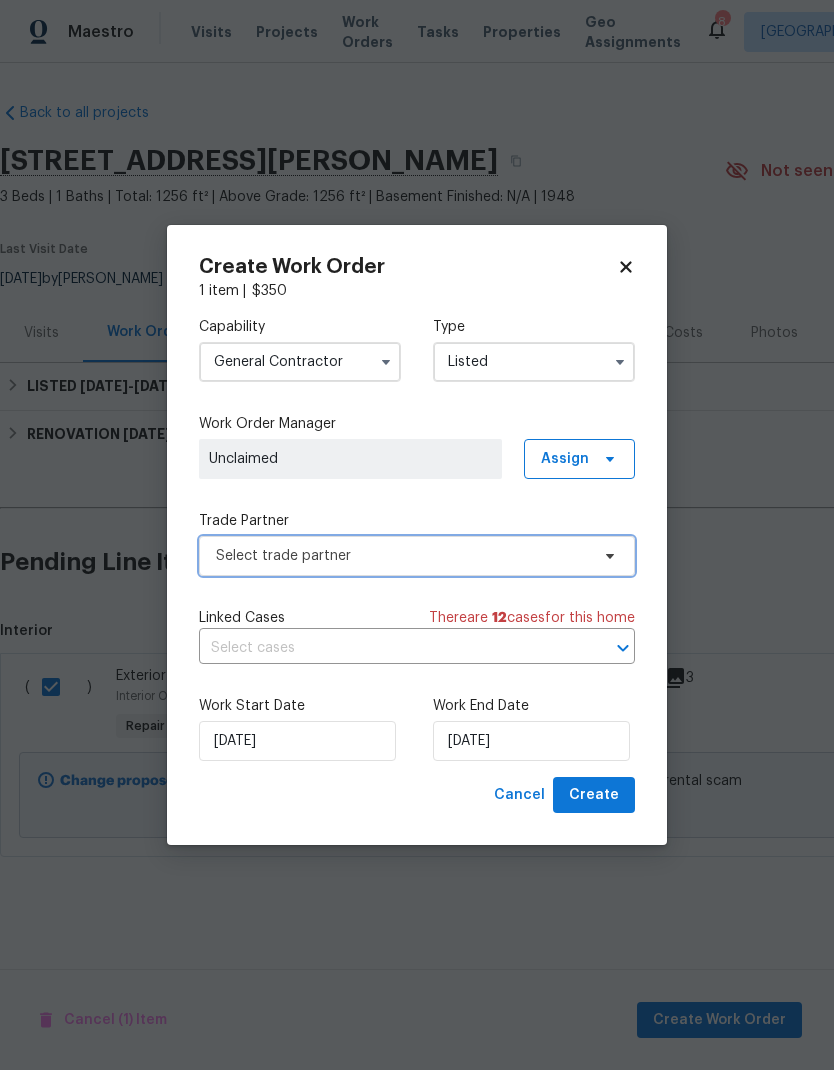 click on "Select trade partner" at bounding box center [417, 556] 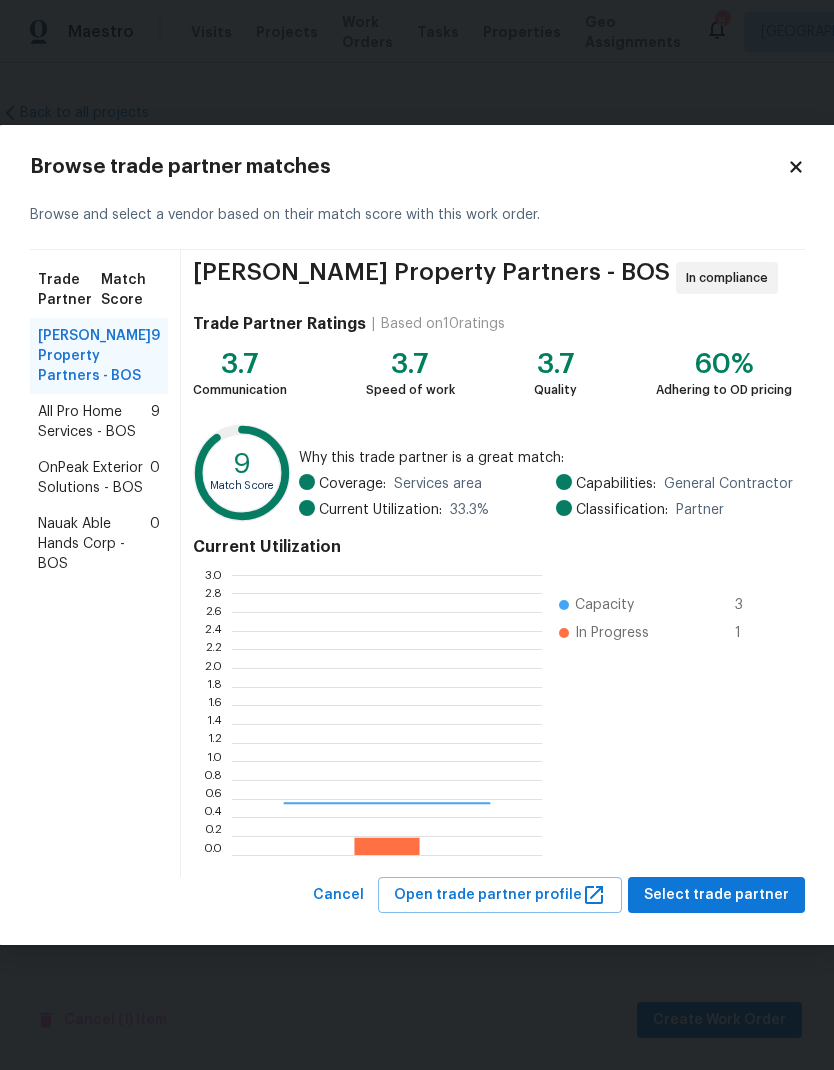 scroll, scrollTop: 2, scrollLeft: 2, axis: both 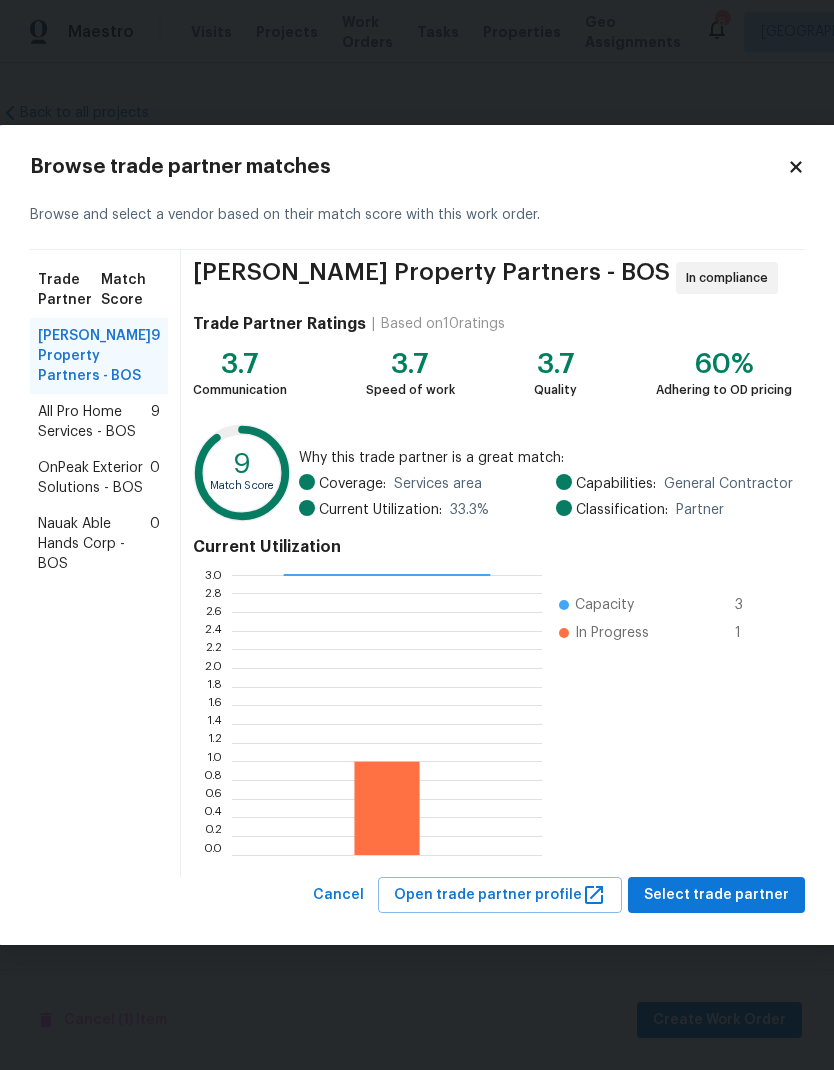 click on "All Pro Home Services - BOS" at bounding box center (94, 422) 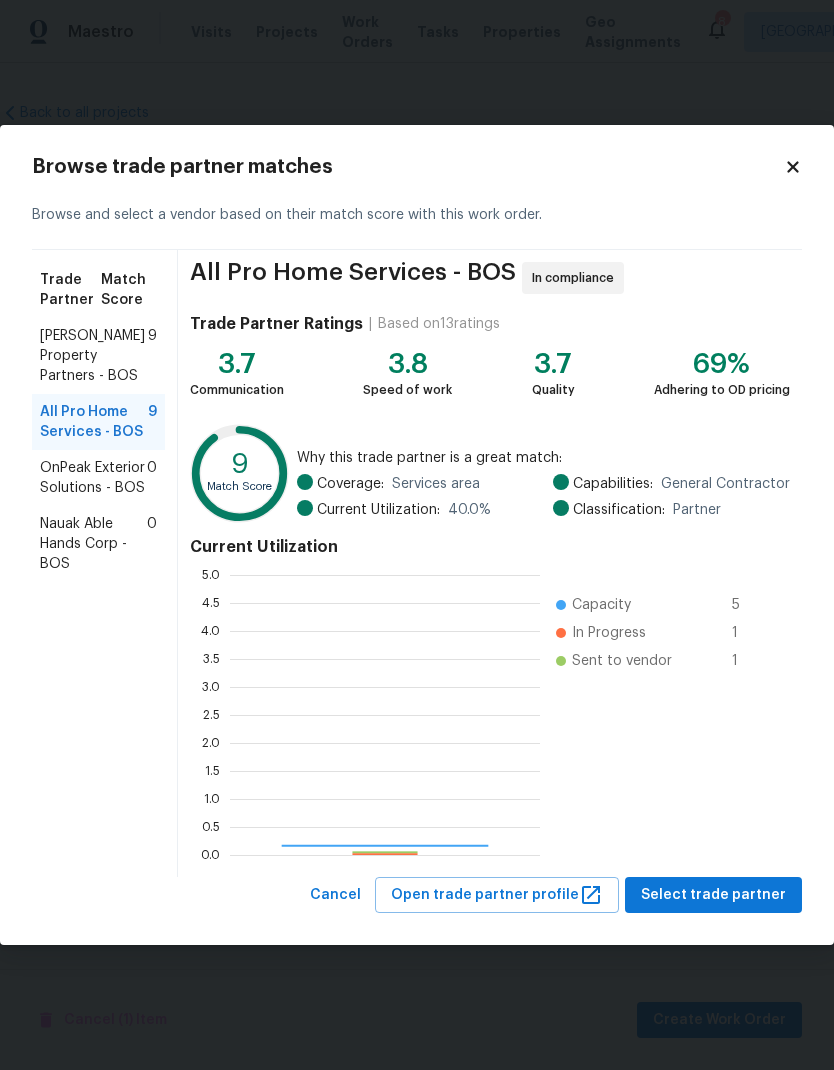 scroll, scrollTop: 2, scrollLeft: 2, axis: both 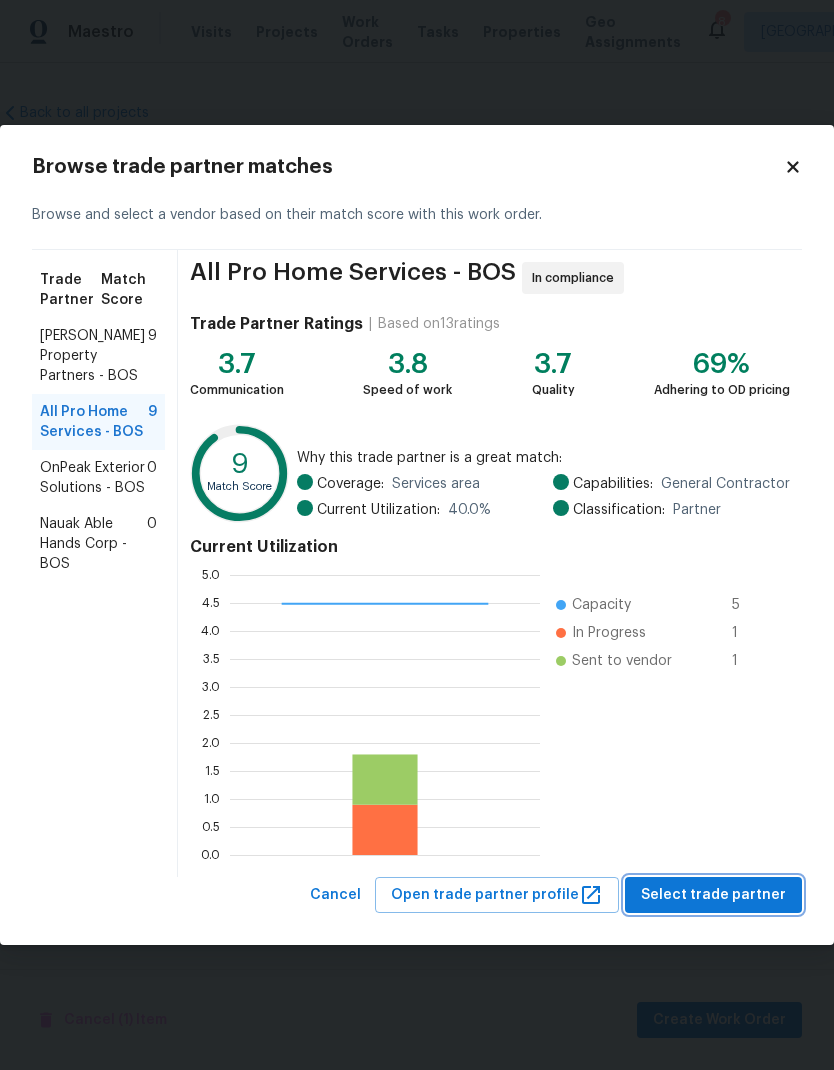 click on "Select trade partner" at bounding box center [713, 895] 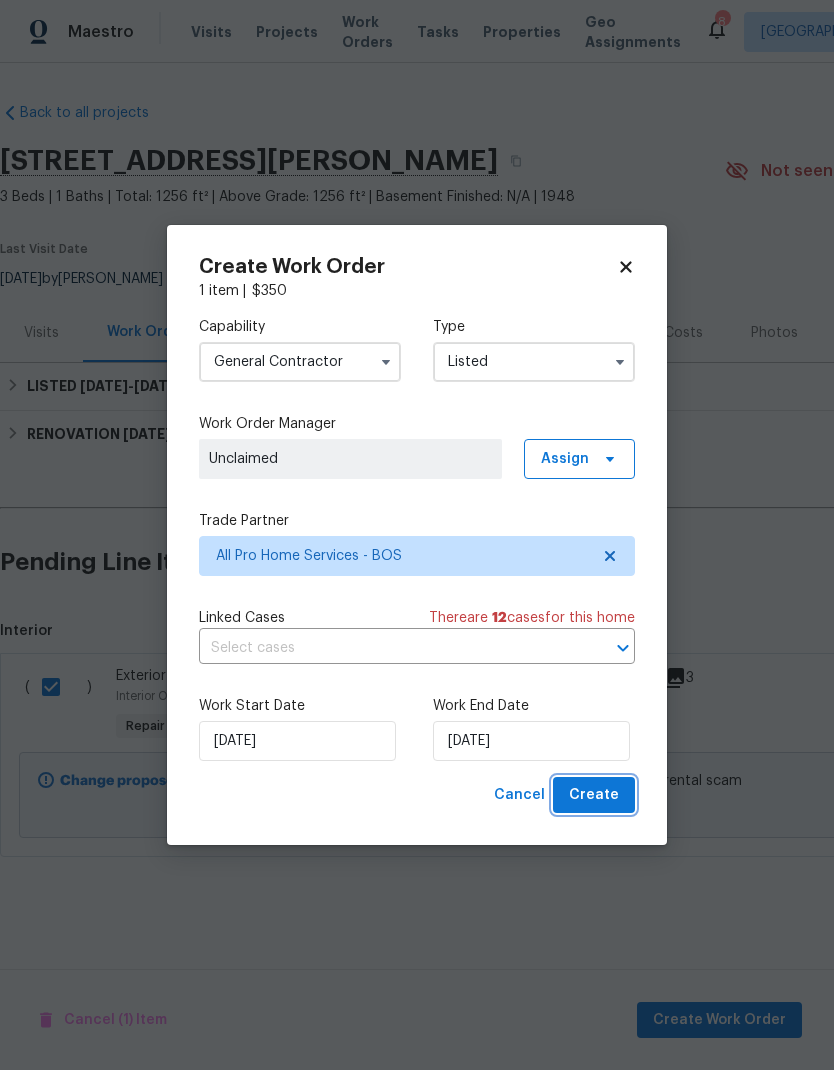 click on "Create" at bounding box center [594, 795] 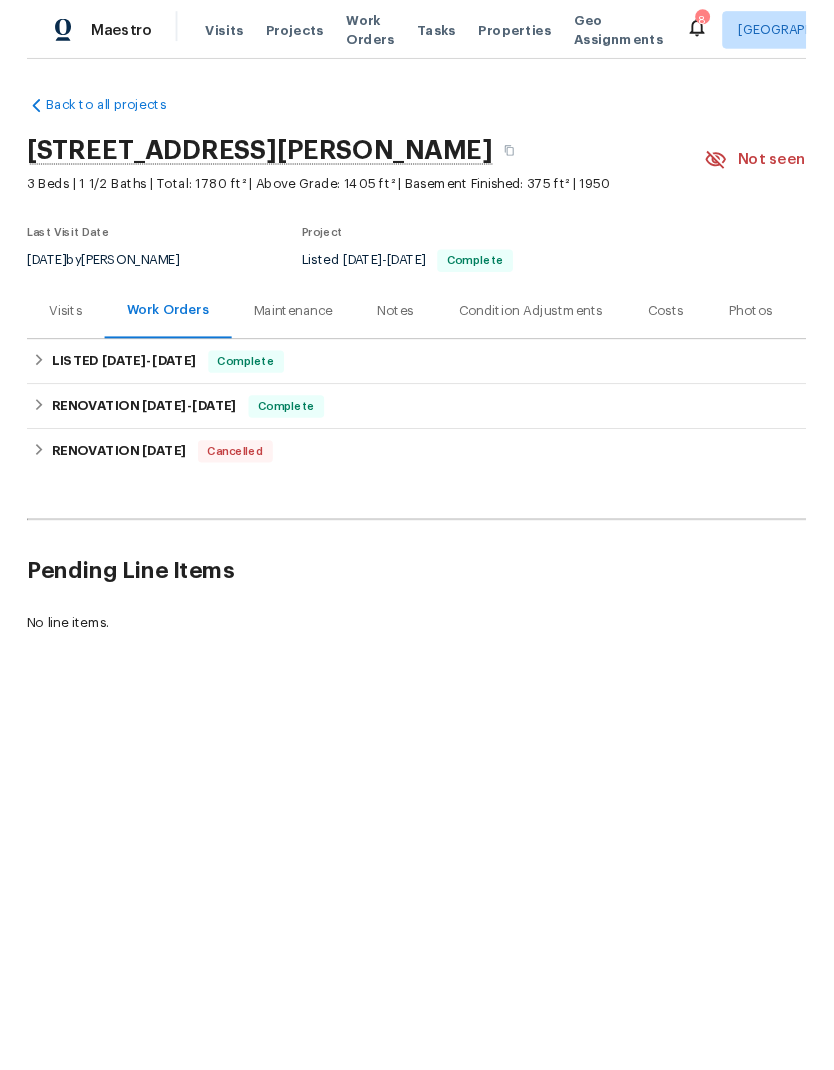 scroll, scrollTop: 0, scrollLeft: 0, axis: both 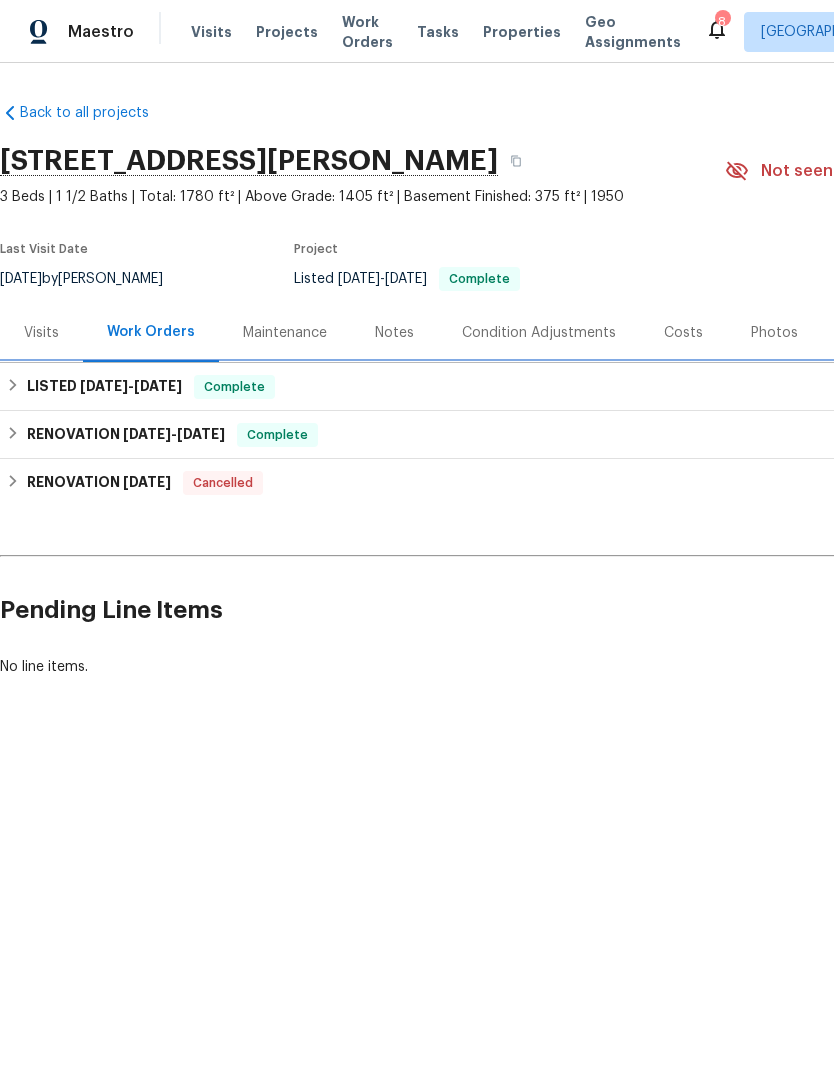 click on "Complete" at bounding box center [234, 387] 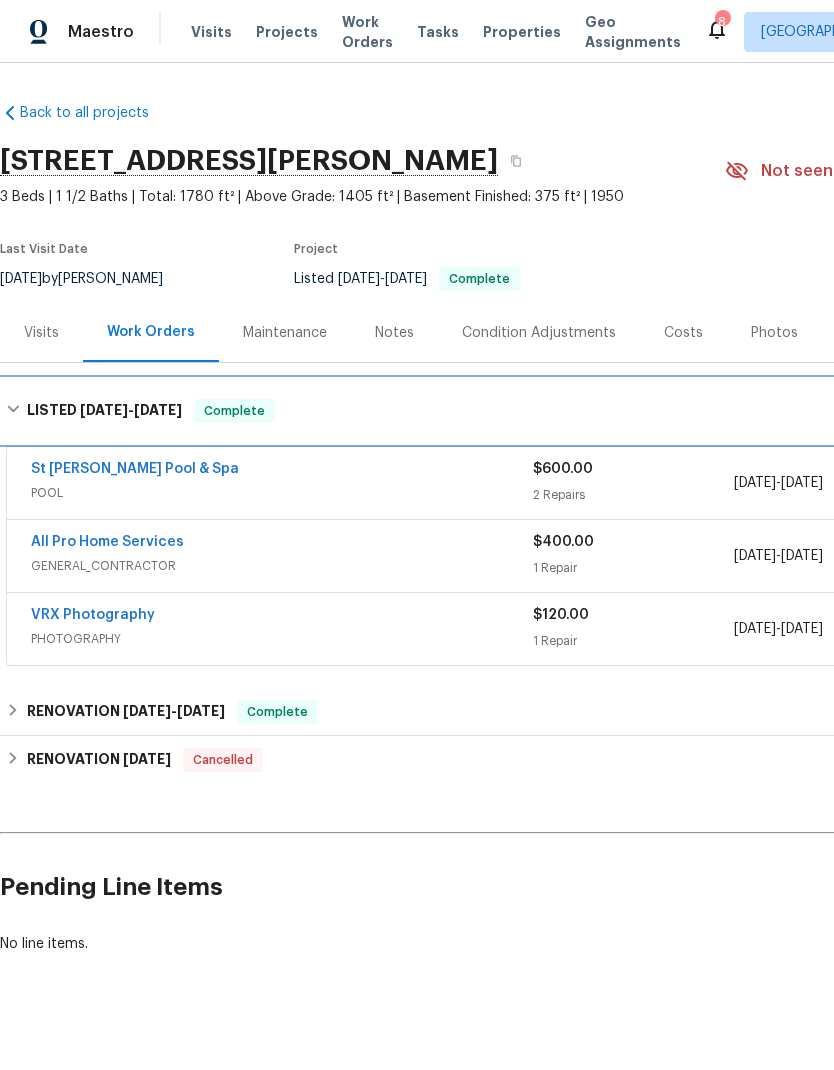 click on "LISTED   5/26/25  -  5/30/25 Complete" at bounding box center (565, 411) 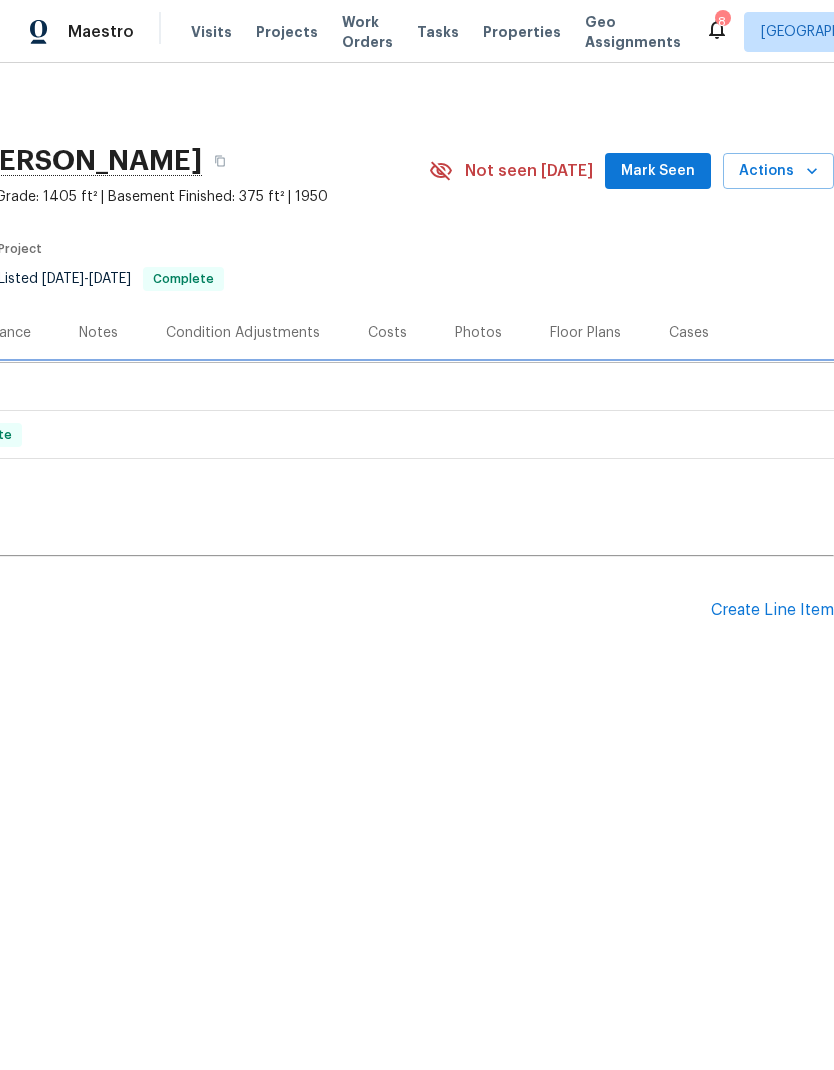 scroll, scrollTop: 0, scrollLeft: 296, axis: horizontal 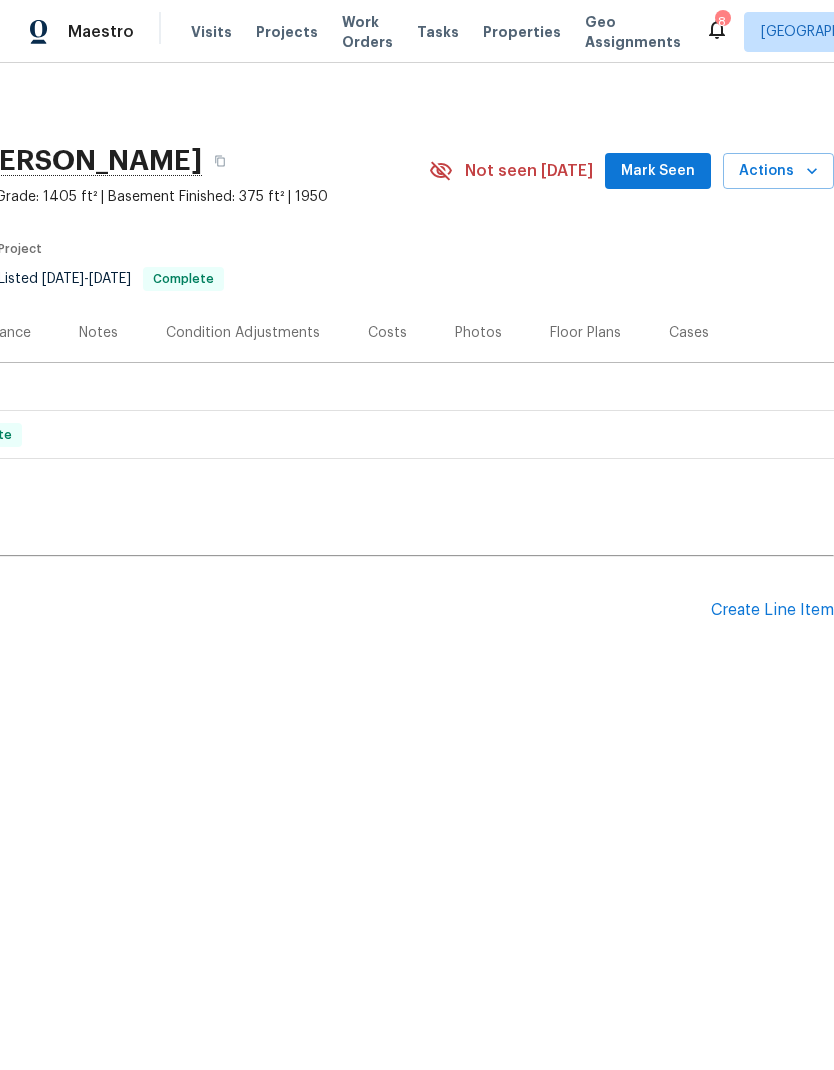 click on "Create Line Item" at bounding box center (772, 610) 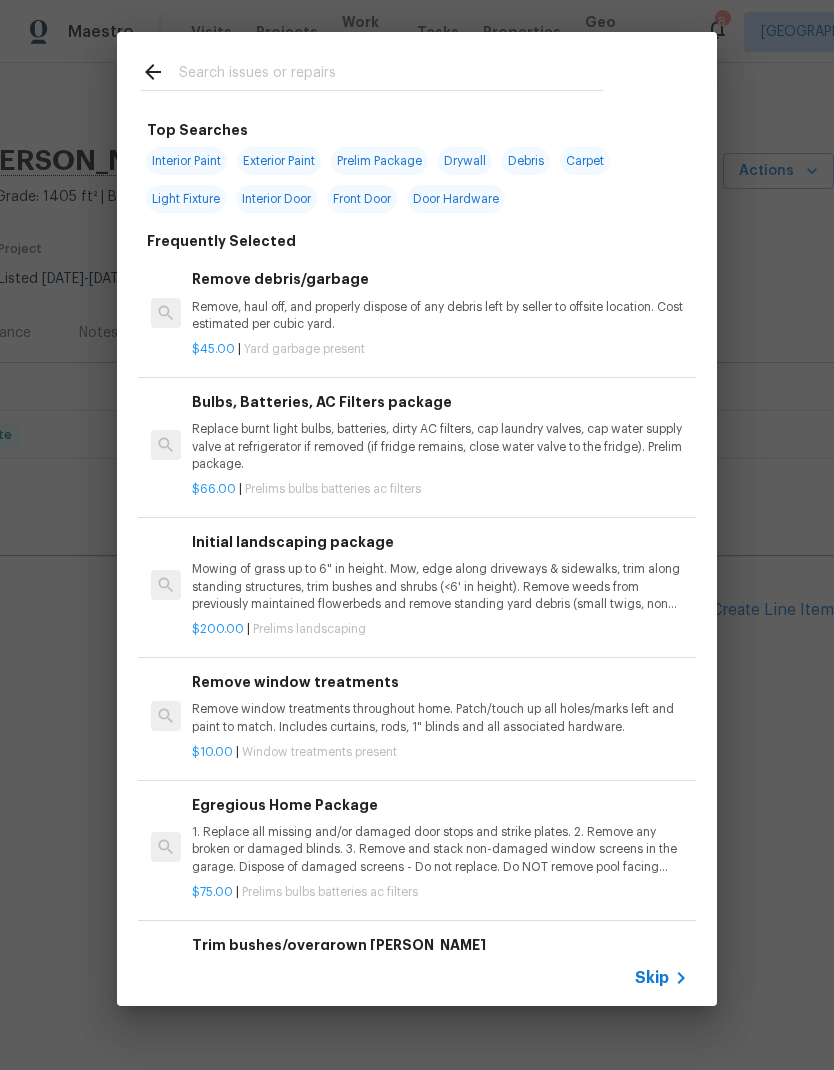 click at bounding box center (391, 75) 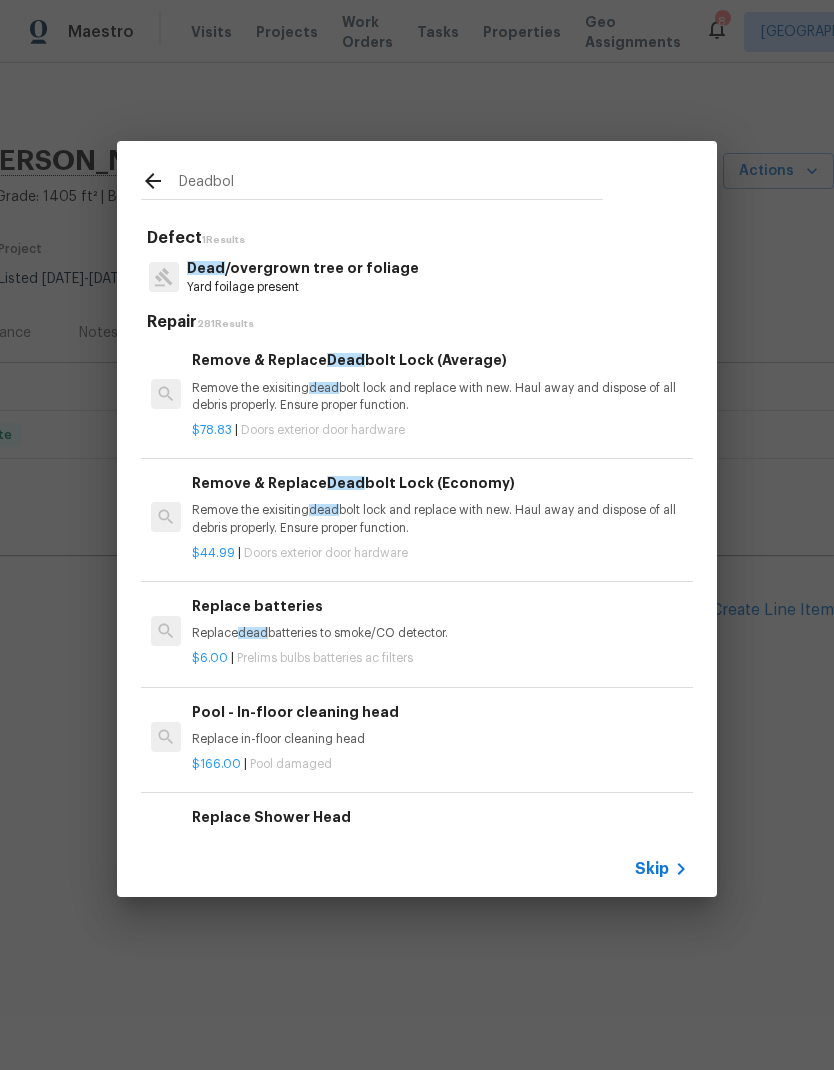 type on "Deadbolt" 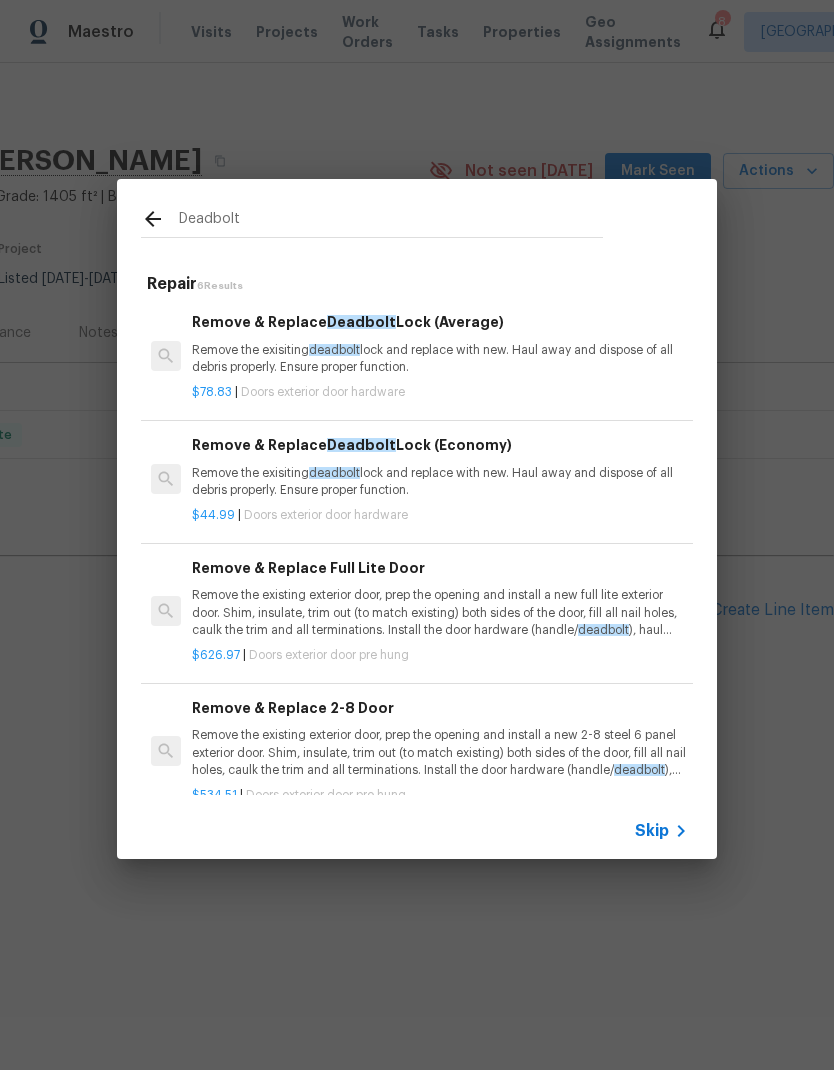 scroll, scrollTop: 0, scrollLeft: 0, axis: both 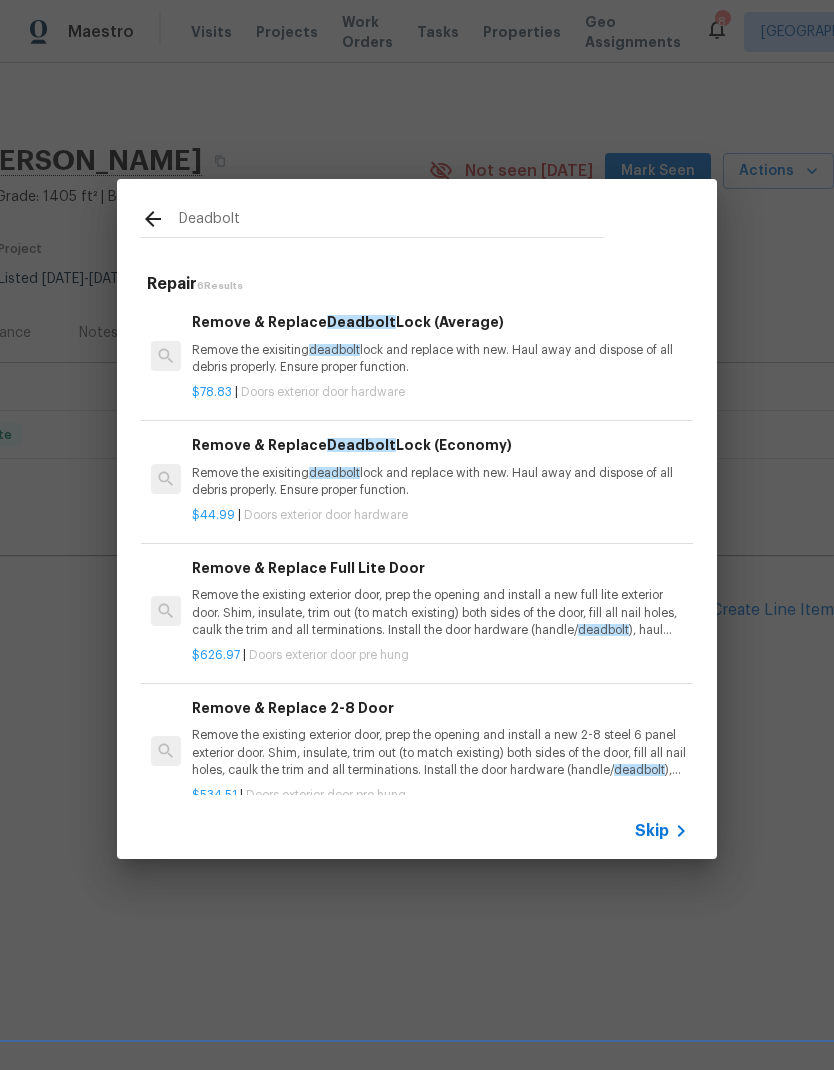 click on "Remove the exisiting  deadbolt  lock and replace with new. Haul away and dispose of all debris properly. Ensure proper function." at bounding box center (440, 359) 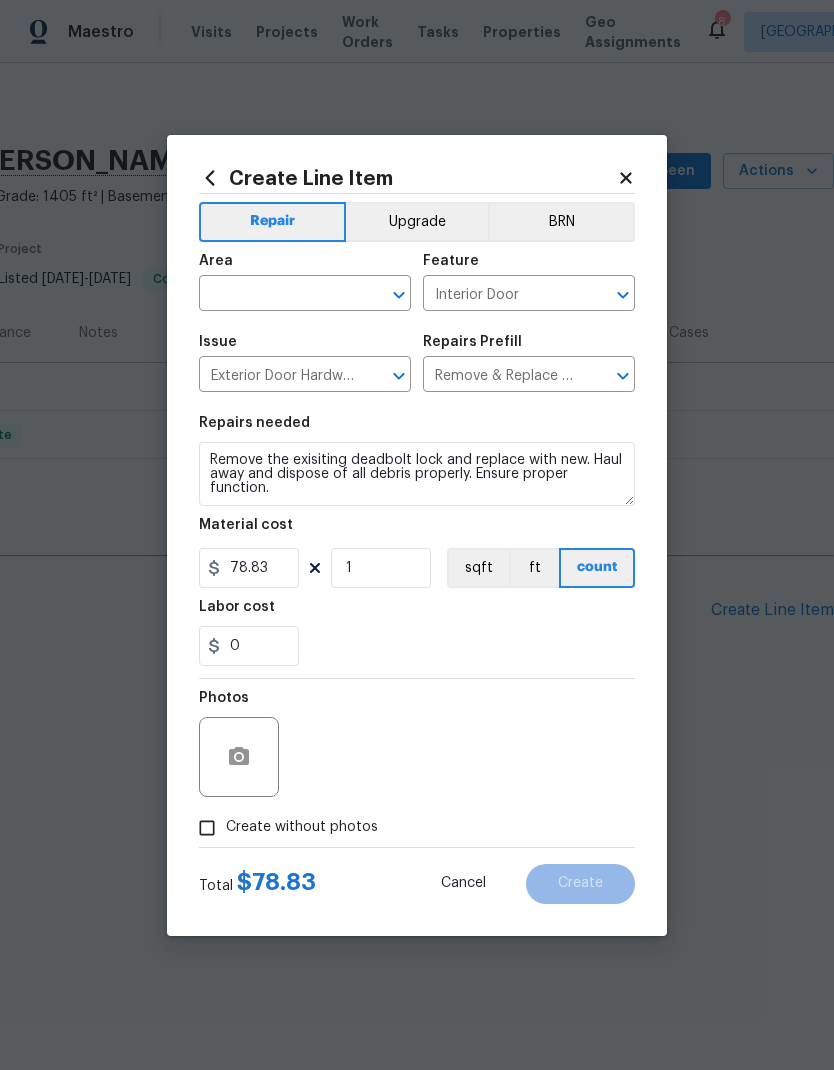 click at bounding box center [277, 295] 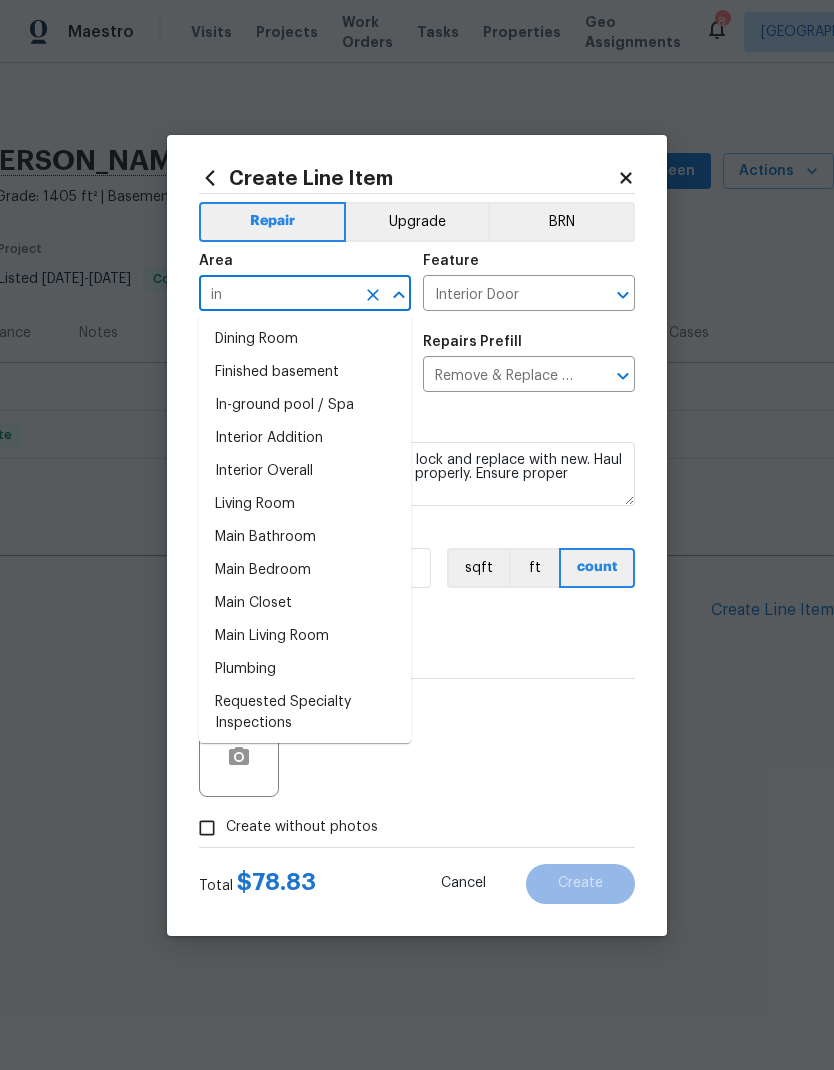 type on "i" 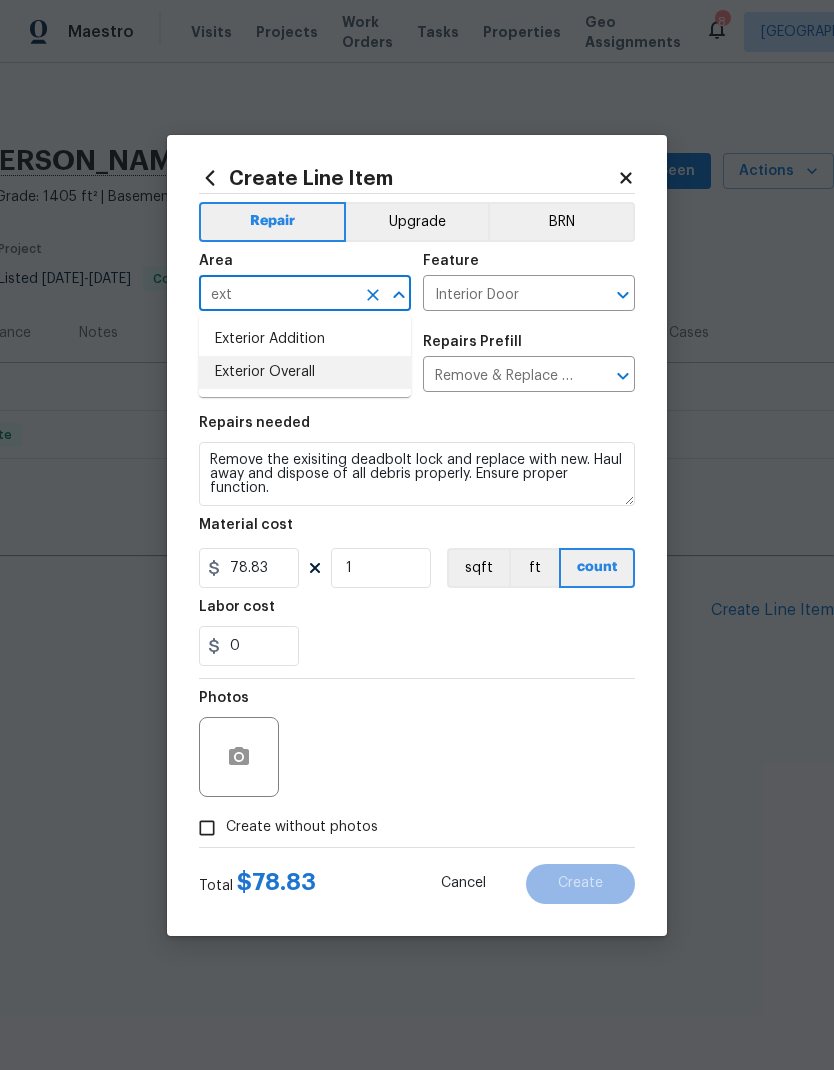 click on "Exterior Overall" at bounding box center [305, 372] 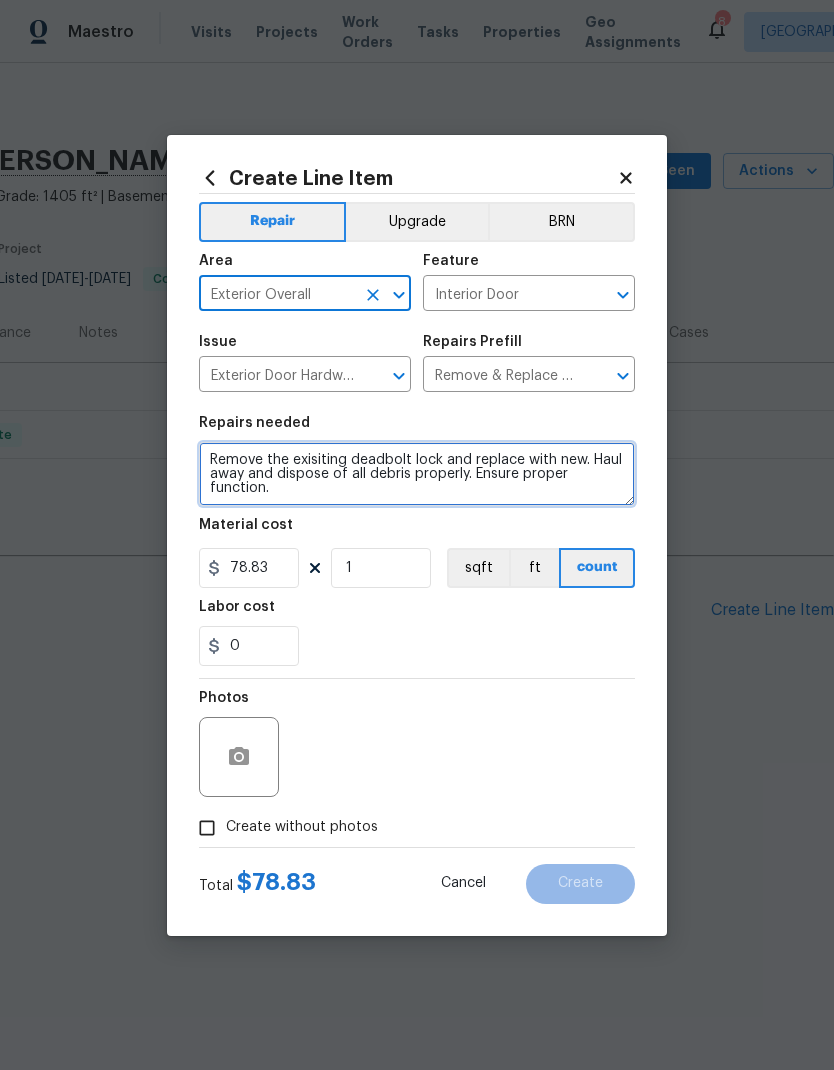 click on "Remove the exisiting deadbolt lock and replace with new. Haul away and dispose of all debris properly. Ensure proper function." at bounding box center (417, 474) 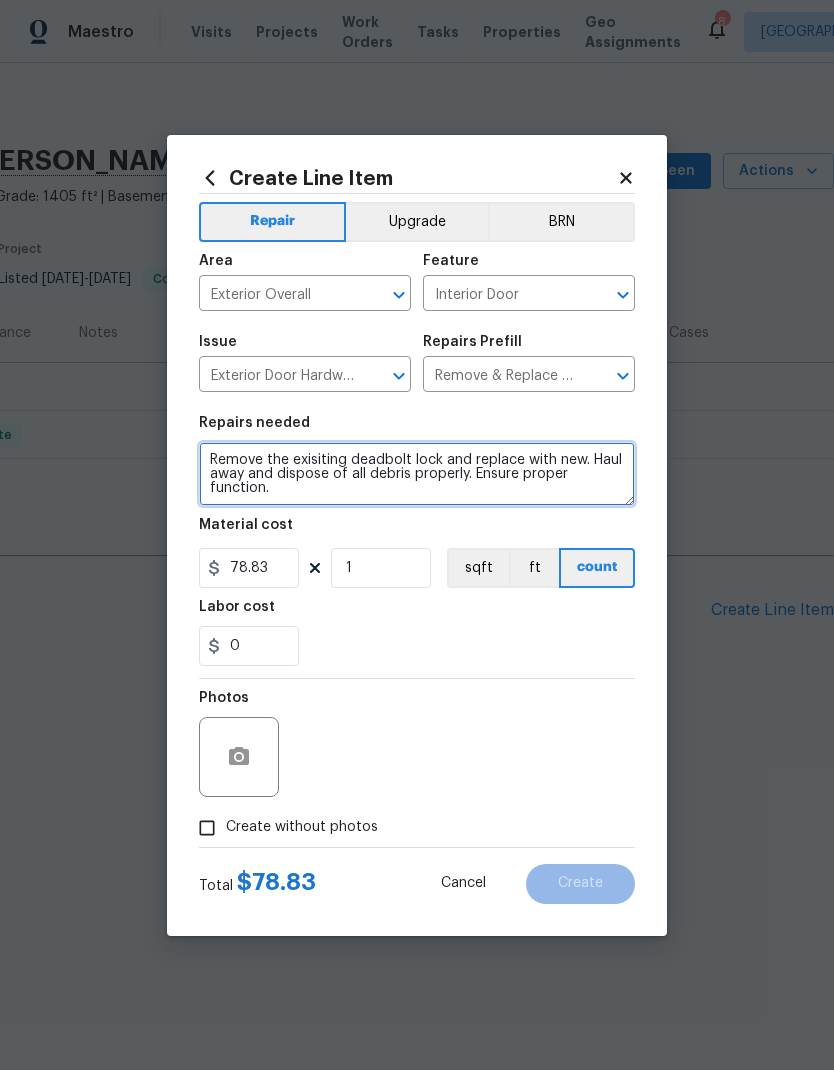 click on "Remove the exisiting deadbolt lock and replace with new. Haul away and dispose of all debris properly. Ensure proper function." at bounding box center [417, 474] 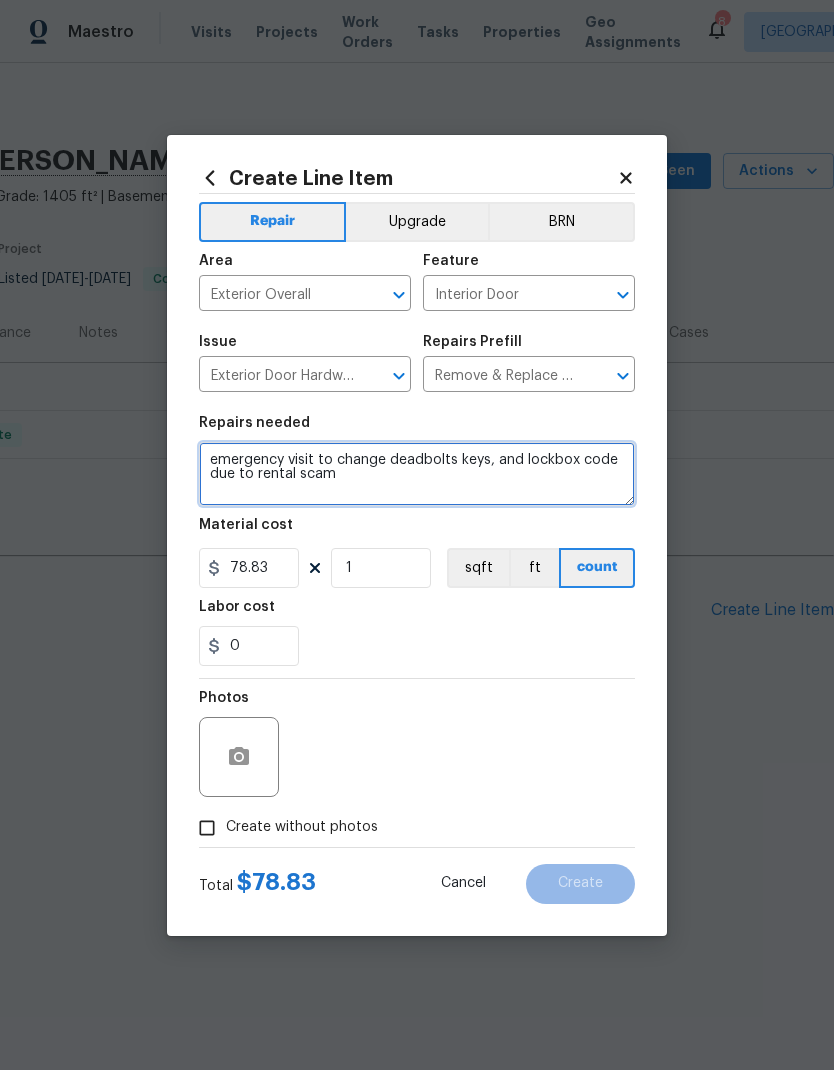 type on "emergency visit to change deadbolts keys, and lockbox code due to rental scam" 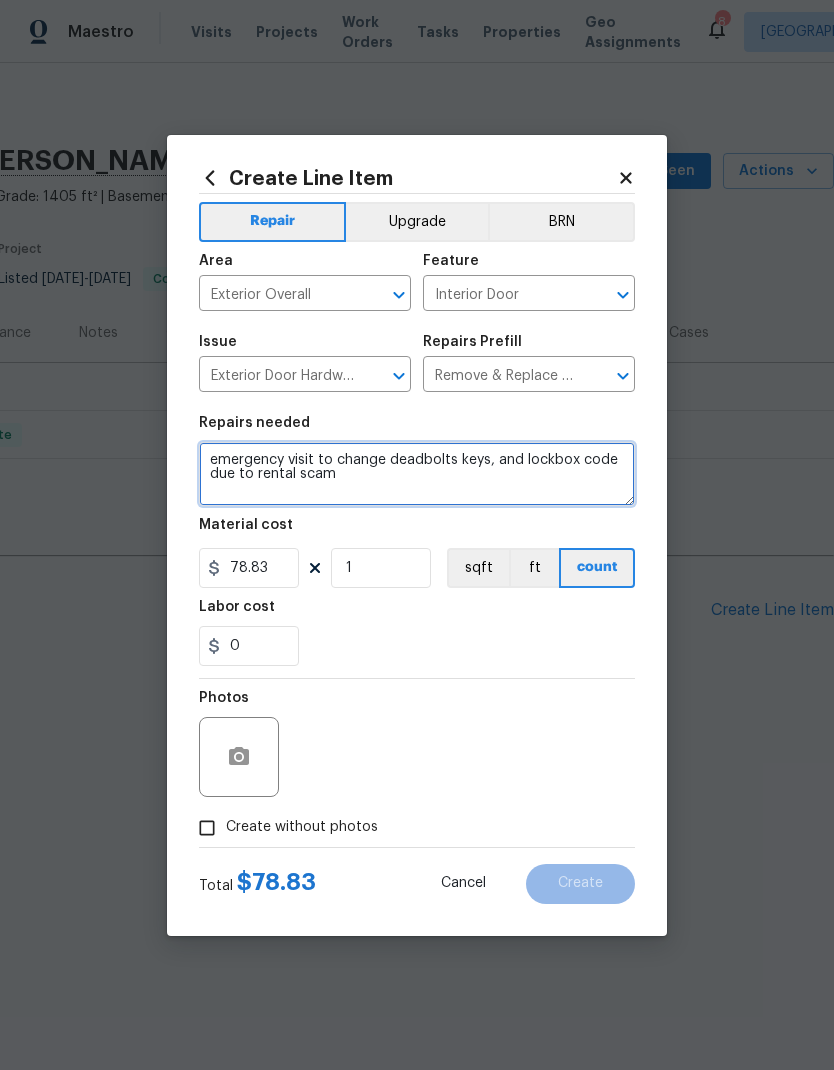 click on "0" at bounding box center (417, 646) 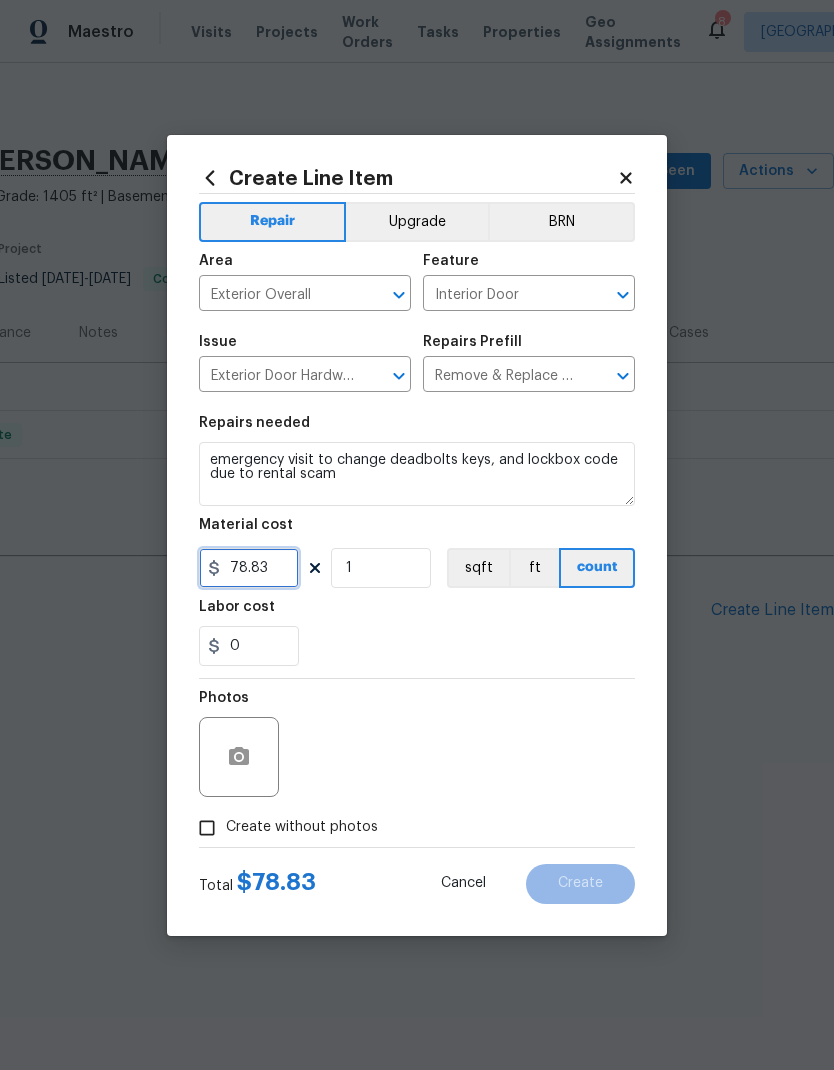 click on "78.83" at bounding box center [249, 568] 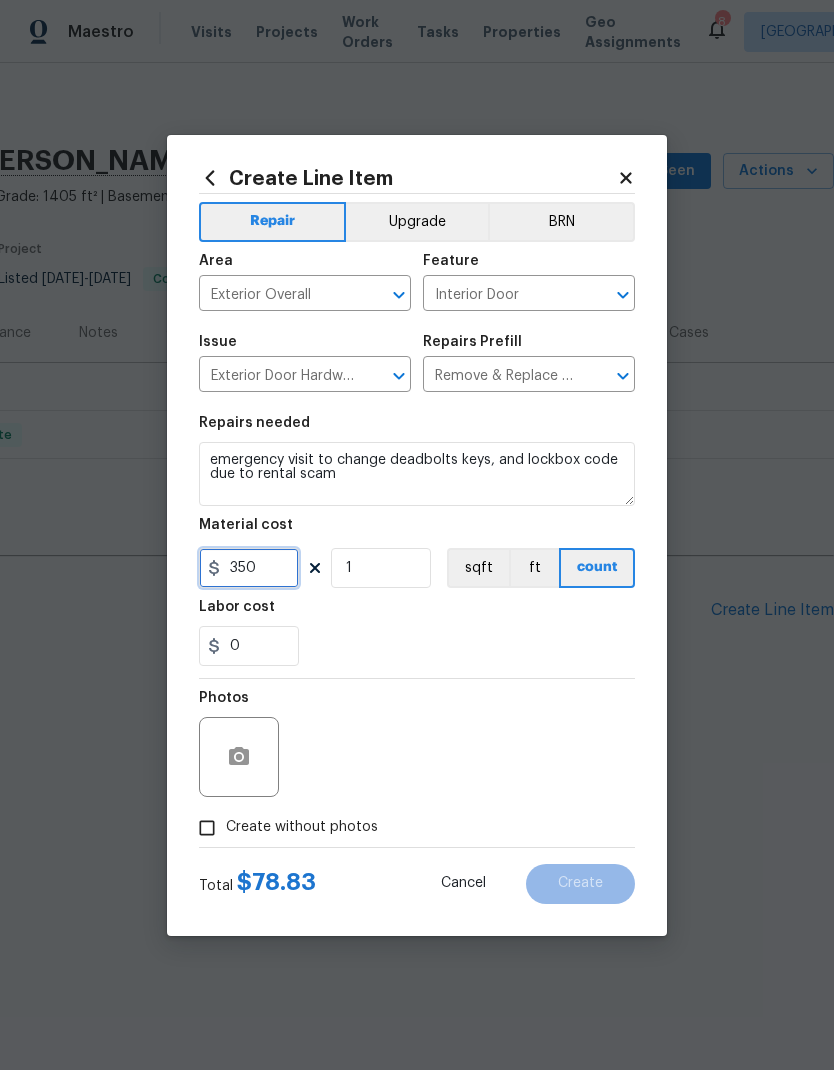 type on "350" 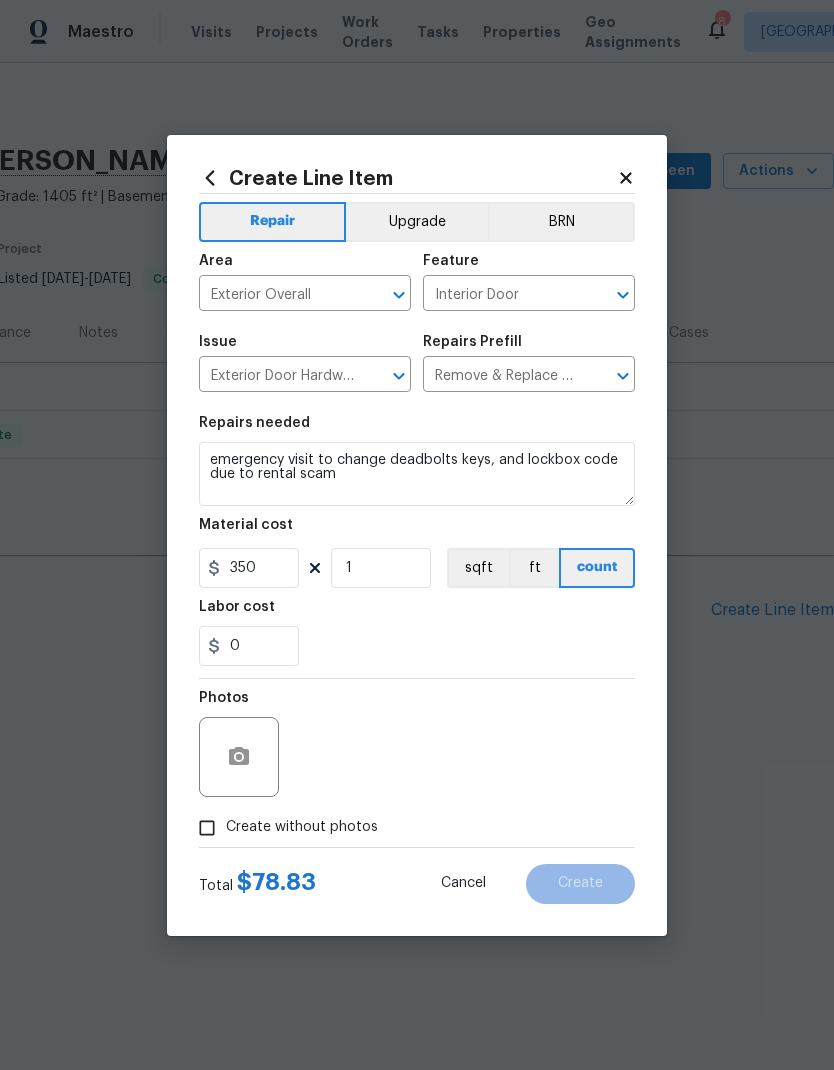 click on "Labor cost" at bounding box center [417, 613] 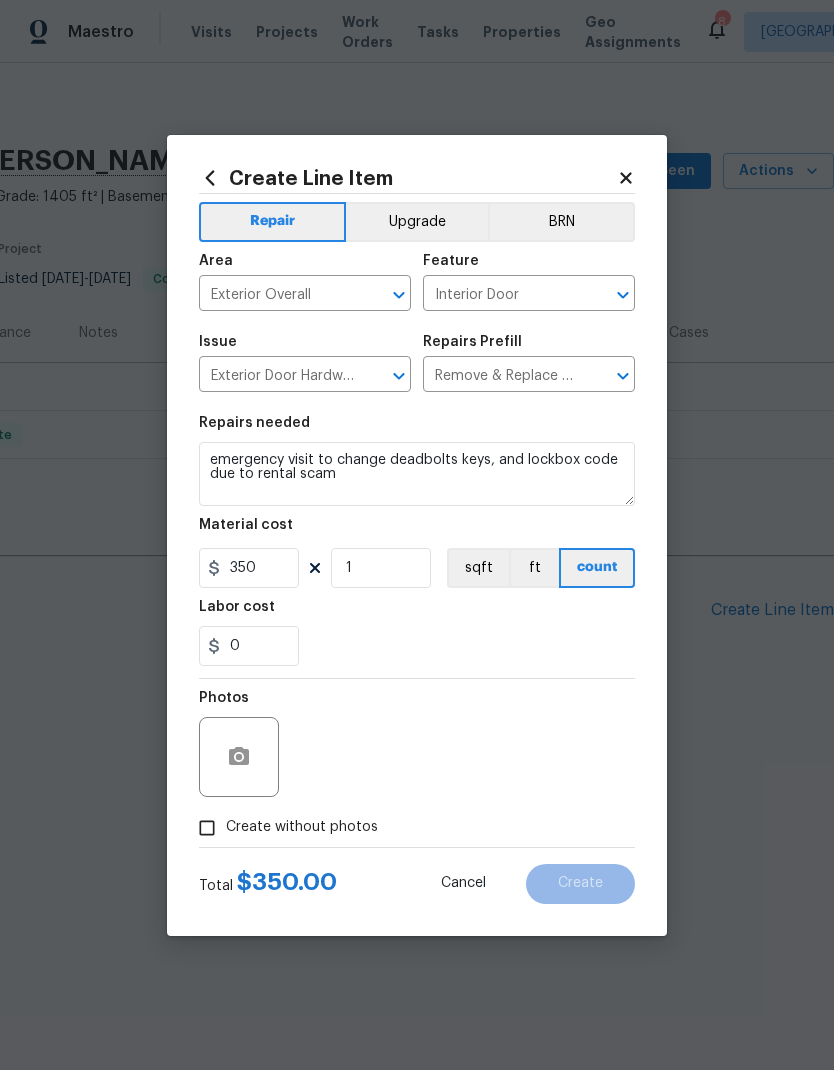 click on "Create without photos" at bounding box center (207, 828) 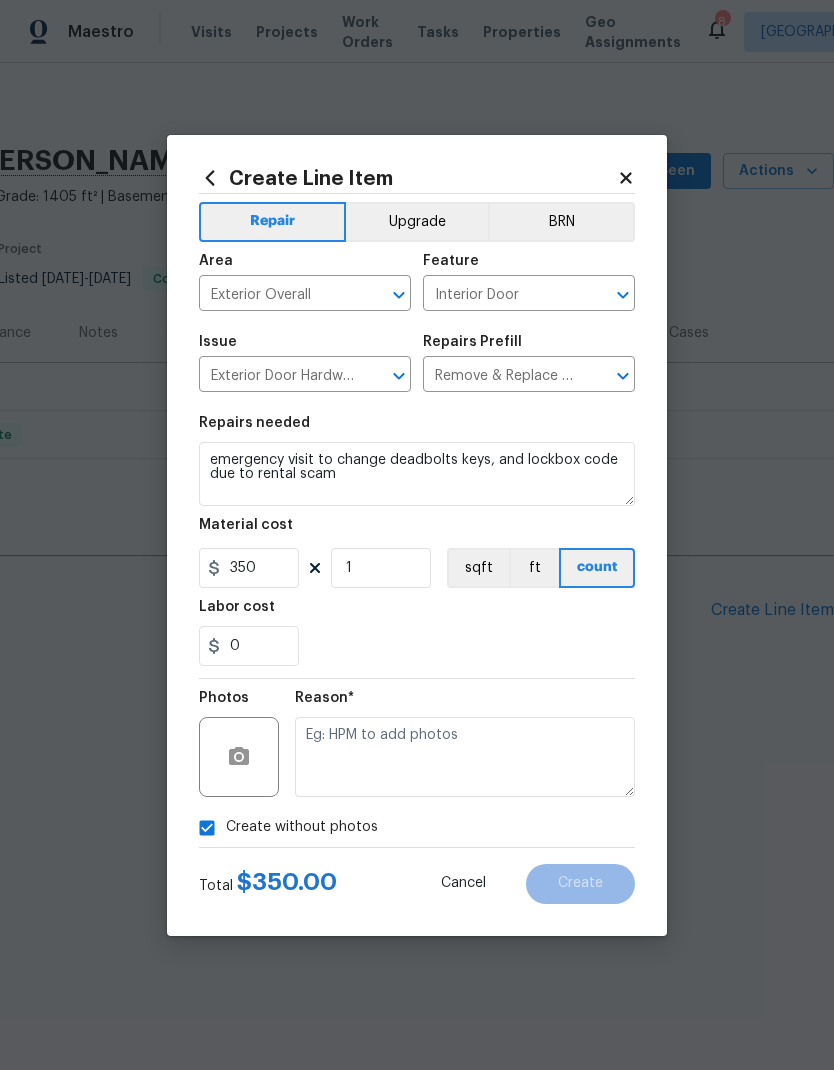 click on "Create without photos" at bounding box center (207, 828) 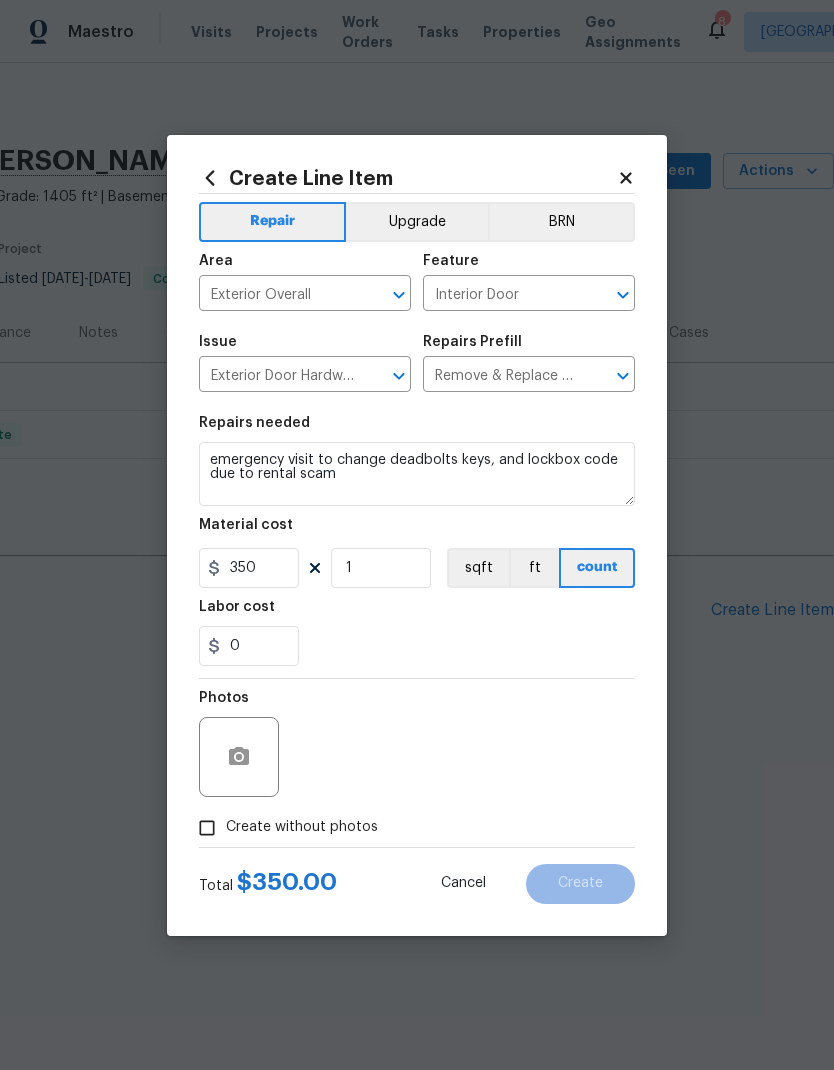 click on "Create without photos" at bounding box center [207, 828] 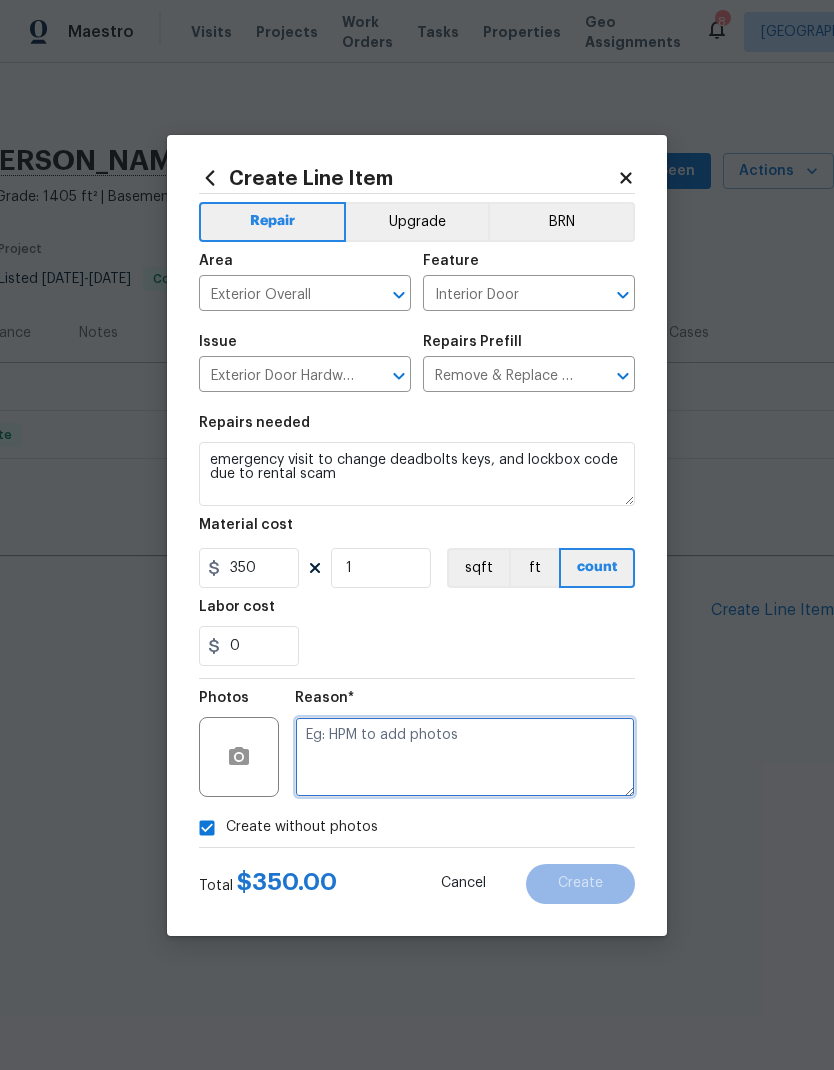 click at bounding box center [465, 757] 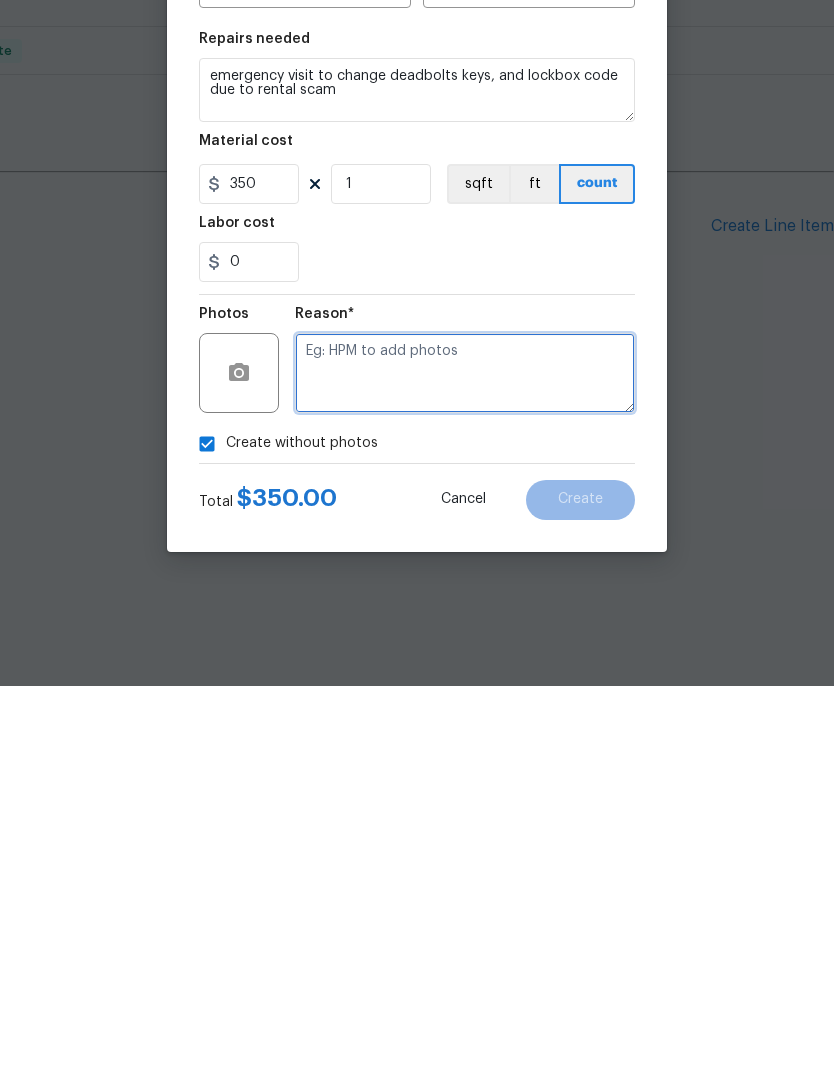 type on "H" 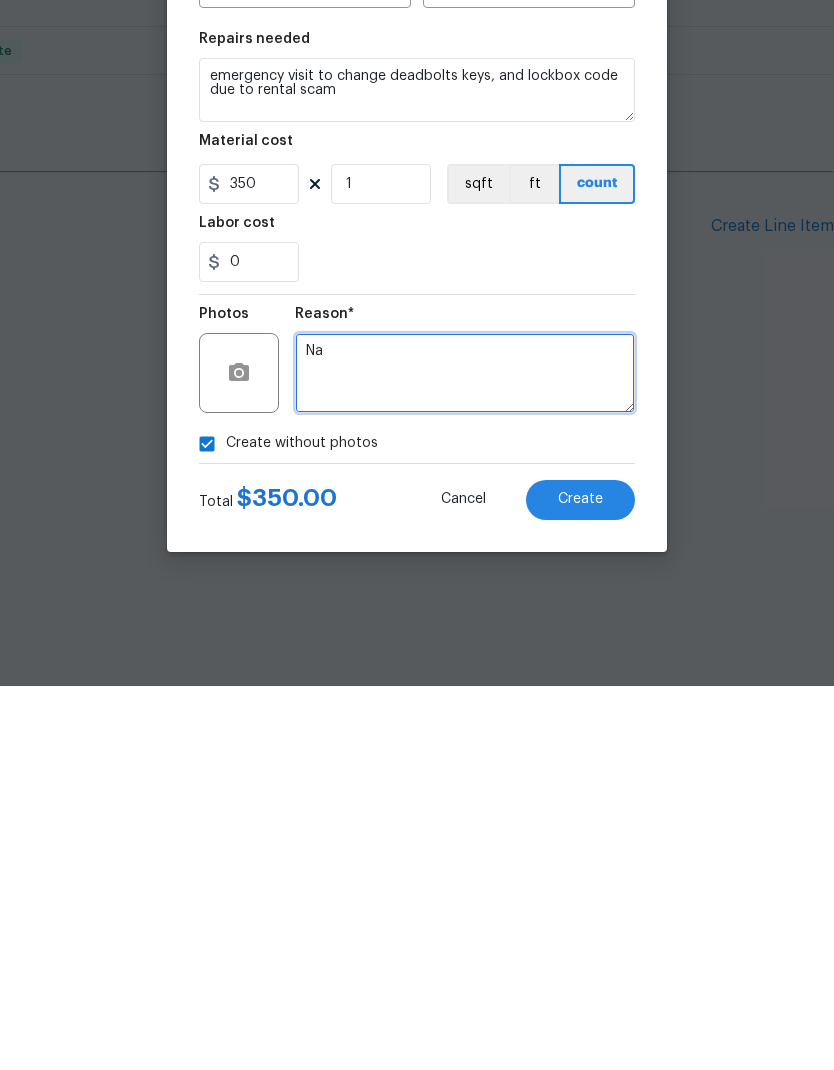 type on "Na" 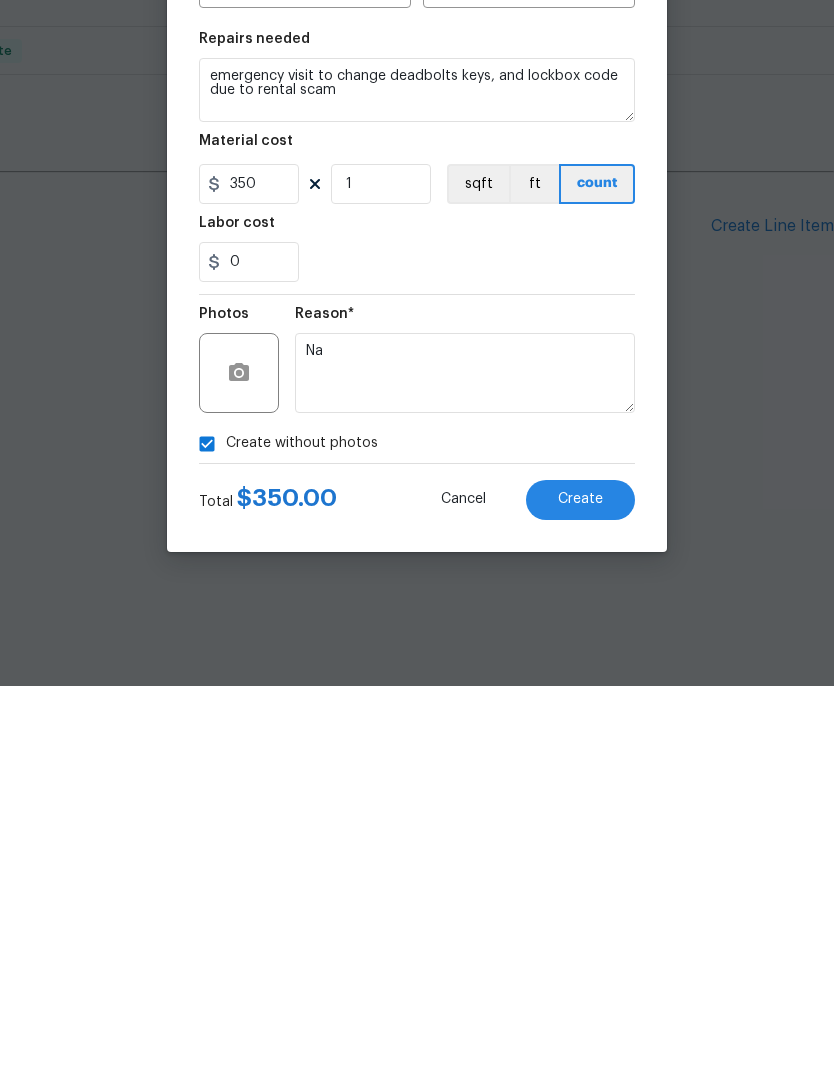 click on "Create" at bounding box center [580, 883] 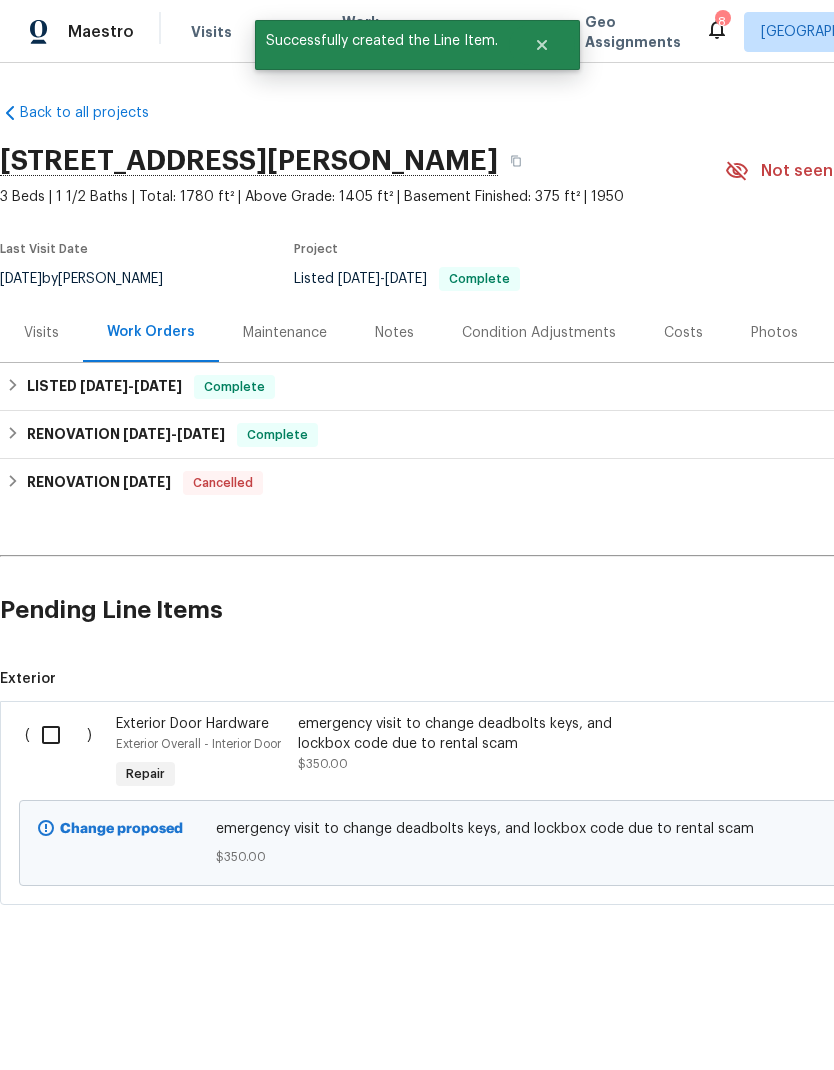 scroll, scrollTop: 0, scrollLeft: 0, axis: both 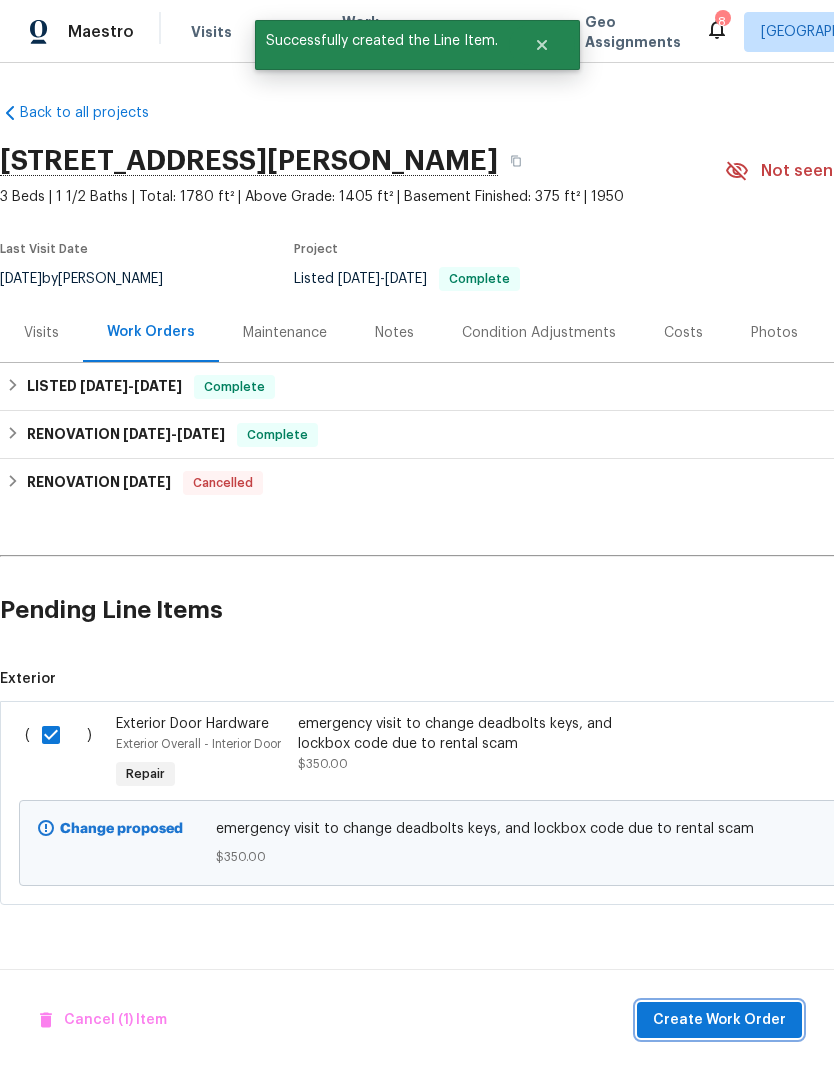 click on "Create Work Order" at bounding box center [719, 1020] 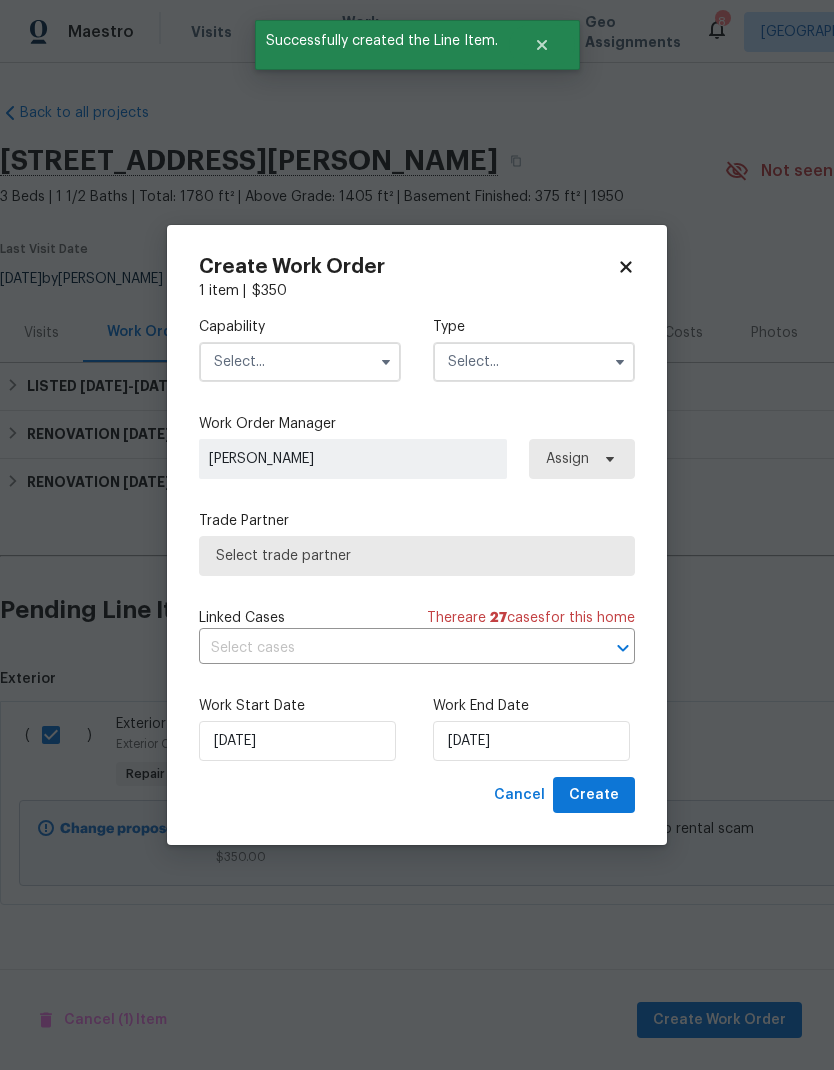 click at bounding box center [300, 362] 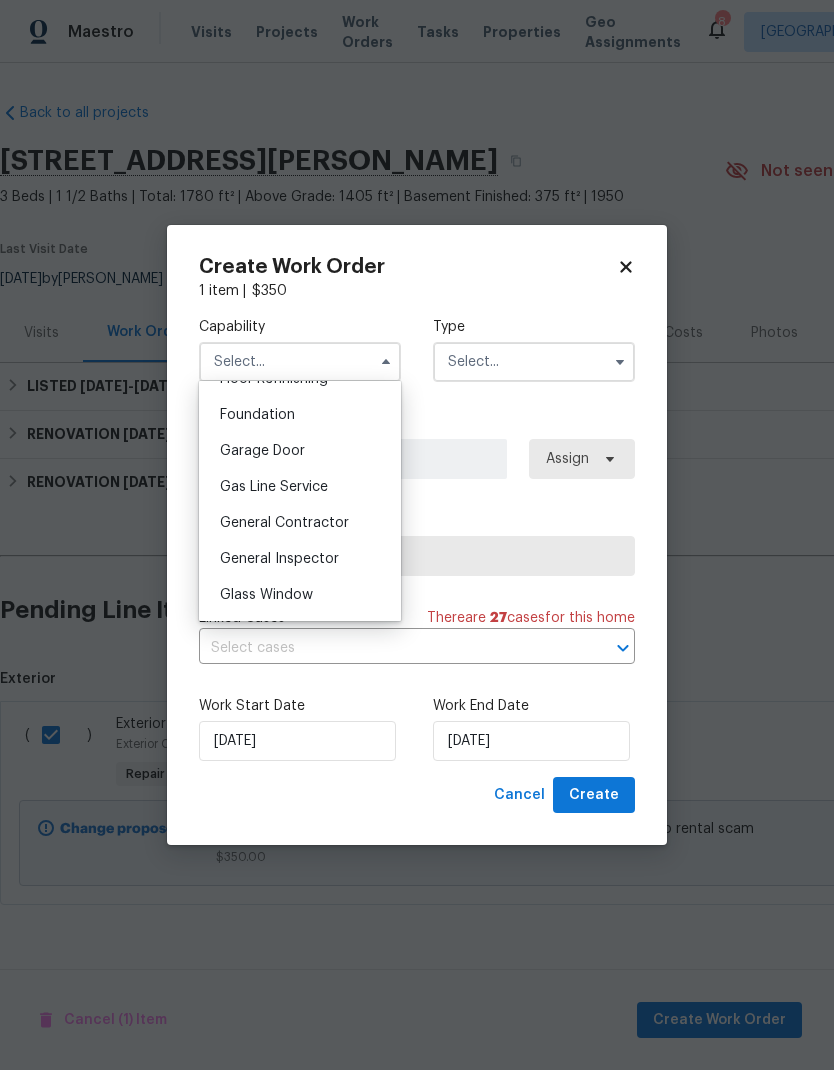 scroll, scrollTop: 837, scrollLeft: 0, axis: vertical 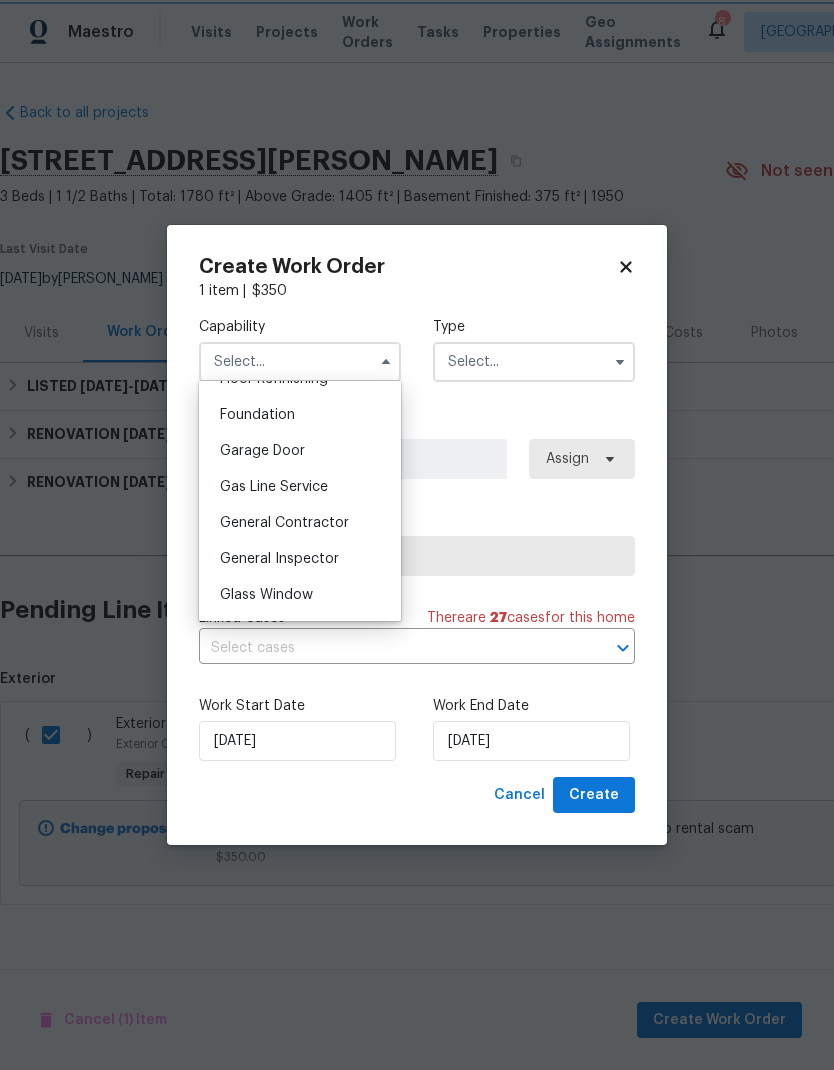 type on "General Contractor" 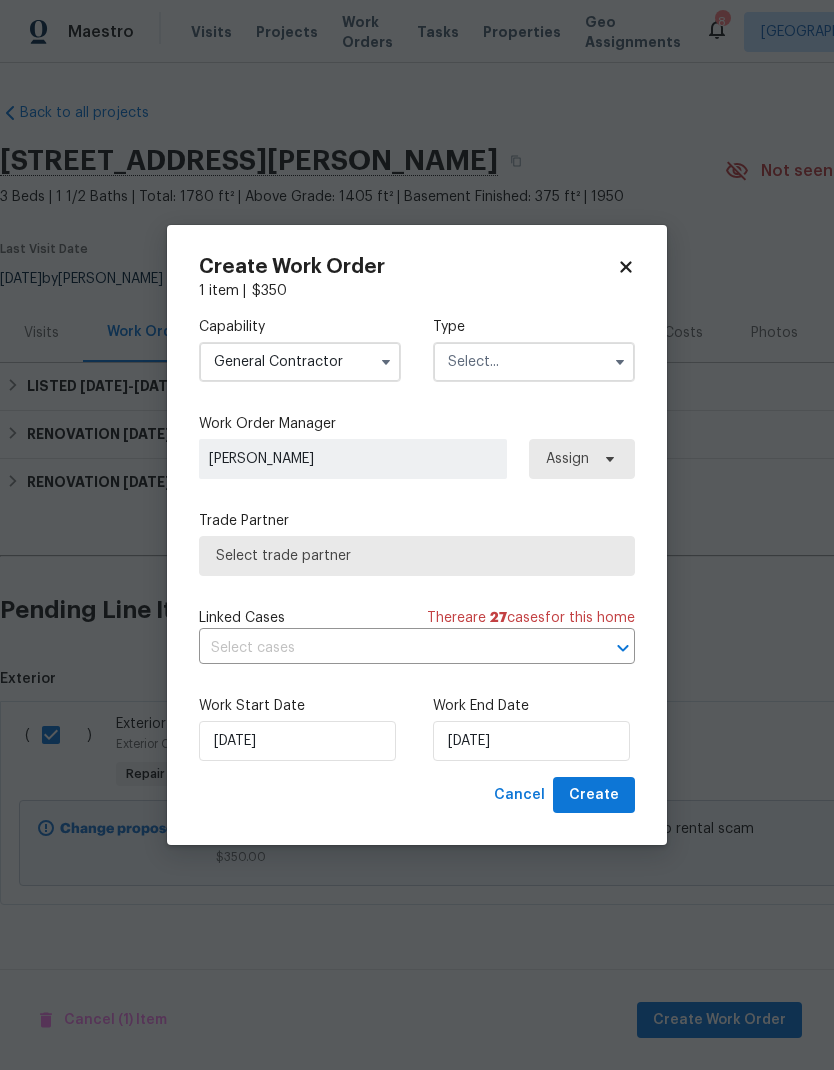 click at bounding box center [534, 362] 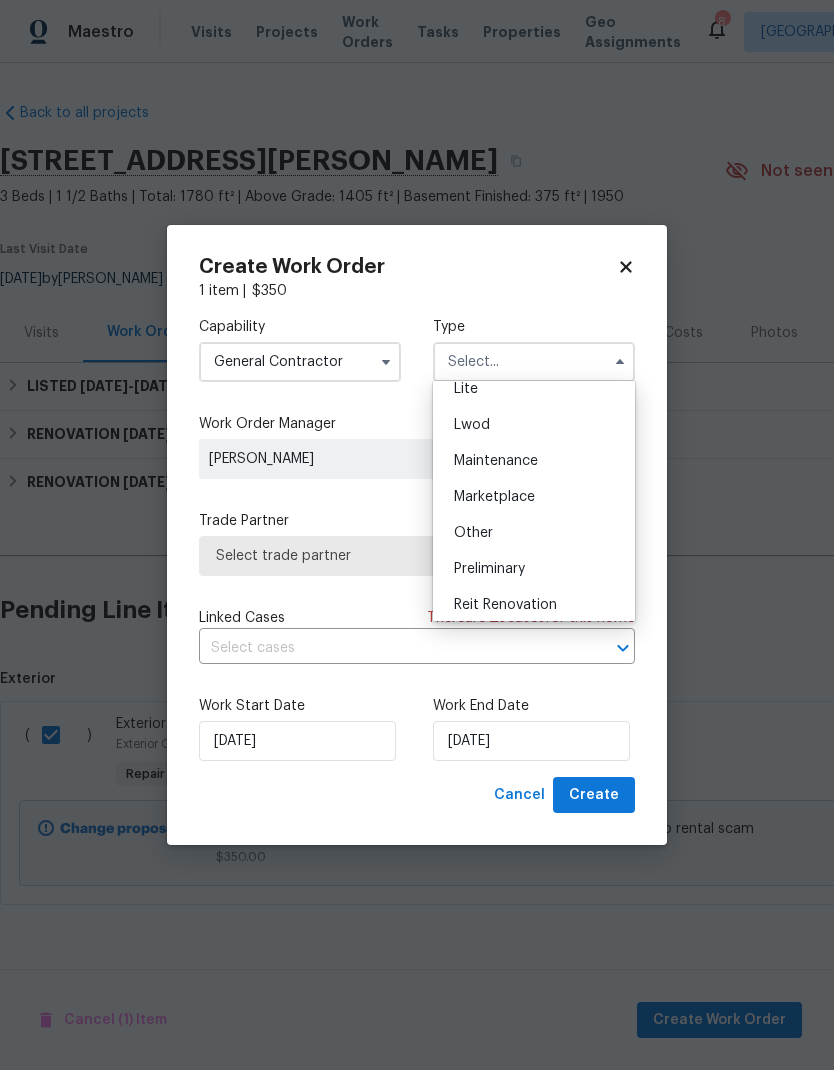scroll, scrollTop: 209, scrollLeft: 0, axis: vertical 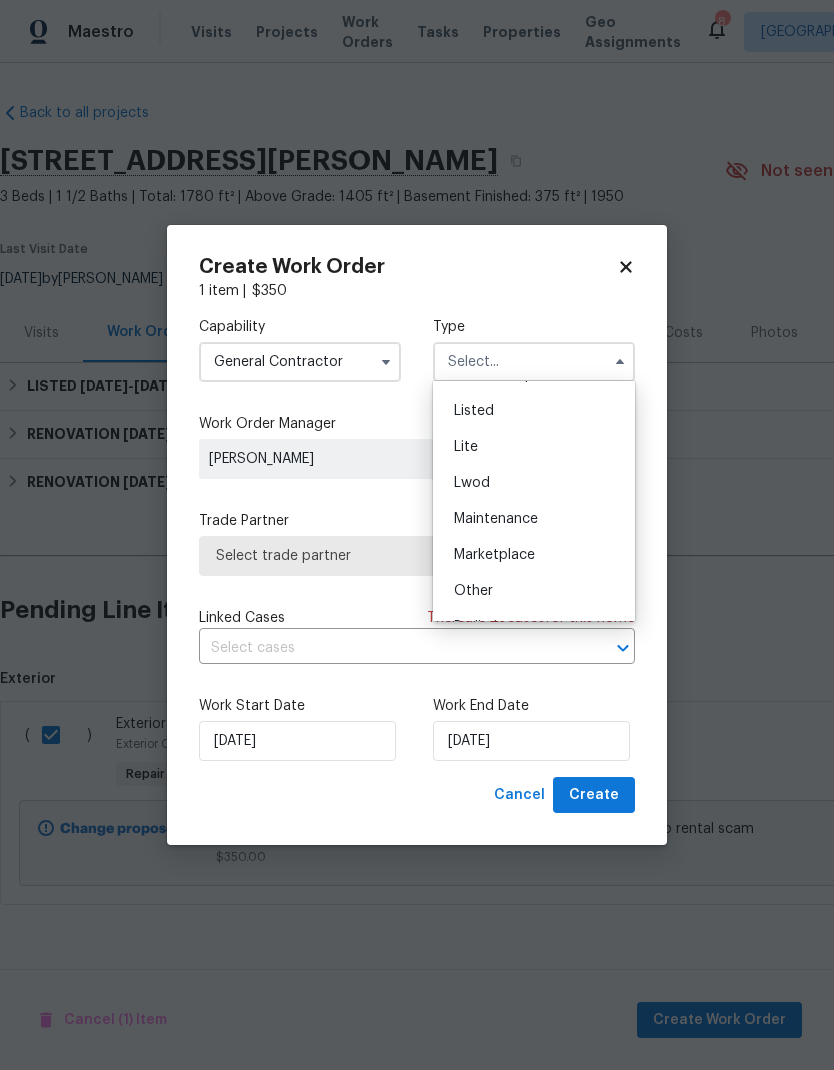click on "Listed" at bounding box center (534, 411) 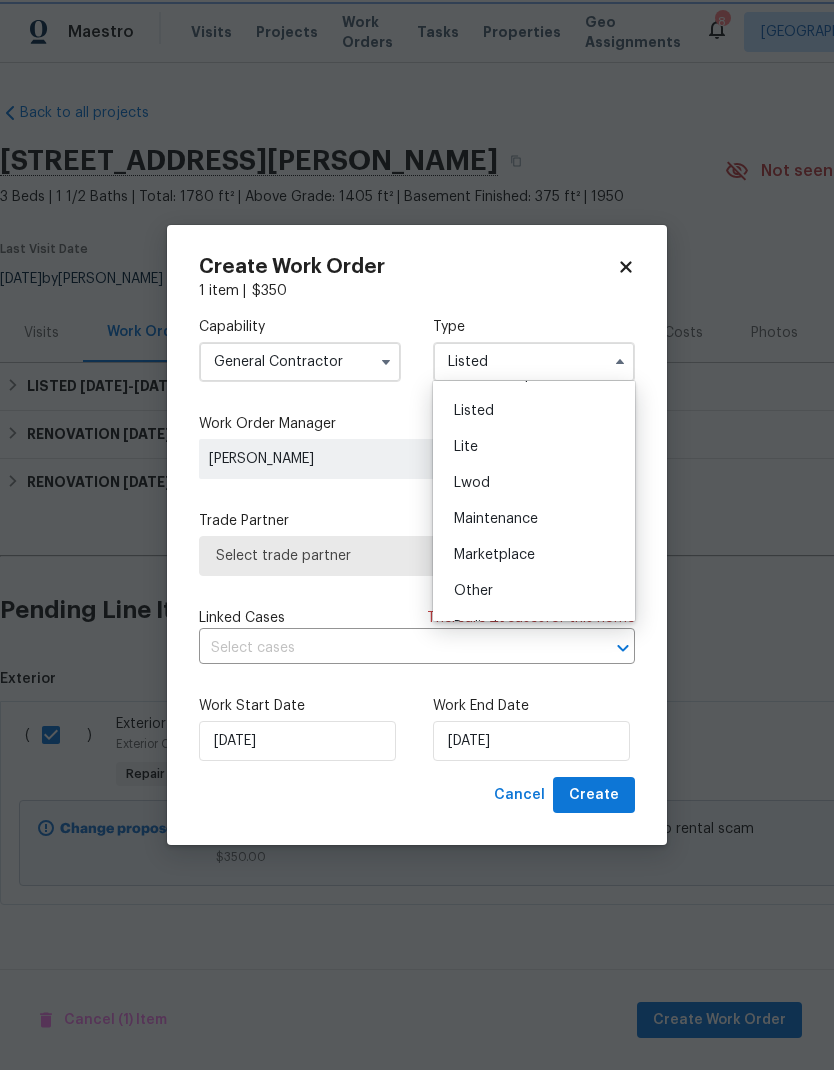 scroll, scrollTop: 0, scrollLeft: 0, axis: both 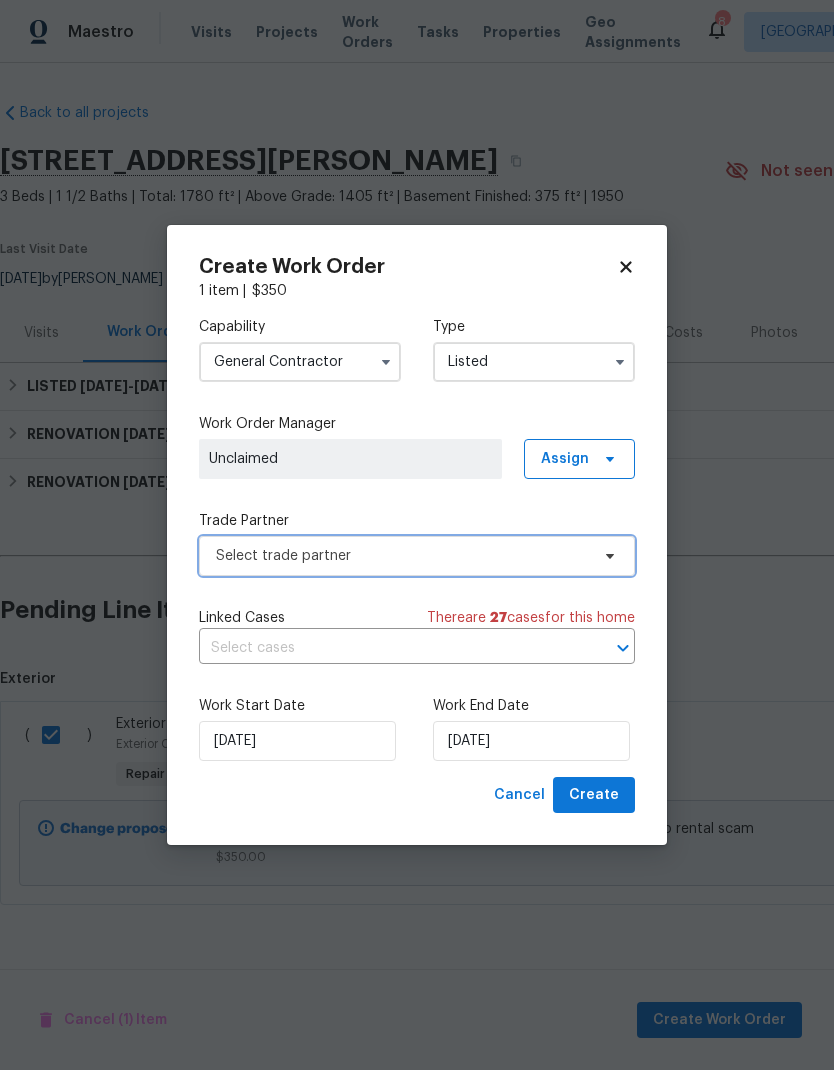 click on "Select trade partner" at bounding box center [402, 556] 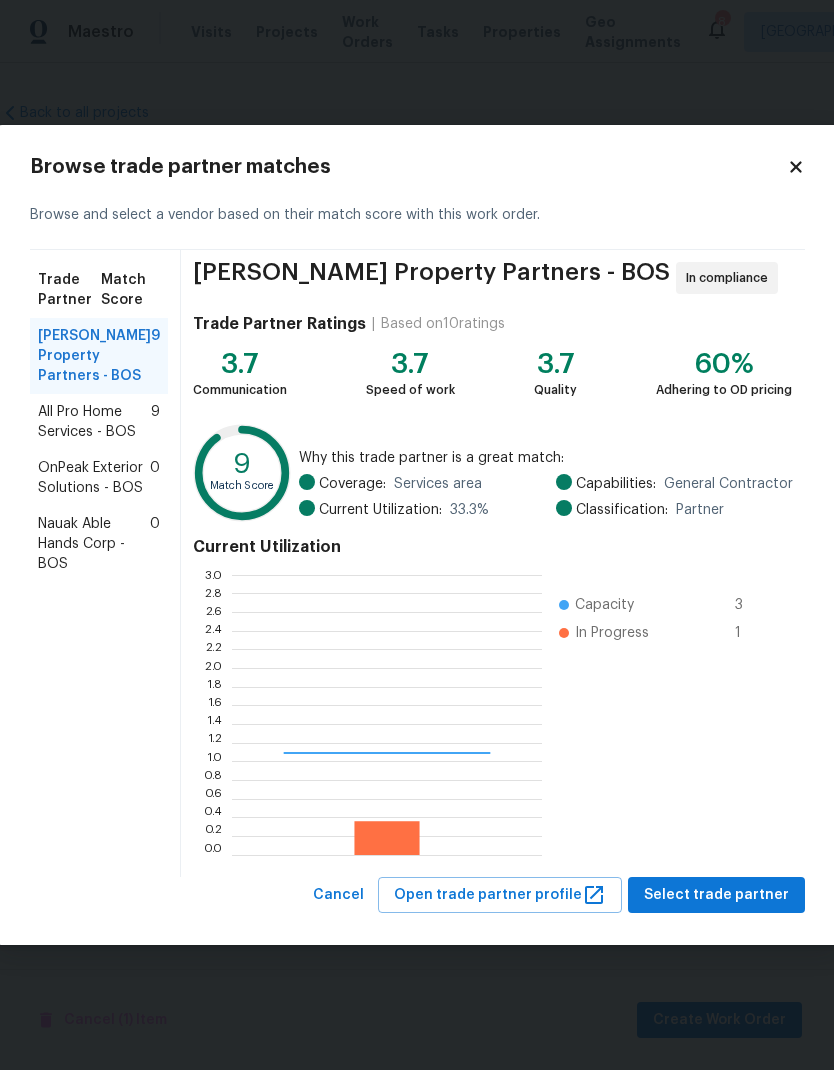 scroll, scrollTop: 2, scrollLeft: 2, axis: both 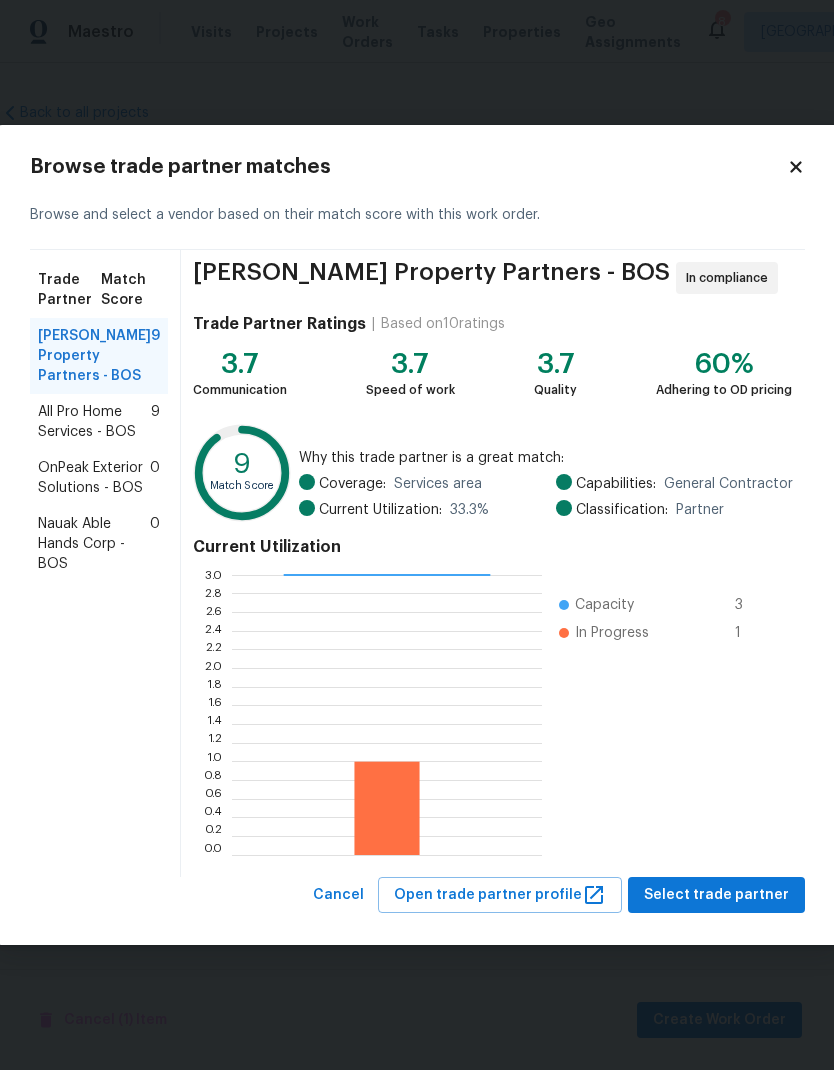click on "All Pro Home Services - BOS" at bounding box center [94, 422] 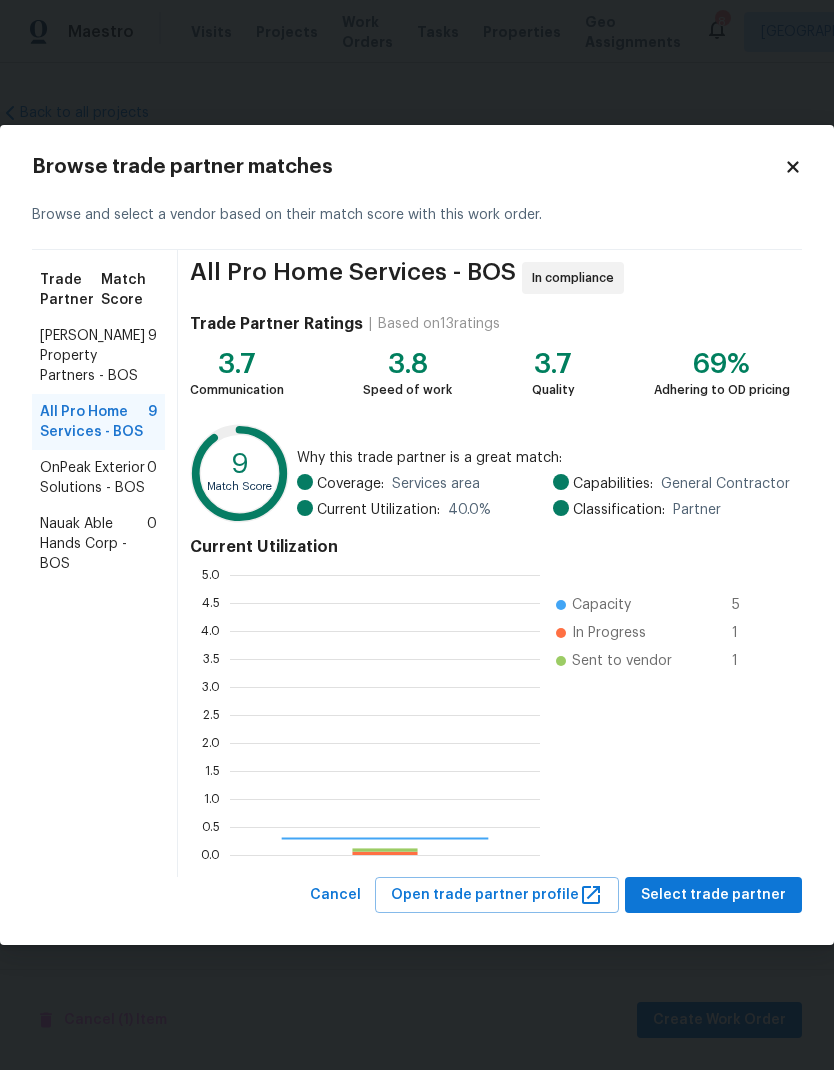 scroll, scrollTop: 2, scrollLeft: 2, axis: both 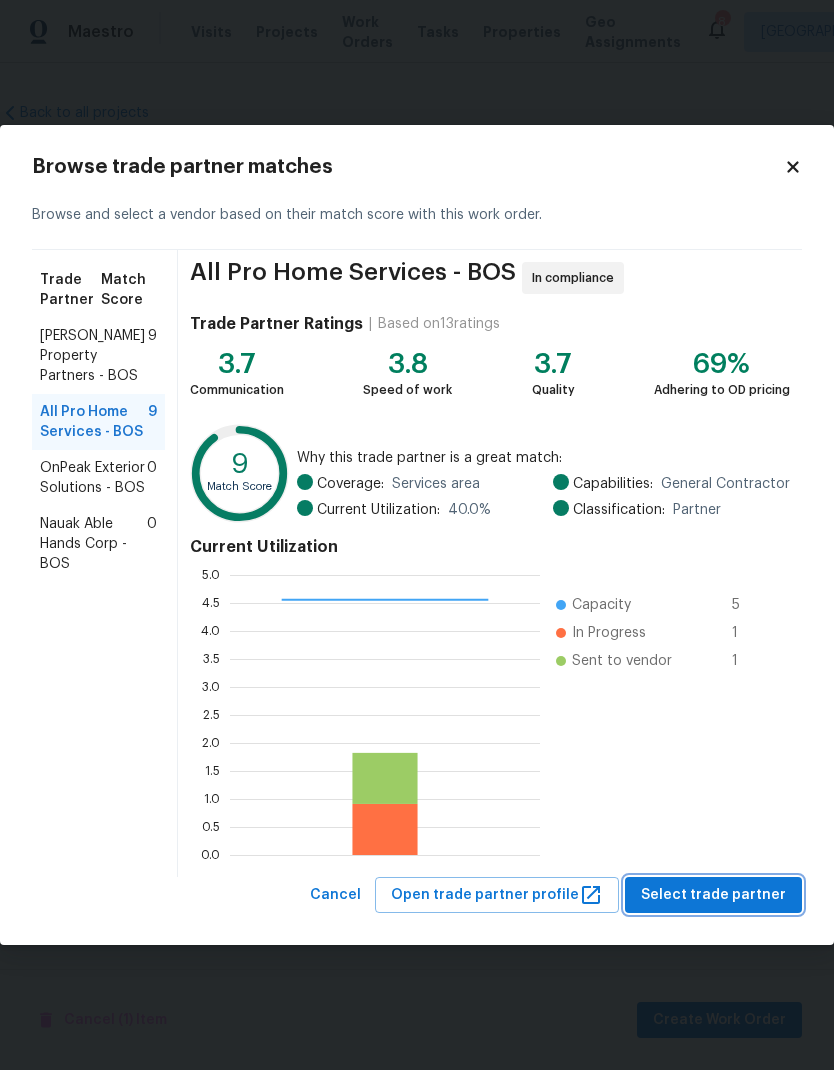click on "Select trade partner" at bounding box center [713, 895] 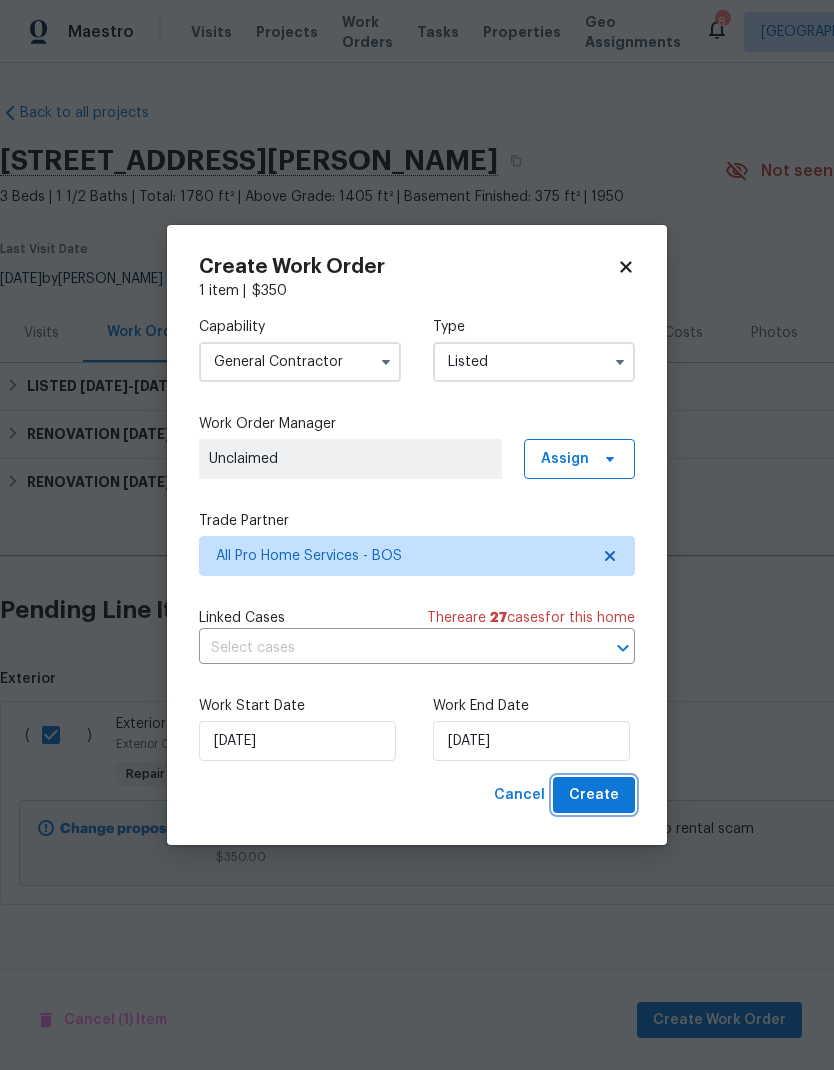 click on "Create" at bounding box center (594, 795) 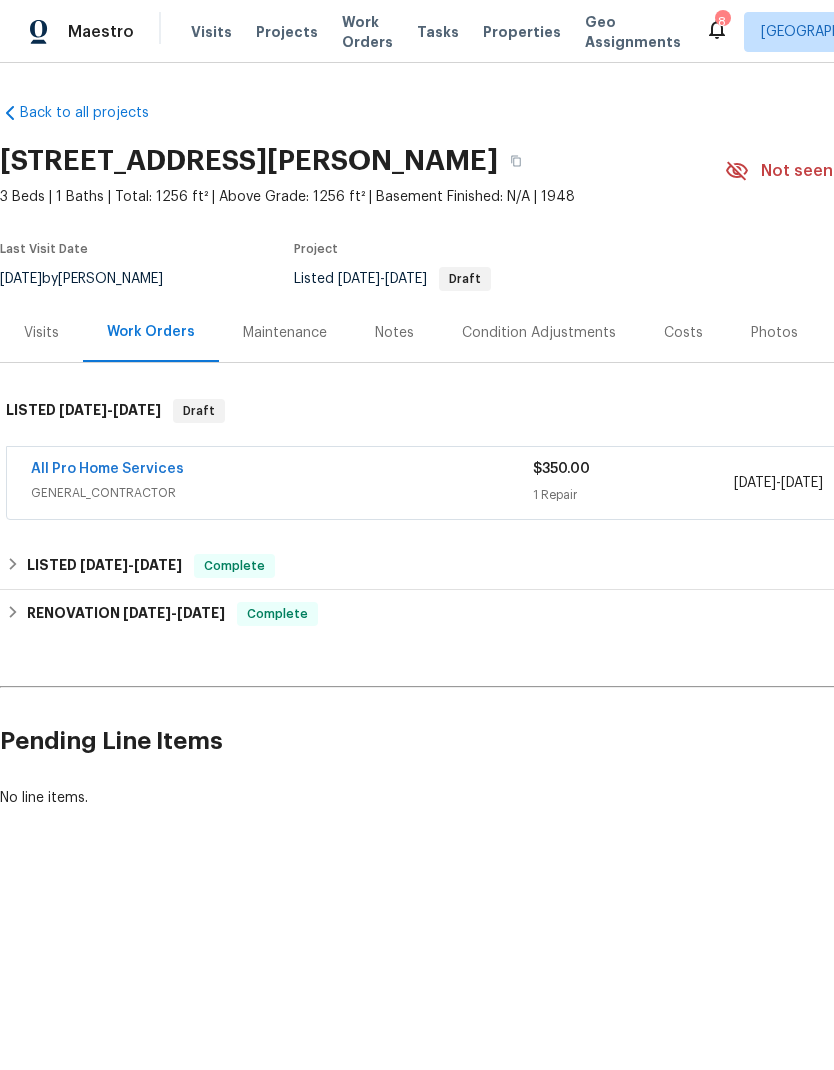 scroll, scrollTop: 0, scrollLeft: 0, axis: both 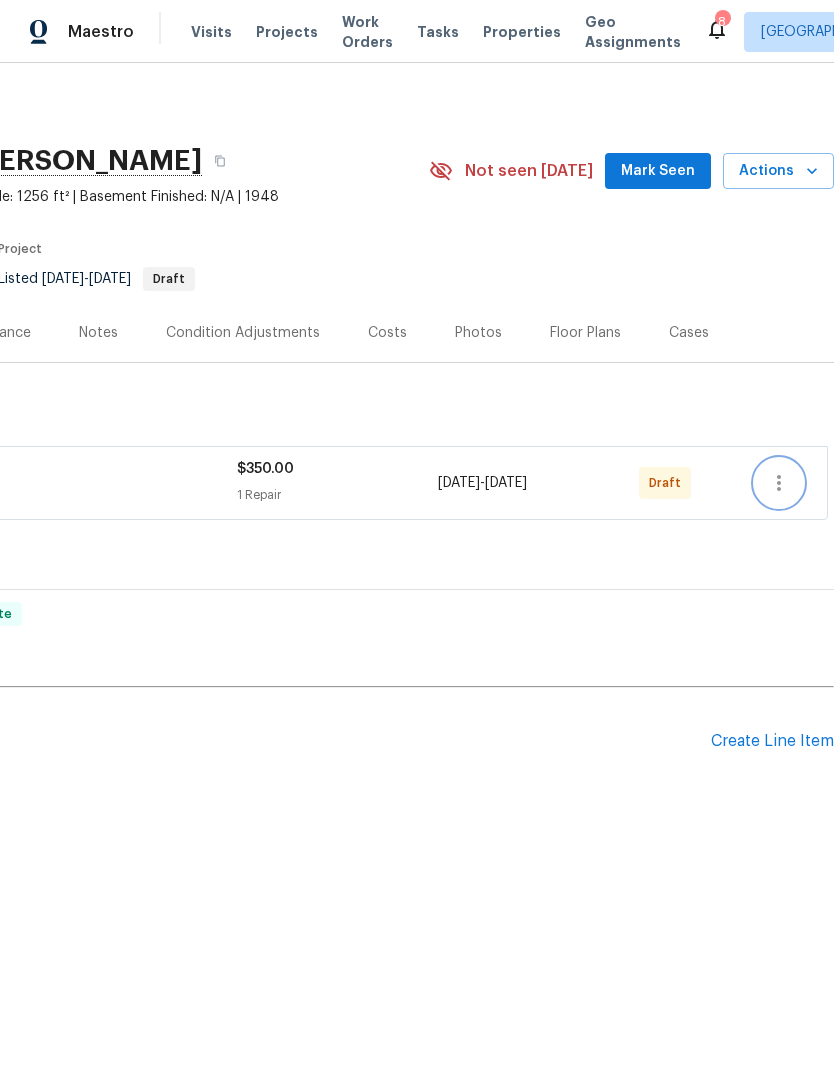 click 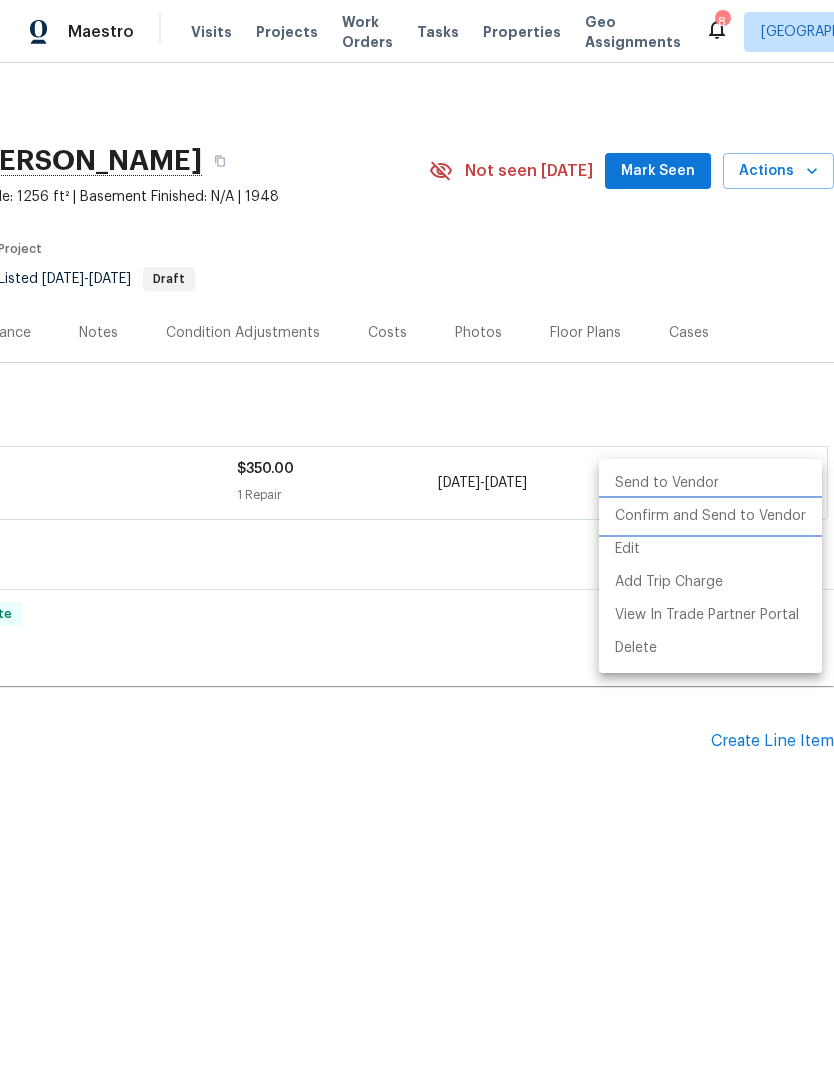 click on "Confirm and Send to Vendor" at bounding box center [710, 516] 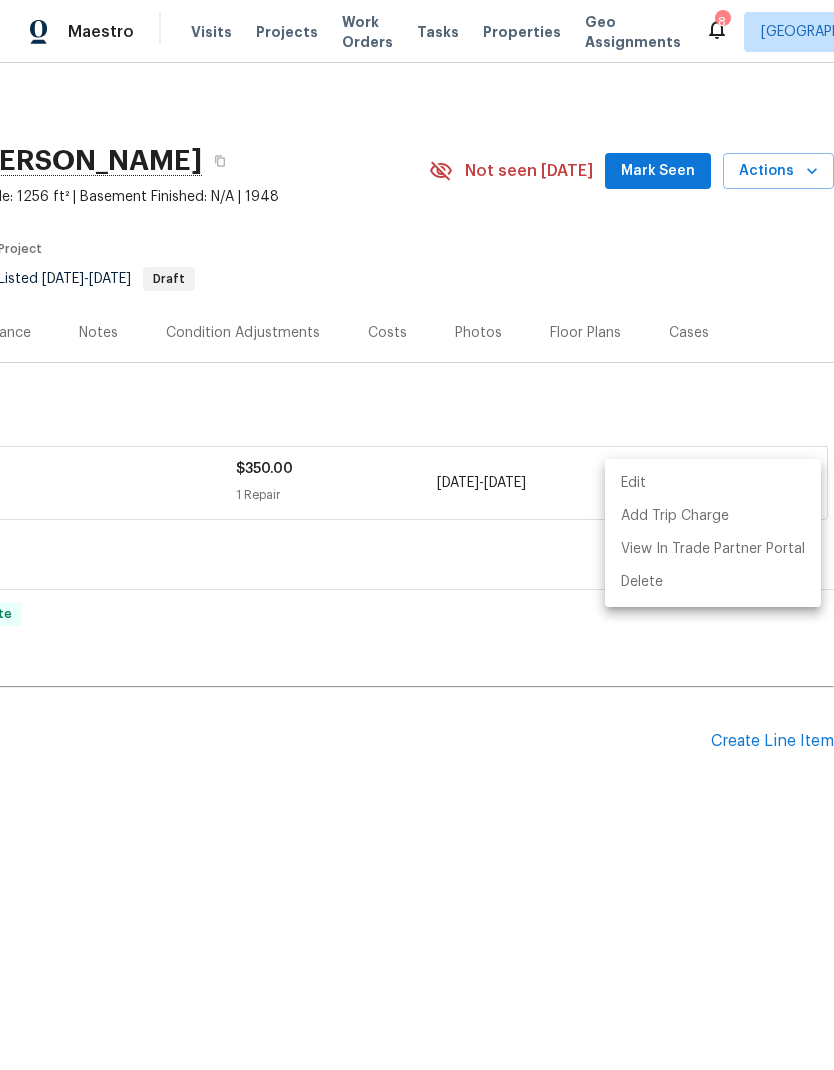 click at bounding box center (417, 535) 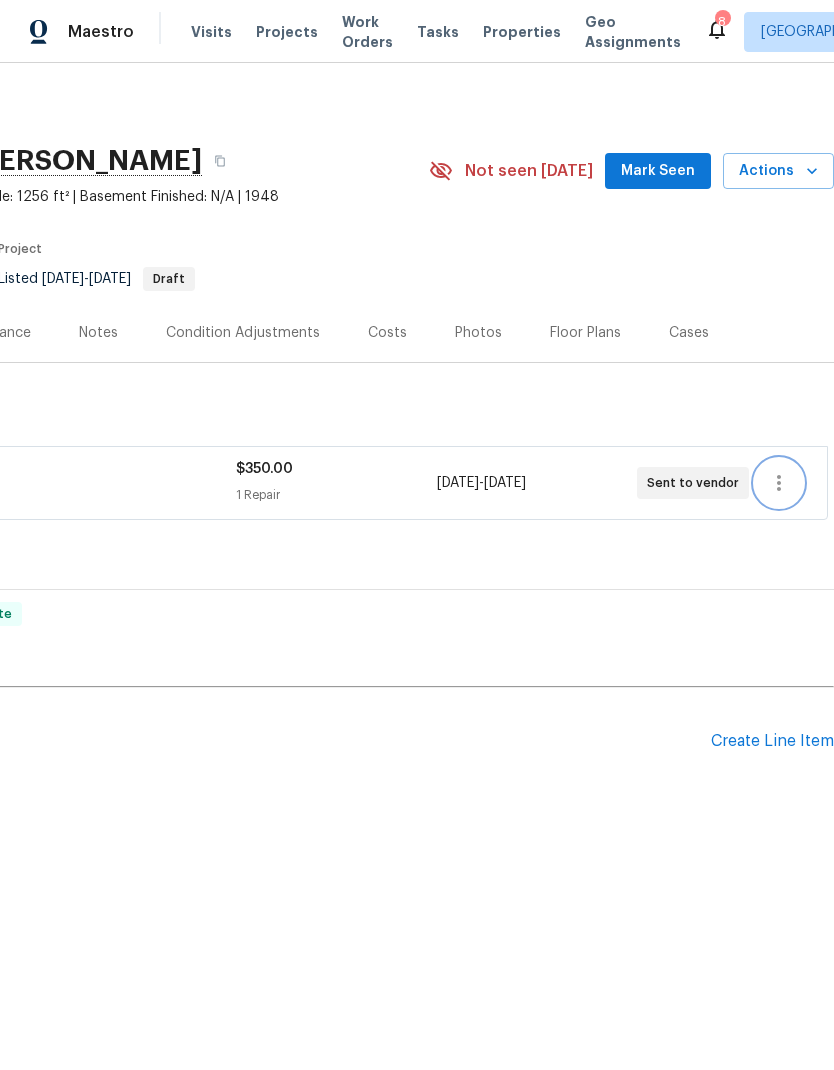 click 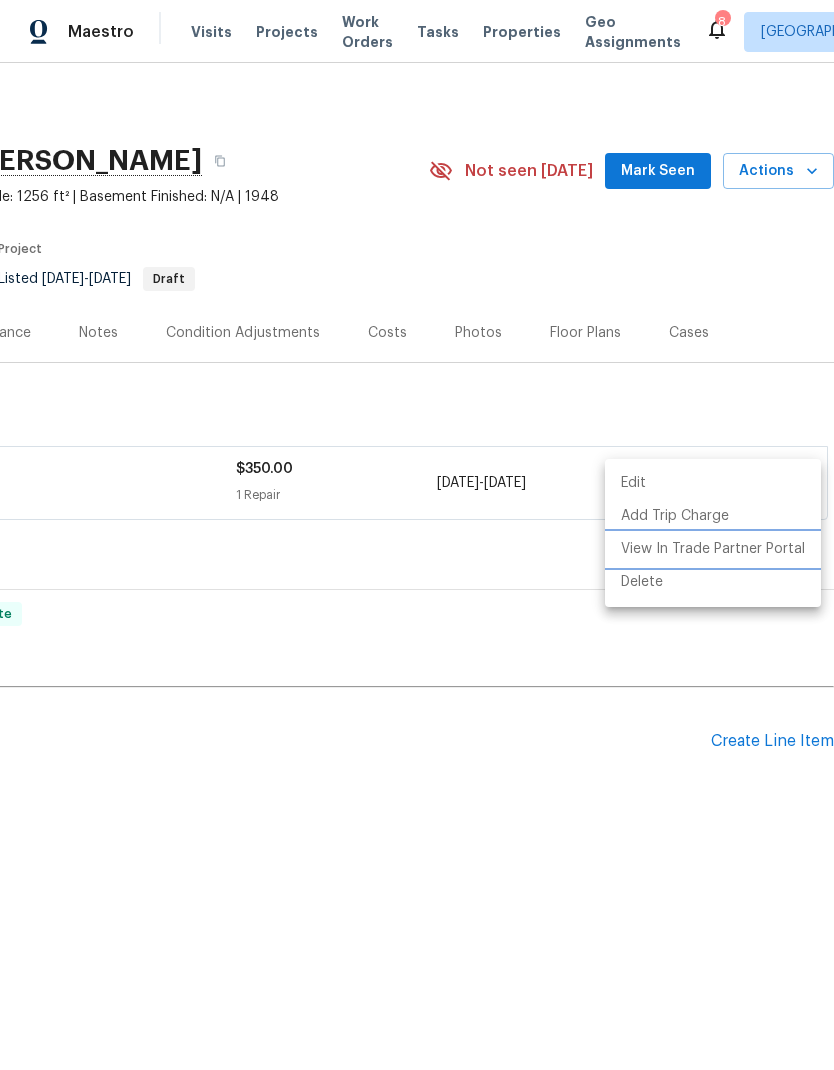 click on "View In Trade Partner Portal" at bounding box center (713, 549) 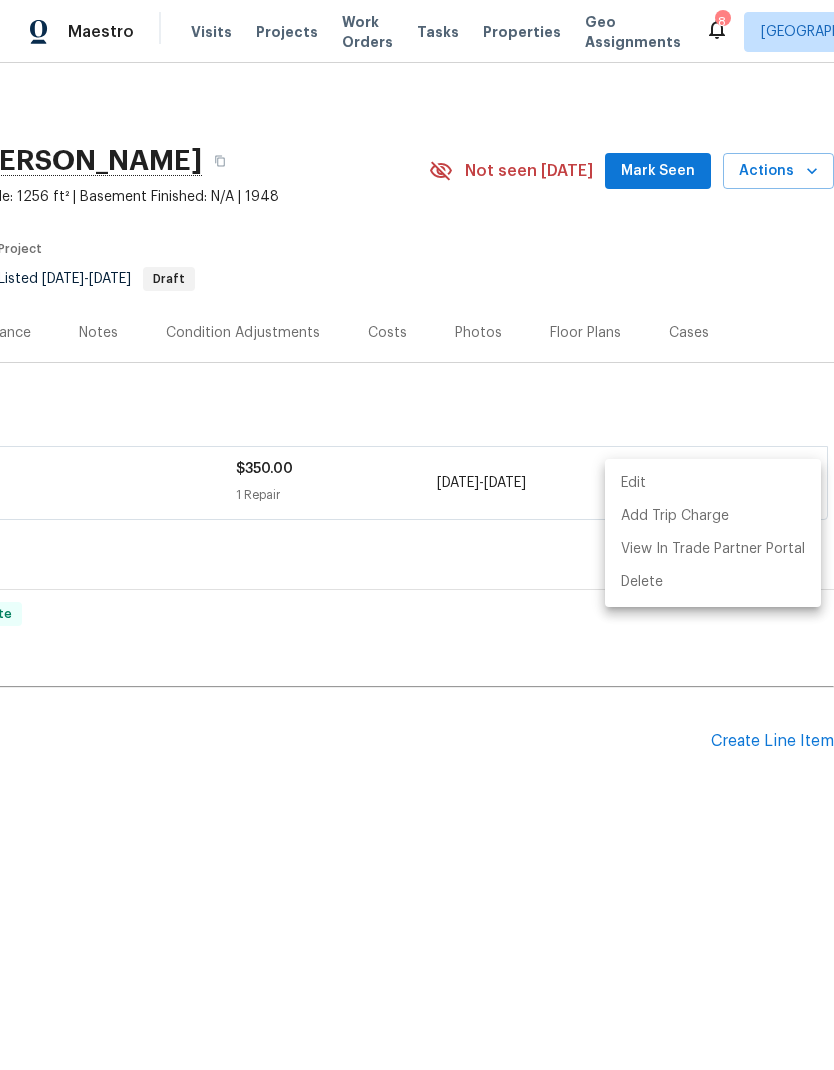 click at bounding box center (417, 535) 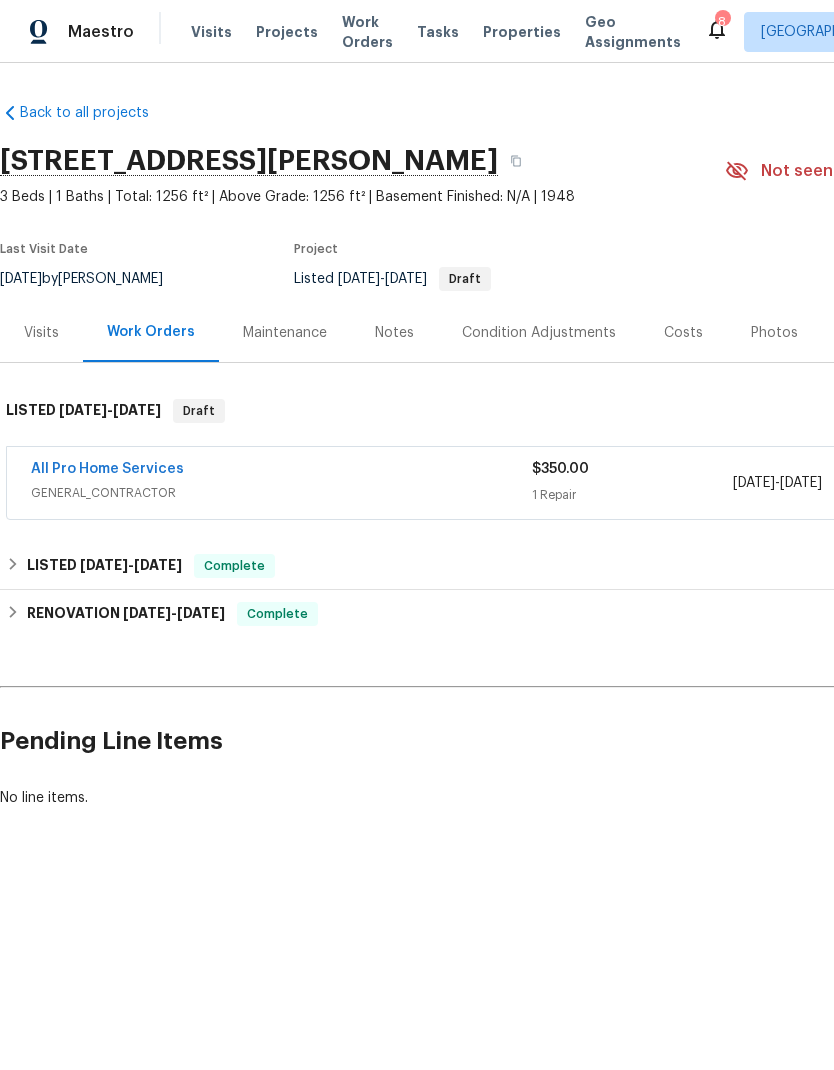 scroll, scrollTop: 0, scrollLeft: 0, axis: both 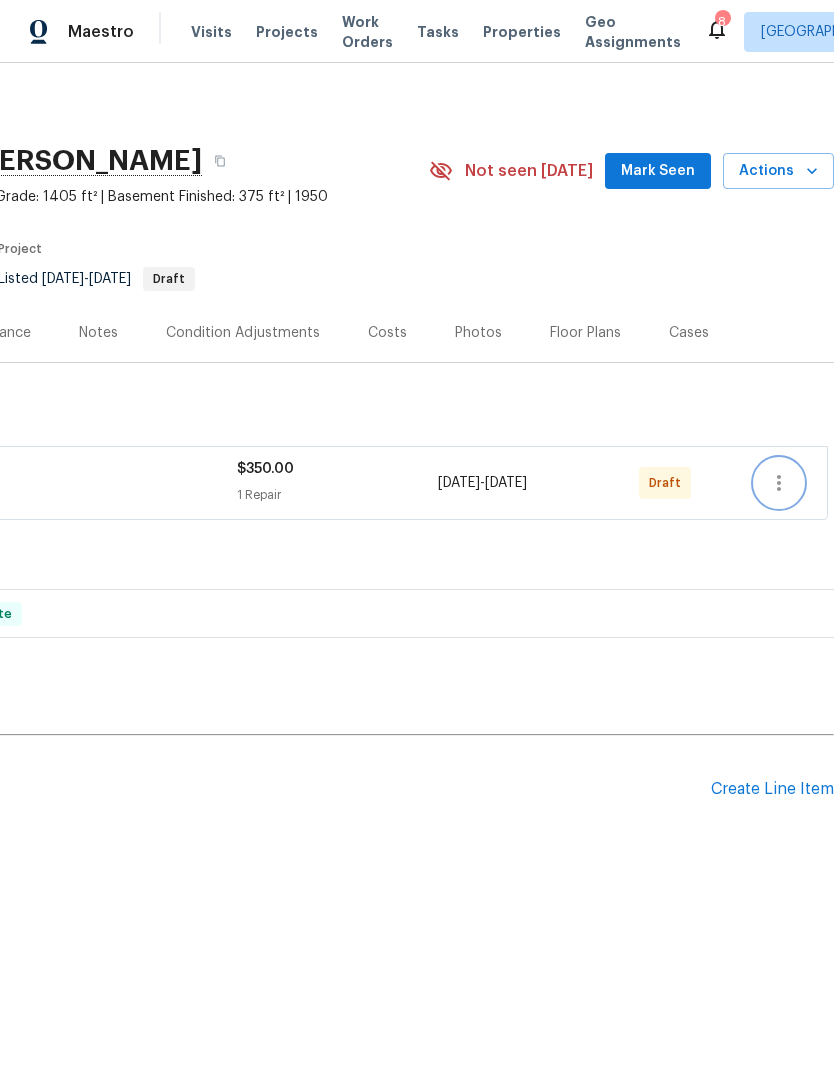 click 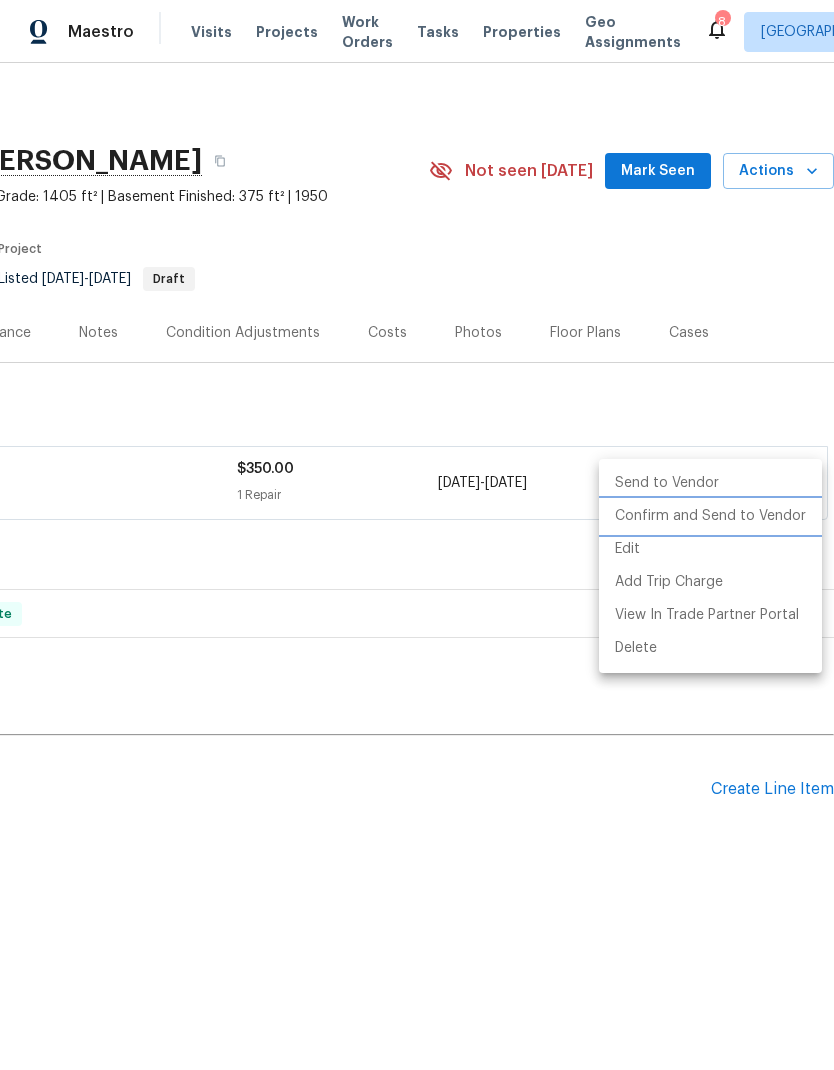 click on "Confirm and Send to Vendor" at bounding box center (710, 516) 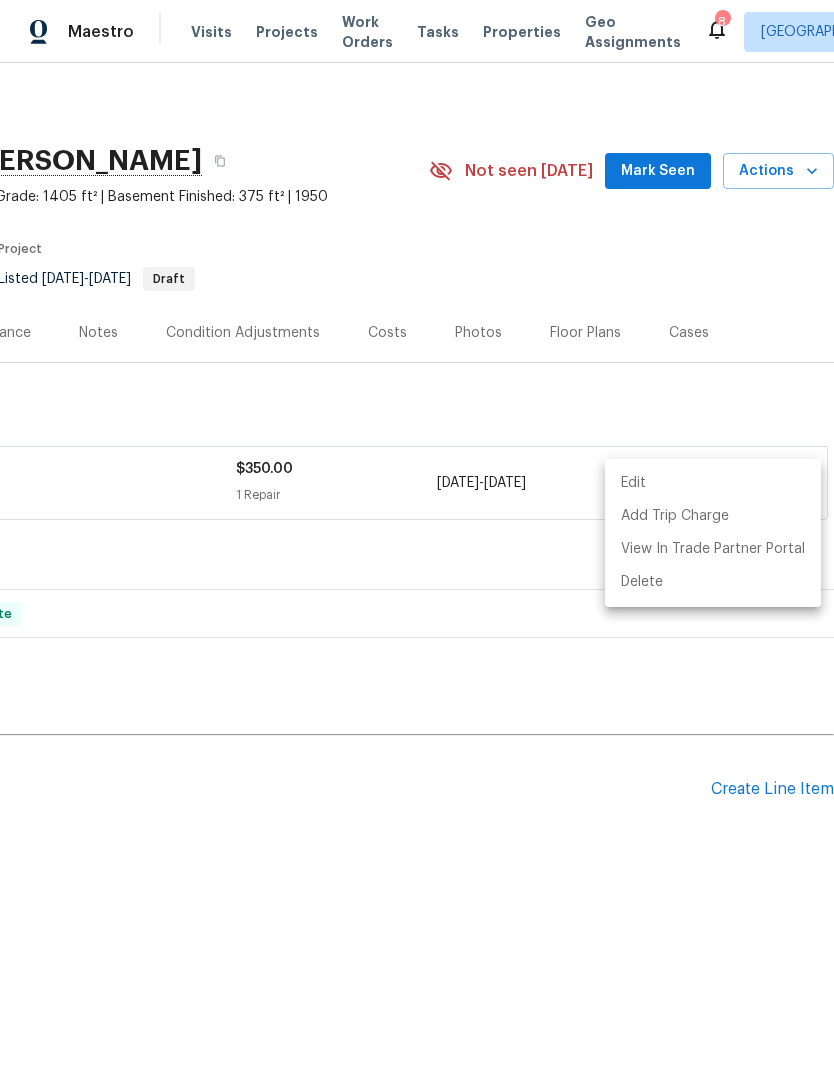 click at bounding box center (417, 535) 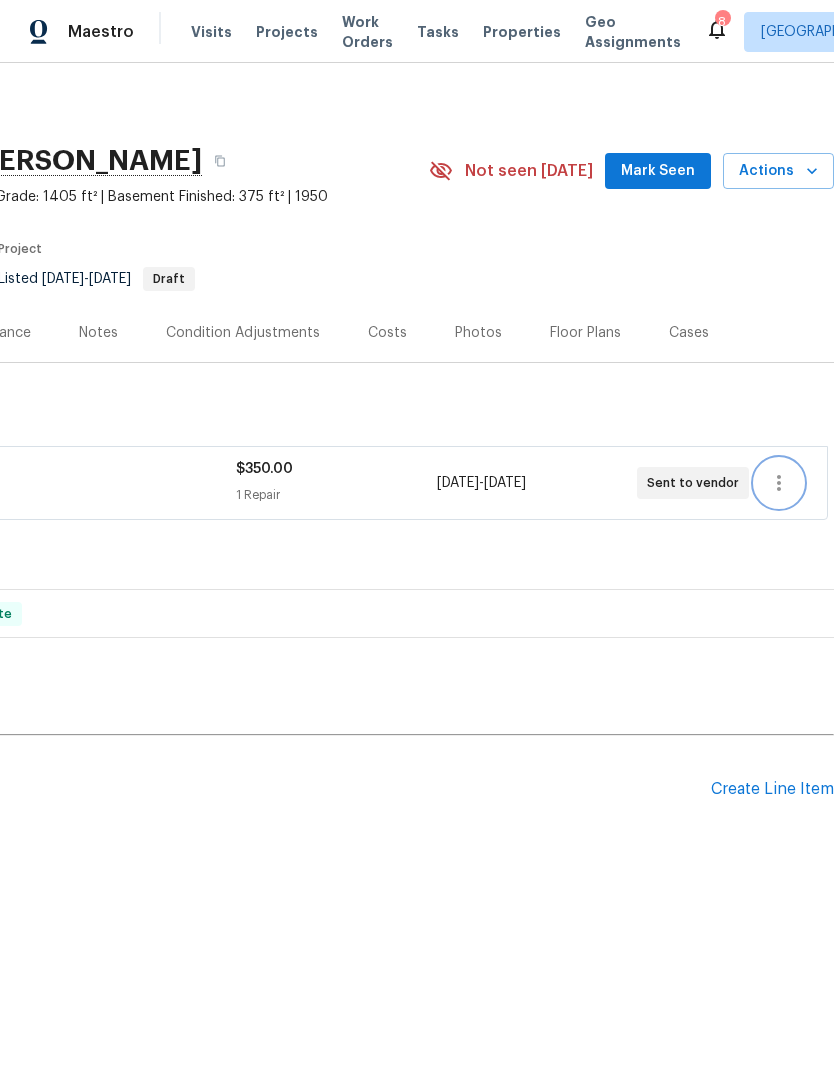click 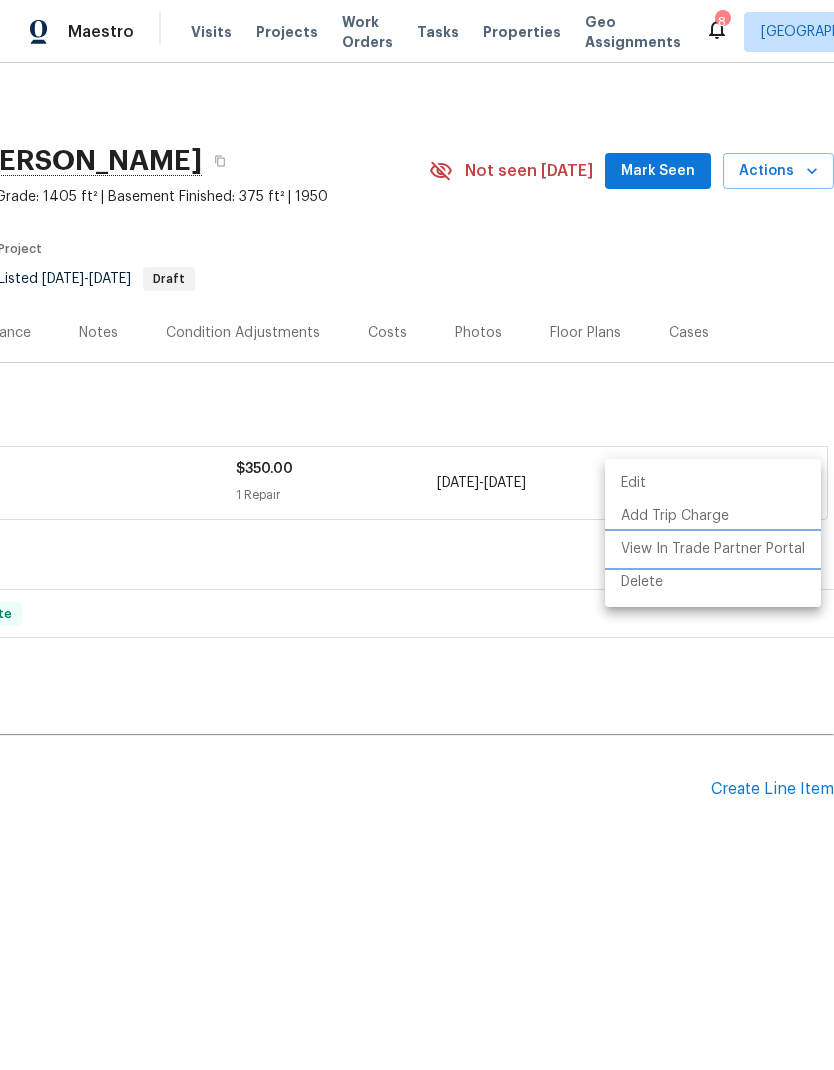 click on "View In Trade Partner Portal" at bounding box center (713, 549) 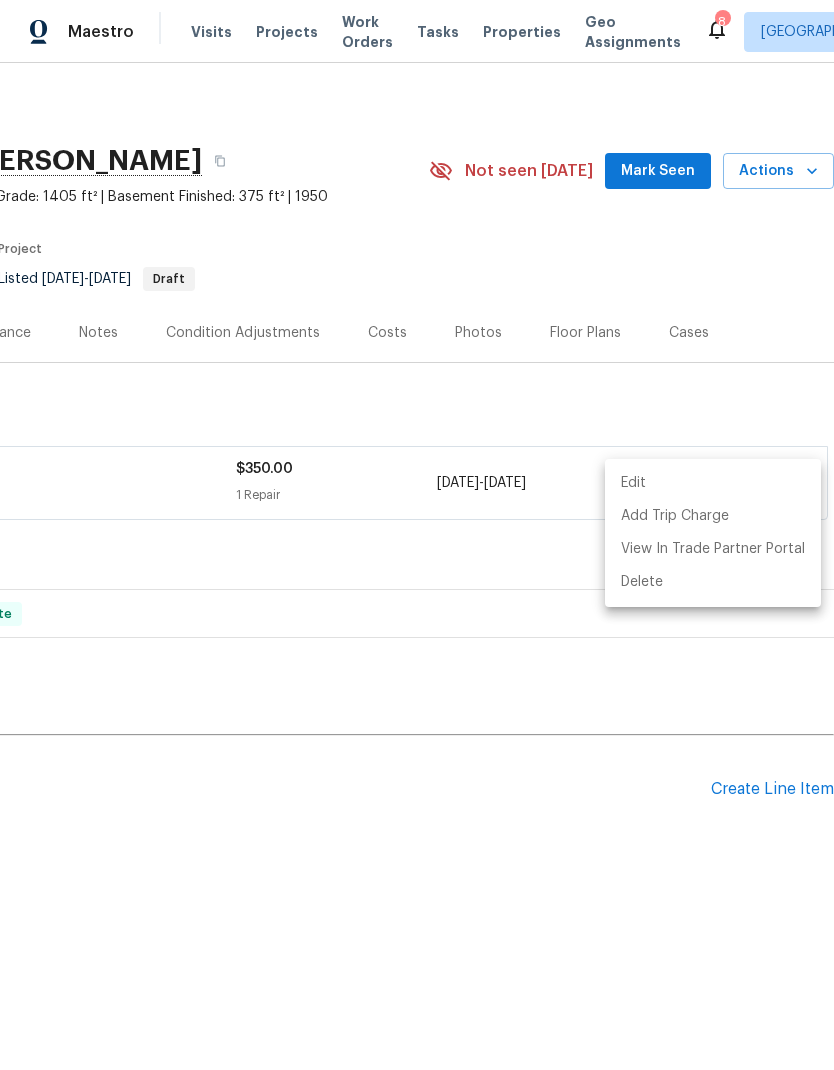 click at bounding box center (417, 535) 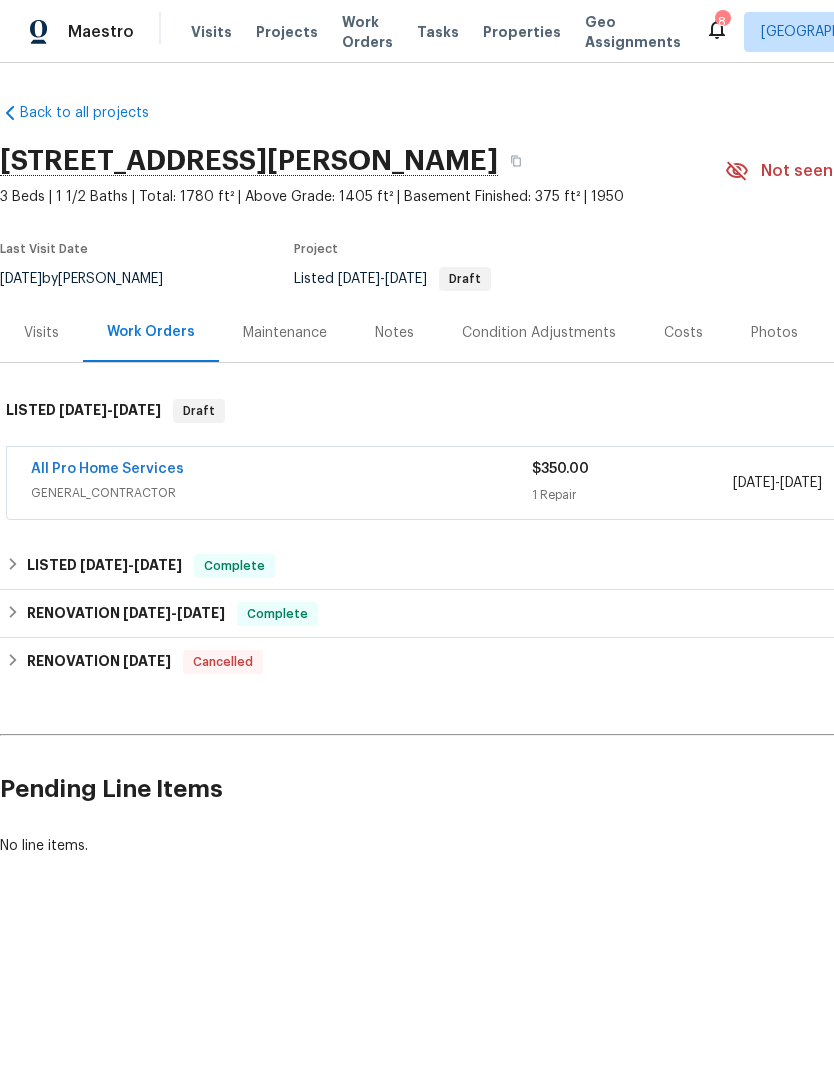 scroll, scrollTop: 0, scrollLeft: -4, axis: horizontal 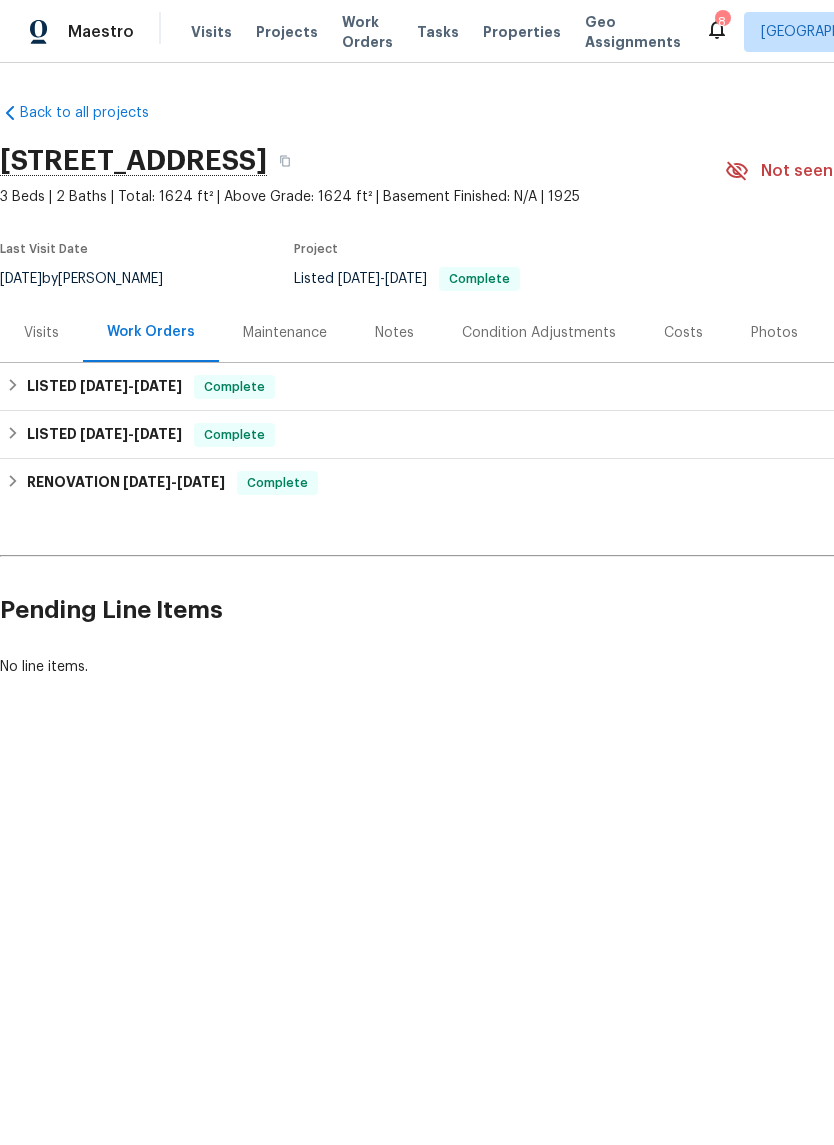 click on "Maintenance" at bounding box center [285, 333] 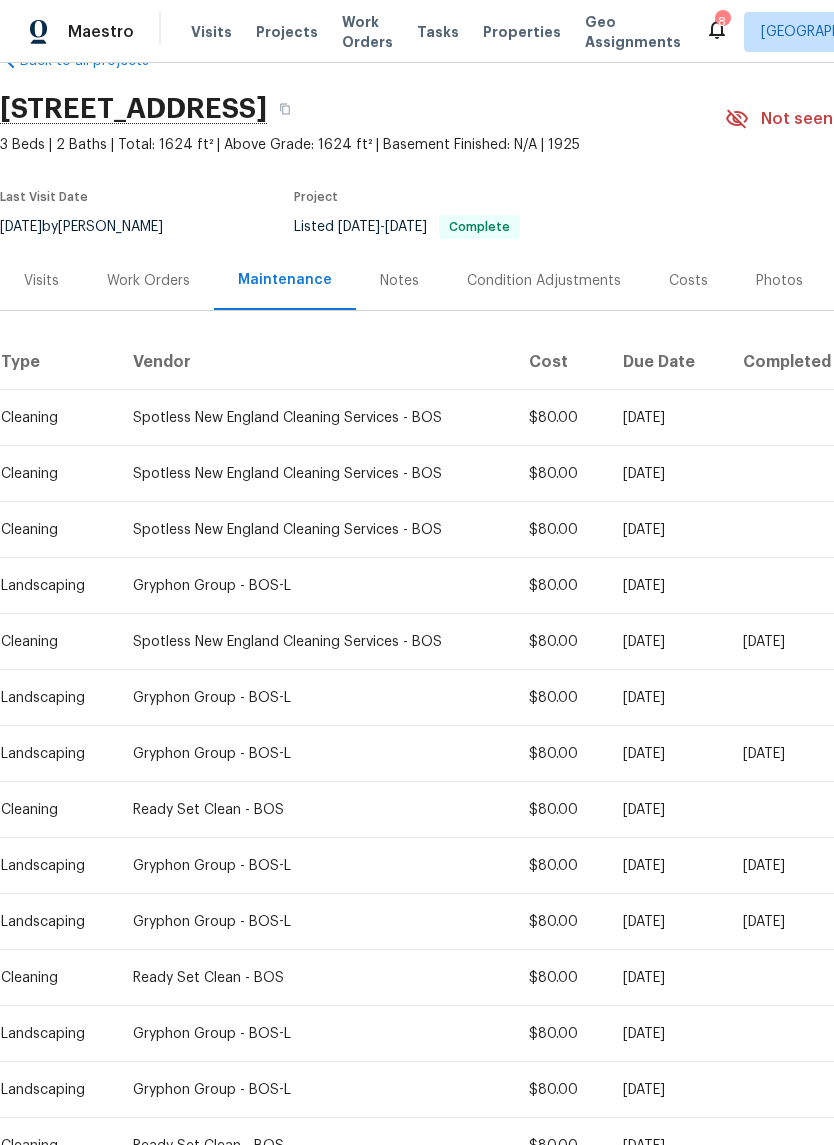 scroll, scrollTop: 47, scrollLeft: -1, axis: both 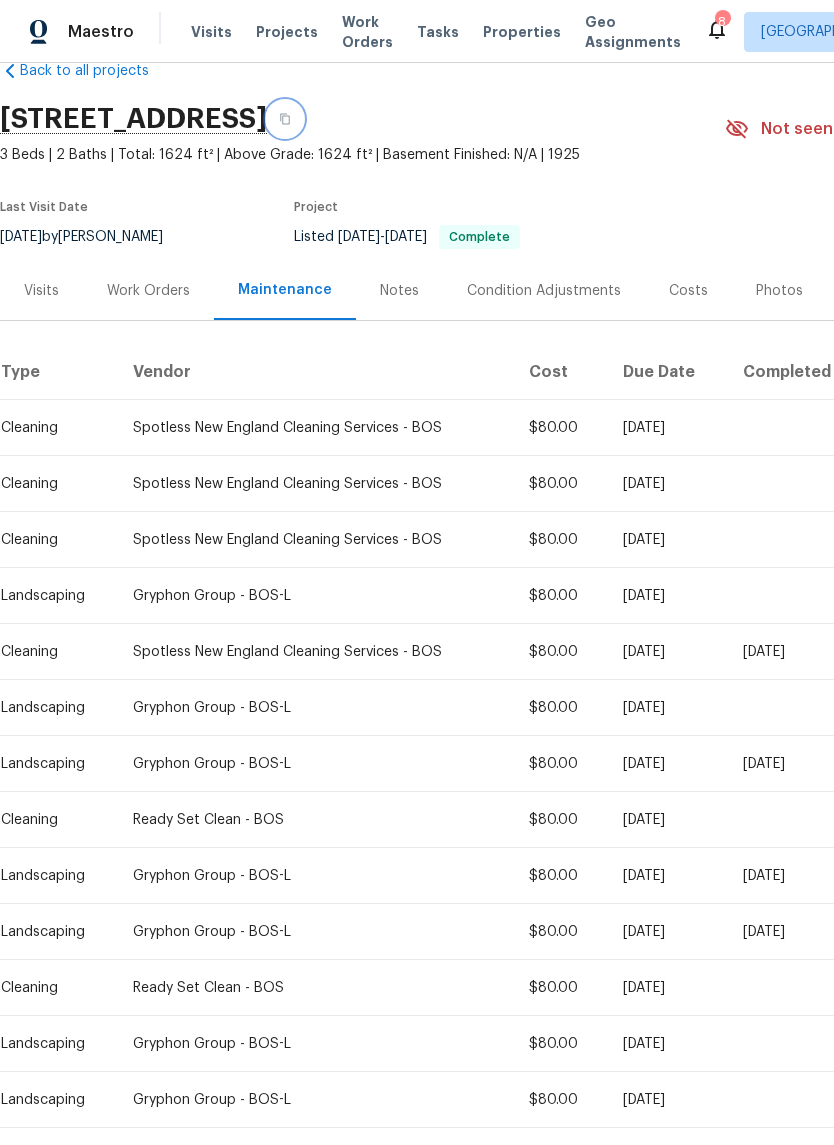 click at bounding box center [285, 119] 